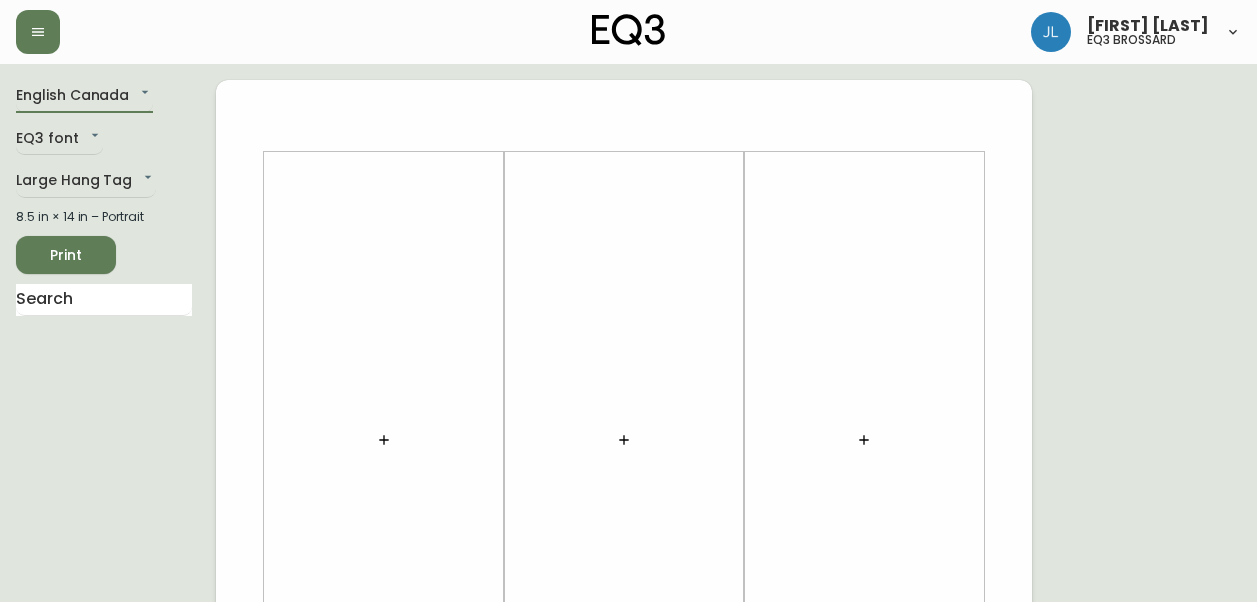scroll, scrollTop: 0, scrollLeft: 0, axis: both 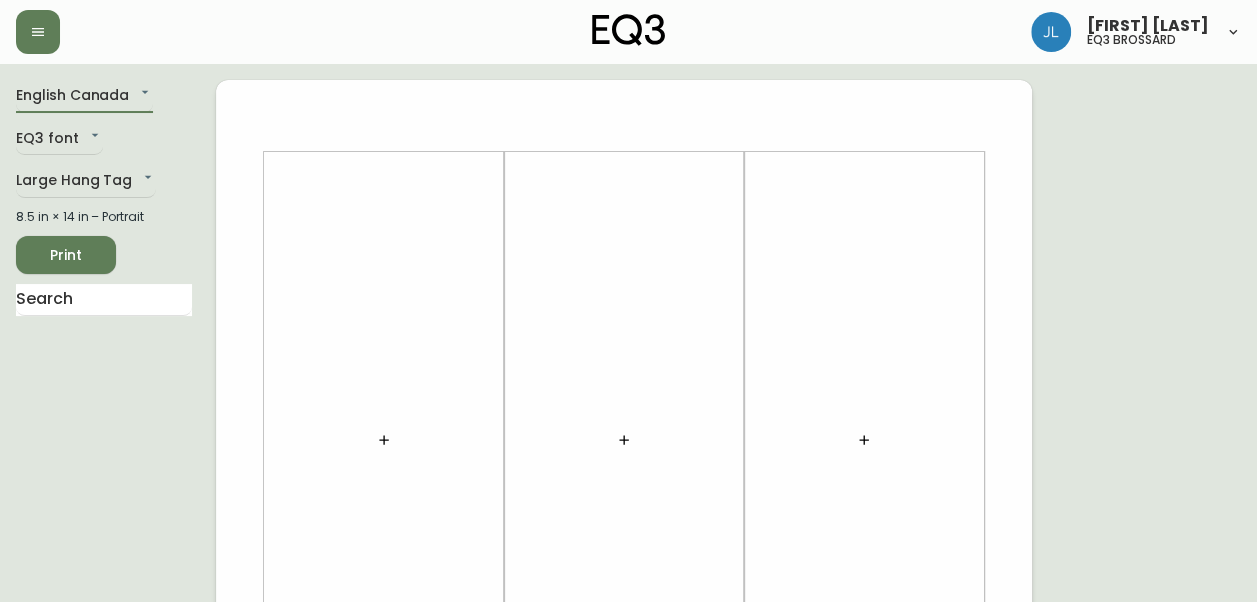 click on "English Canada en_CA EQ3 font EQ3 Large Hang Tag large 8.5 in × 14 in – Portrait Print" at bounding box center [116, 752] 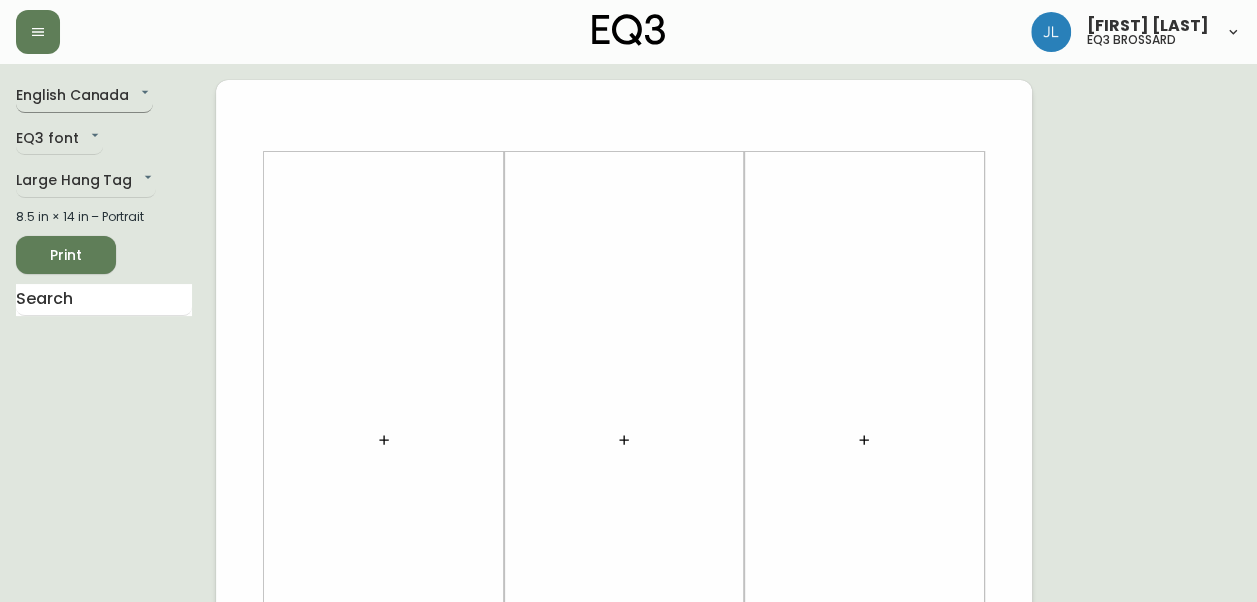 click on "Josiane Lamarche eq3 brossard   English Canada en_CA EQ3 font EQ3 Large Hang Tag large 8.5 in × 14 in – Portrait Print" at bounding box center (628, 712) 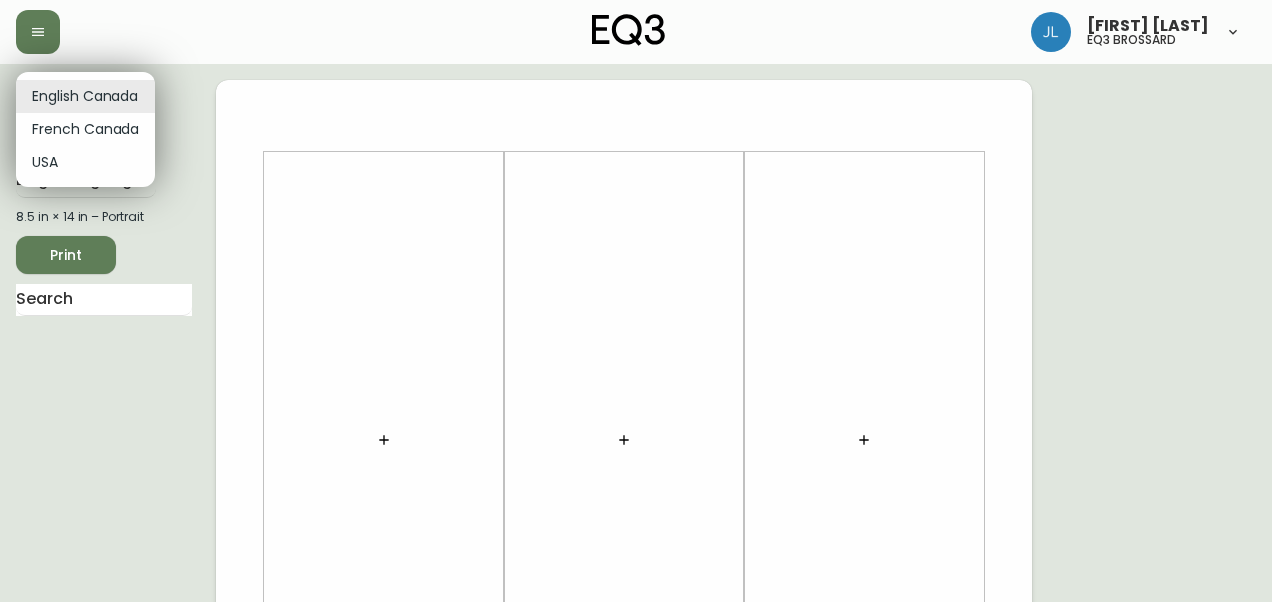 click on "French Canada" at bounding box center (85, 129) 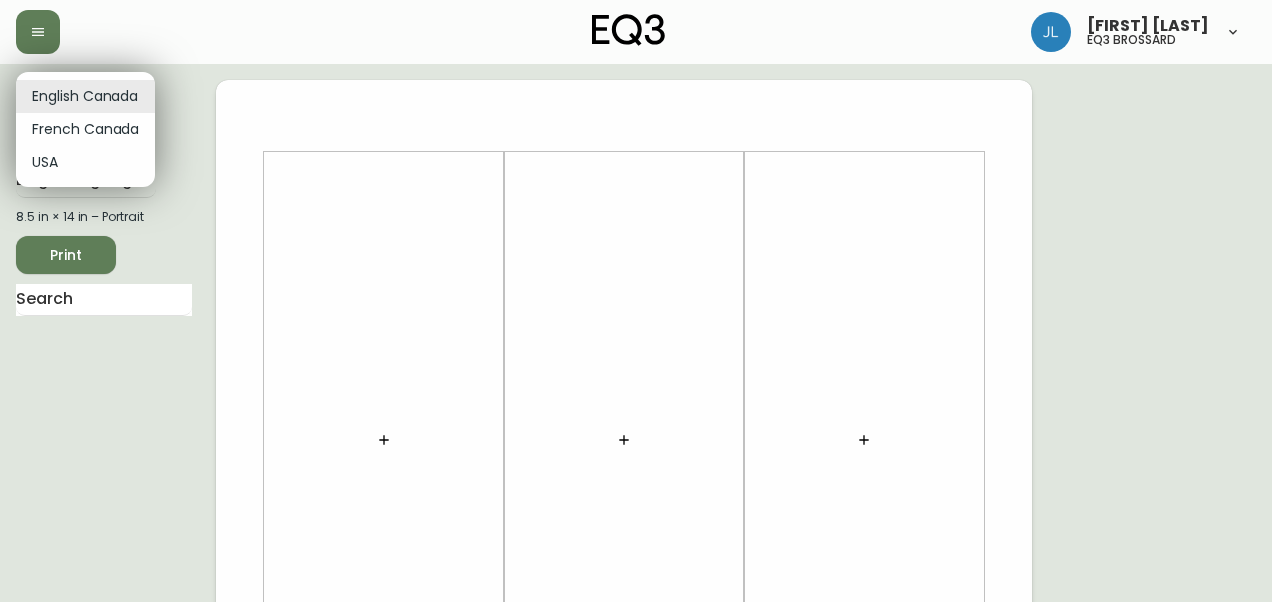 type on "fr_CA" 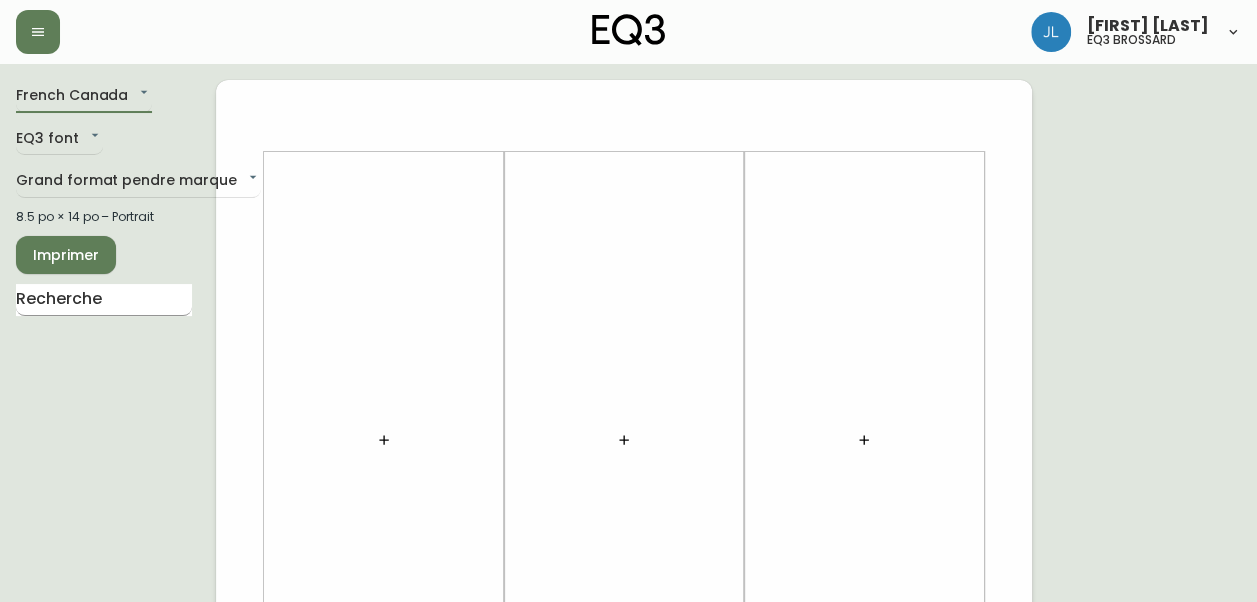click at bounding box center [104, 300] 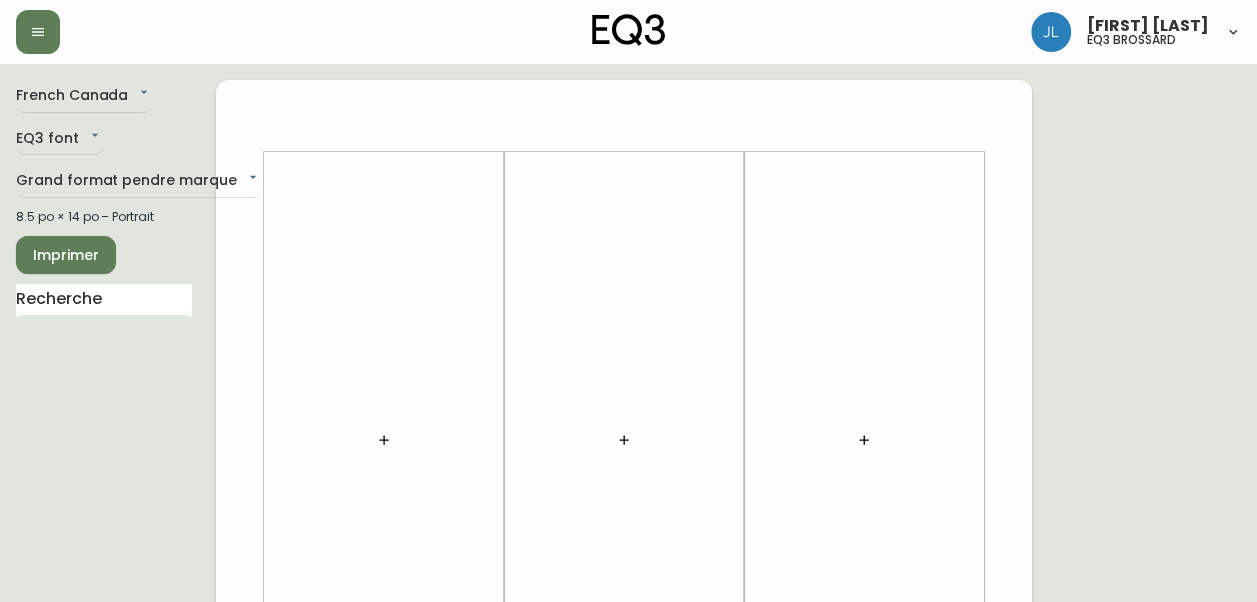 click at bounding box center [384, 440] 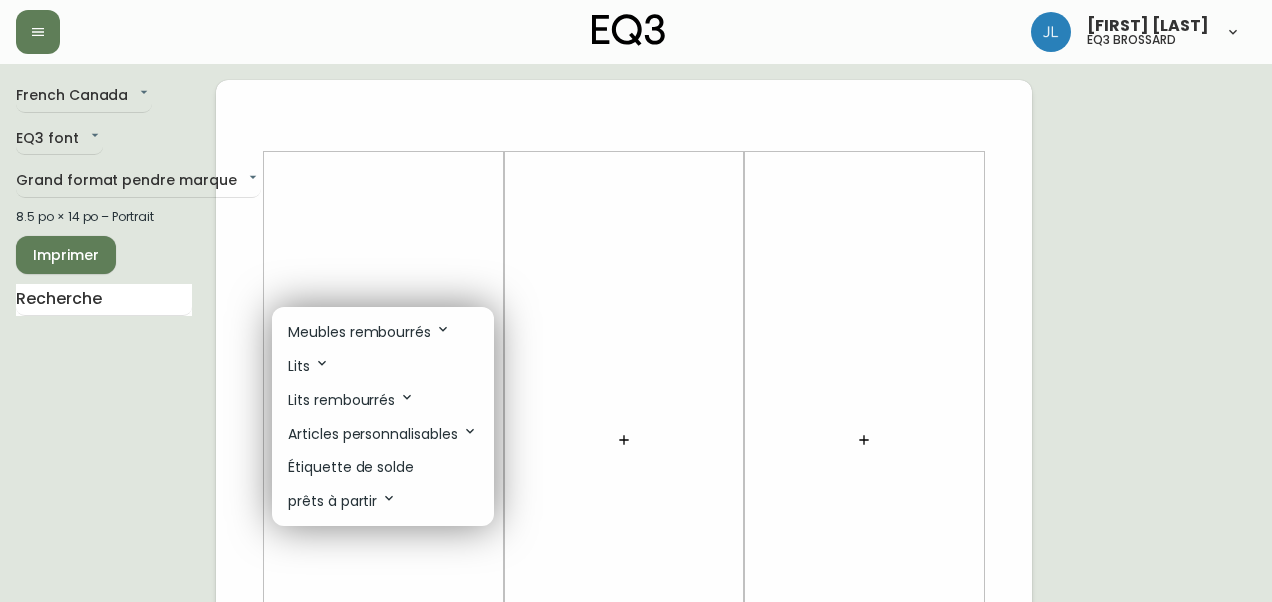 click on "Étiquette de solde" at bounding box center (383, 467) 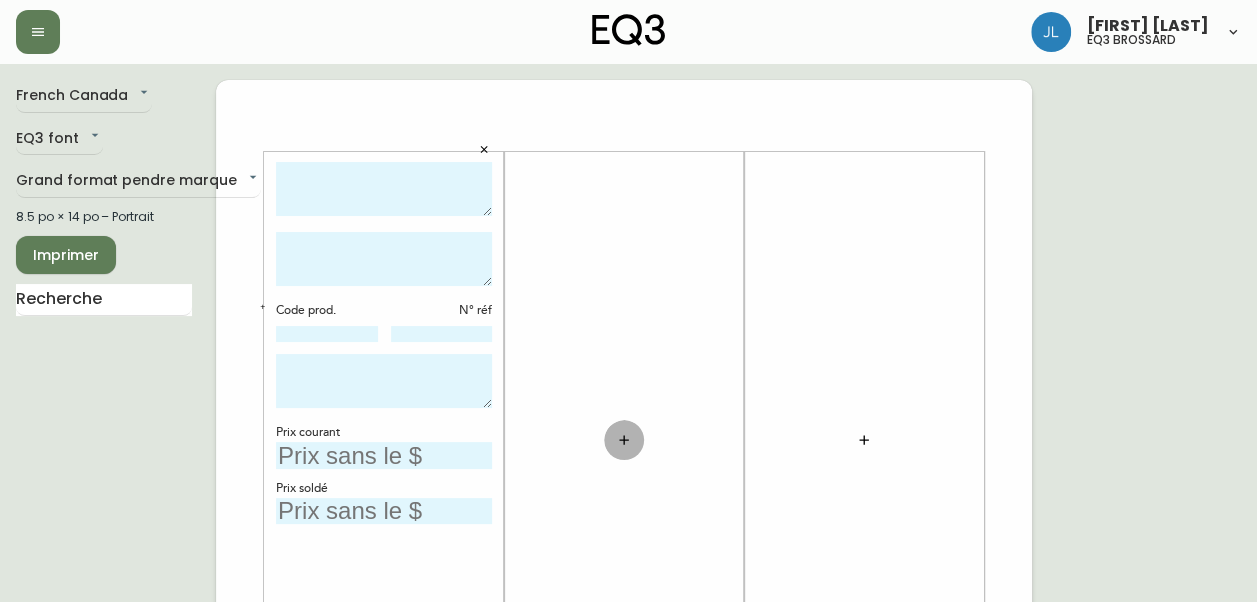 click 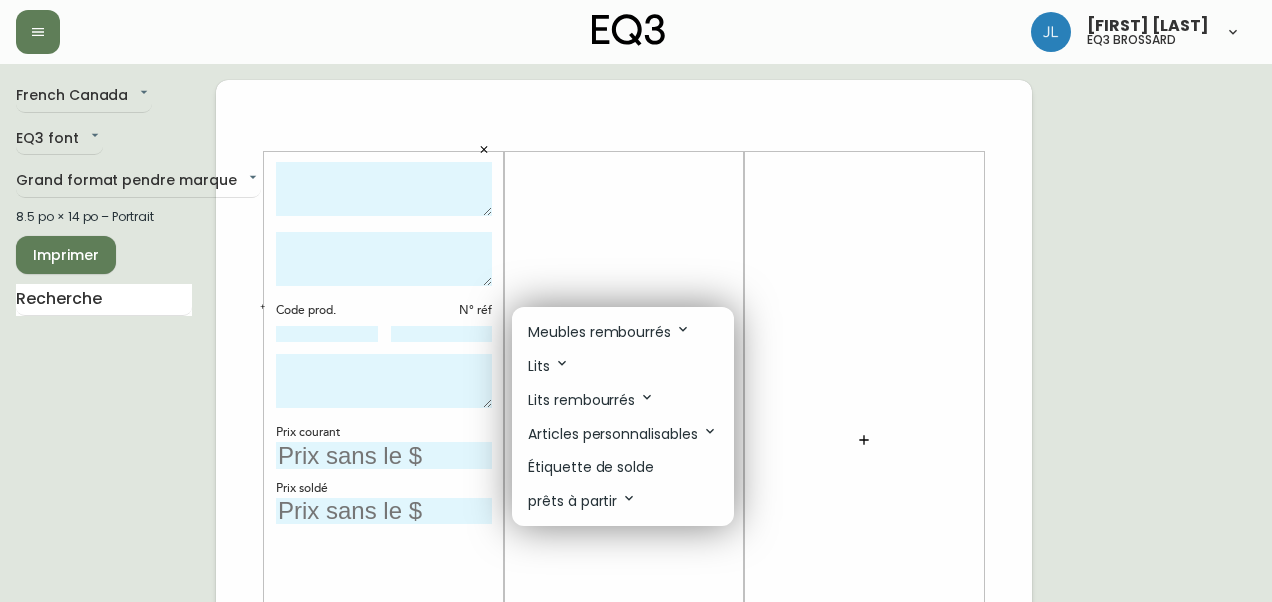 click on "Étiquette de solde" at bounding box center (591, 467) 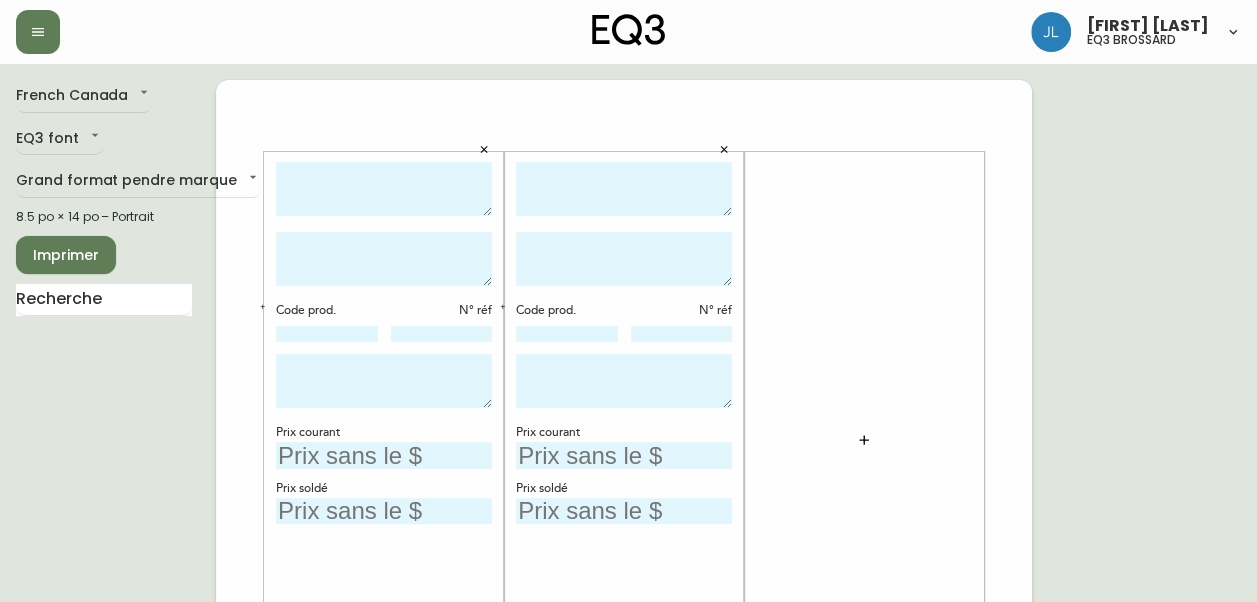 click at bounding box center (384, 189) 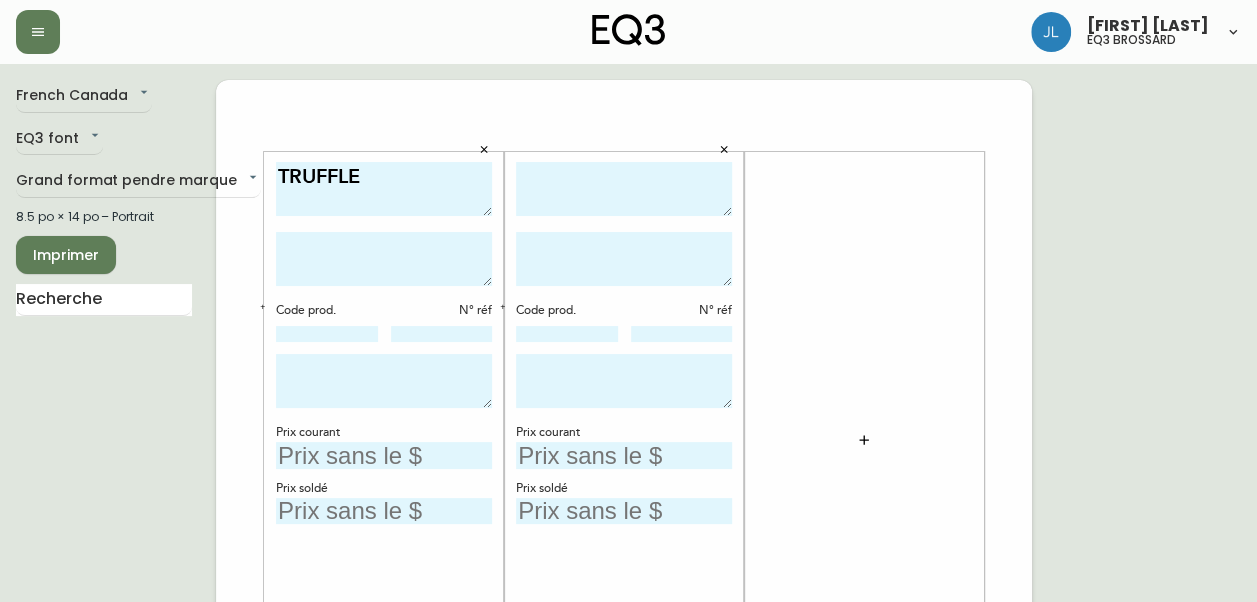 type on "TRUFFLE" 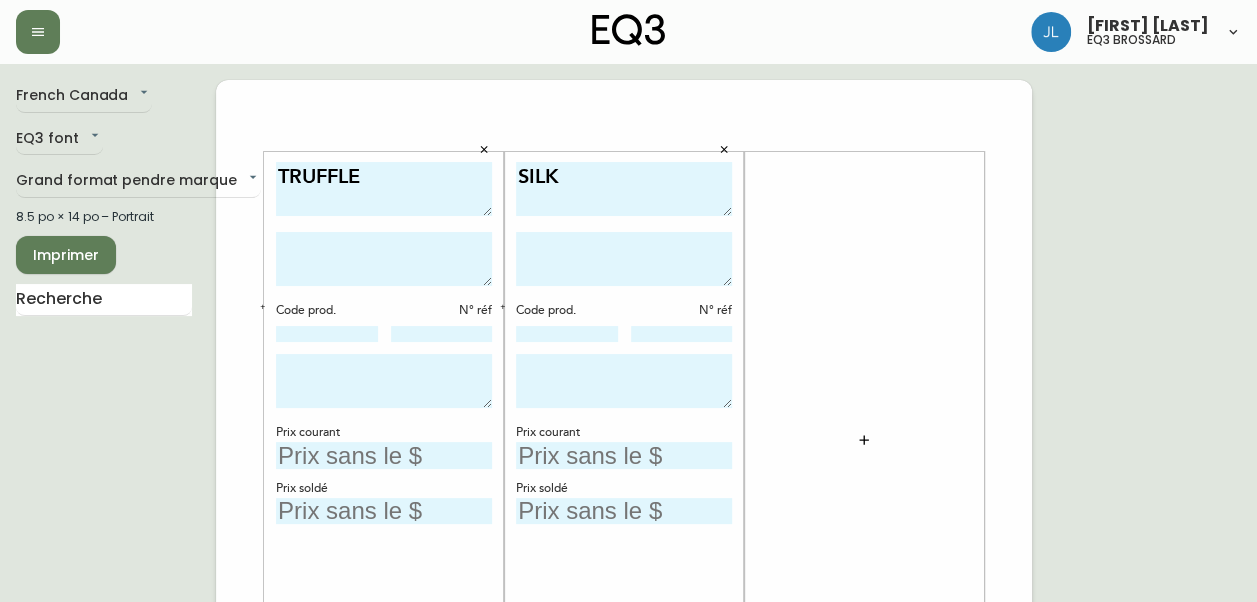 type on "SILK" 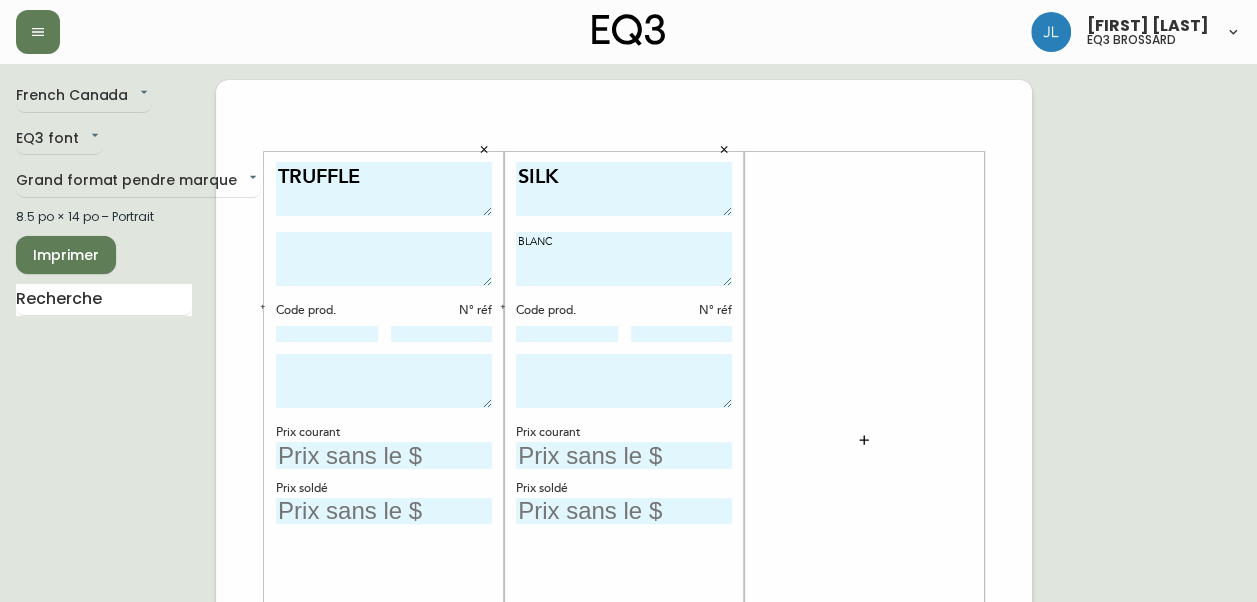 type on "BLANC" 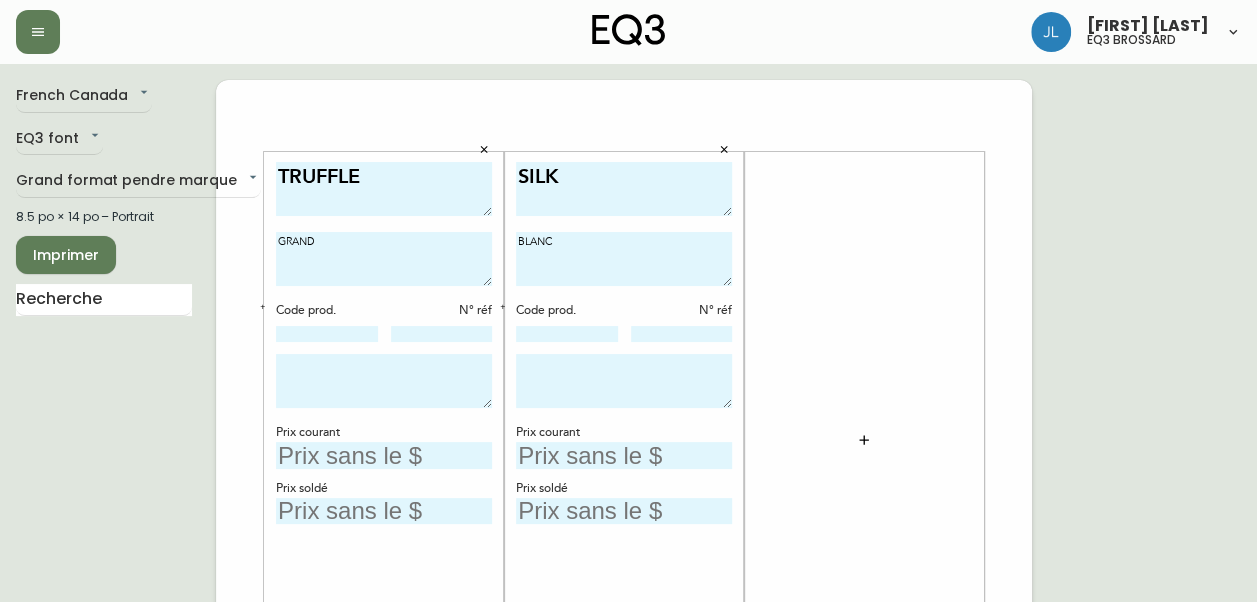 type on "GRAND" 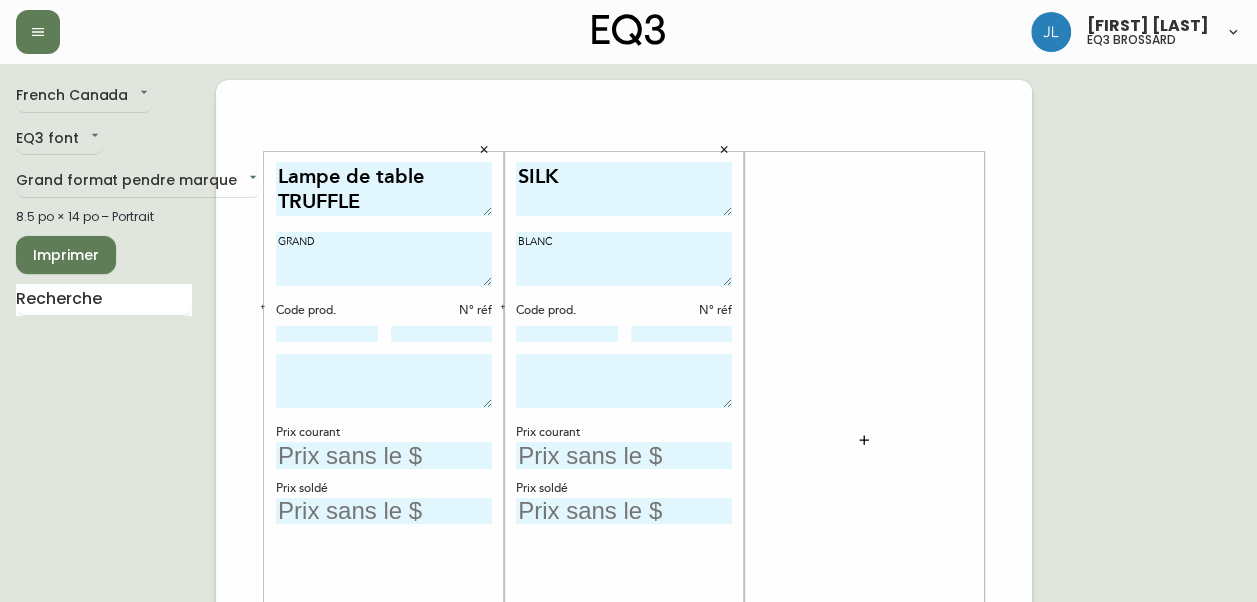 type on "Lampe de table
TRUFFLE" 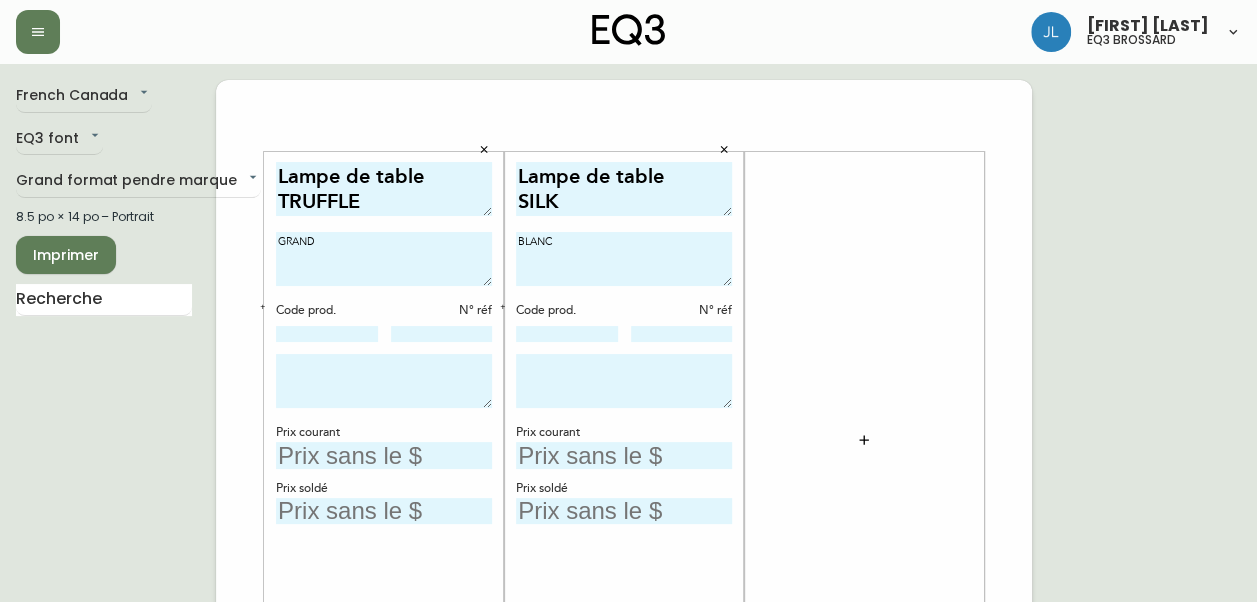 type on "Lampe de table
SILK" 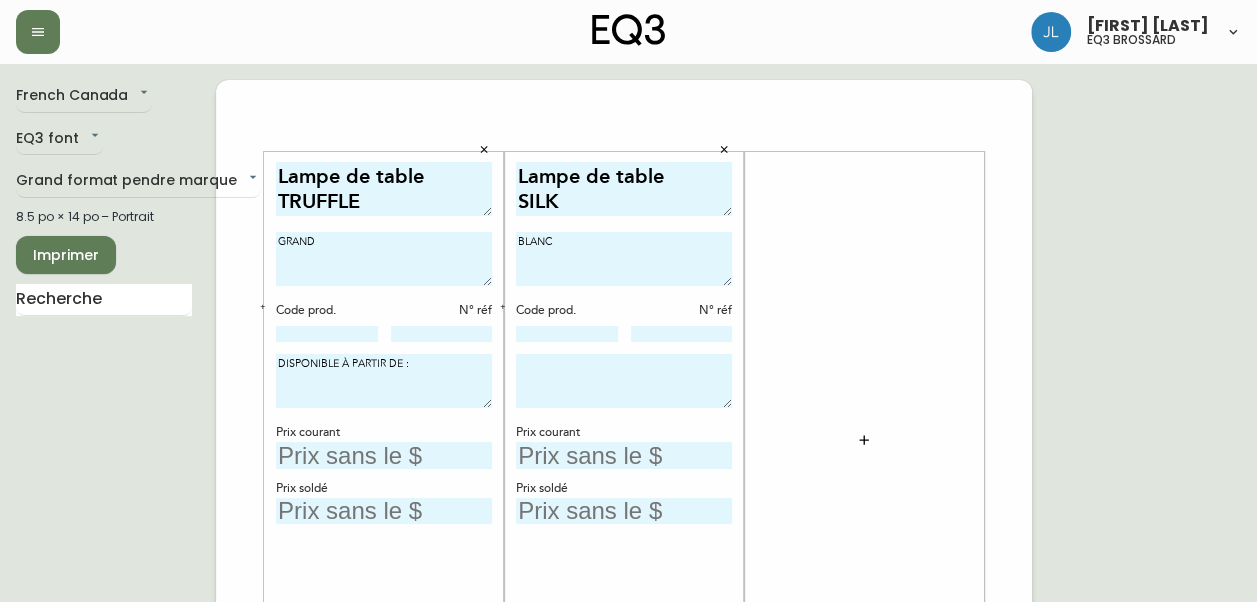 drag, startPoint x: 421, startPoint y: 362, endPoint x: 246, endPoint y: 359, distance: 175.02571 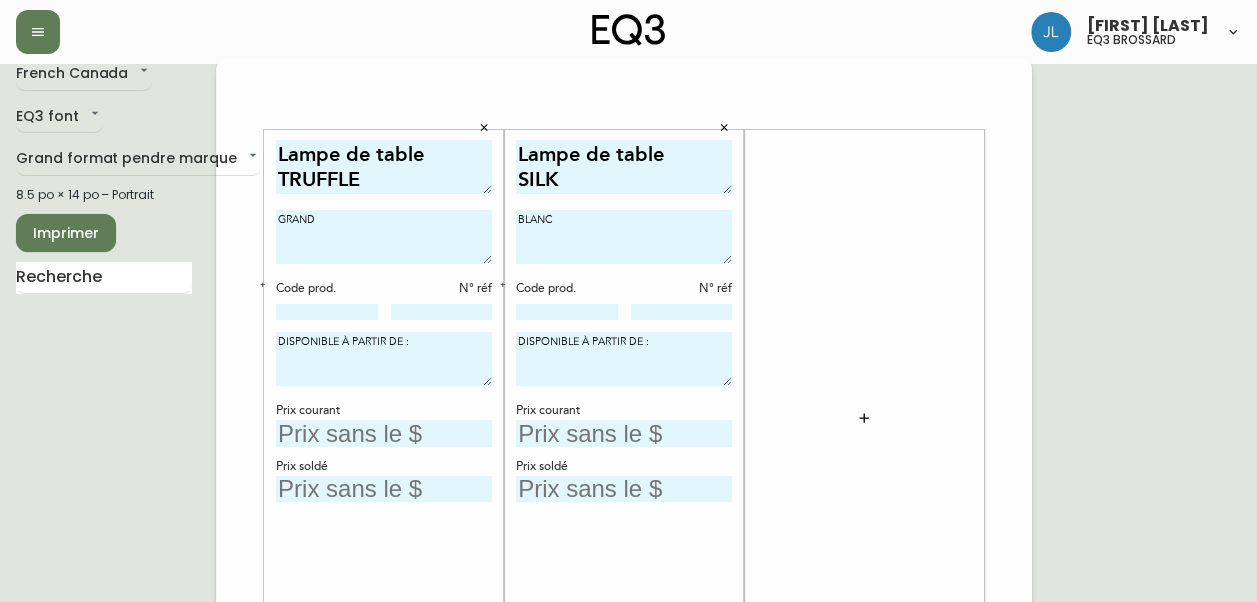 scroll, scrollTop: 21, scrollLeft: 0, axis: vertical 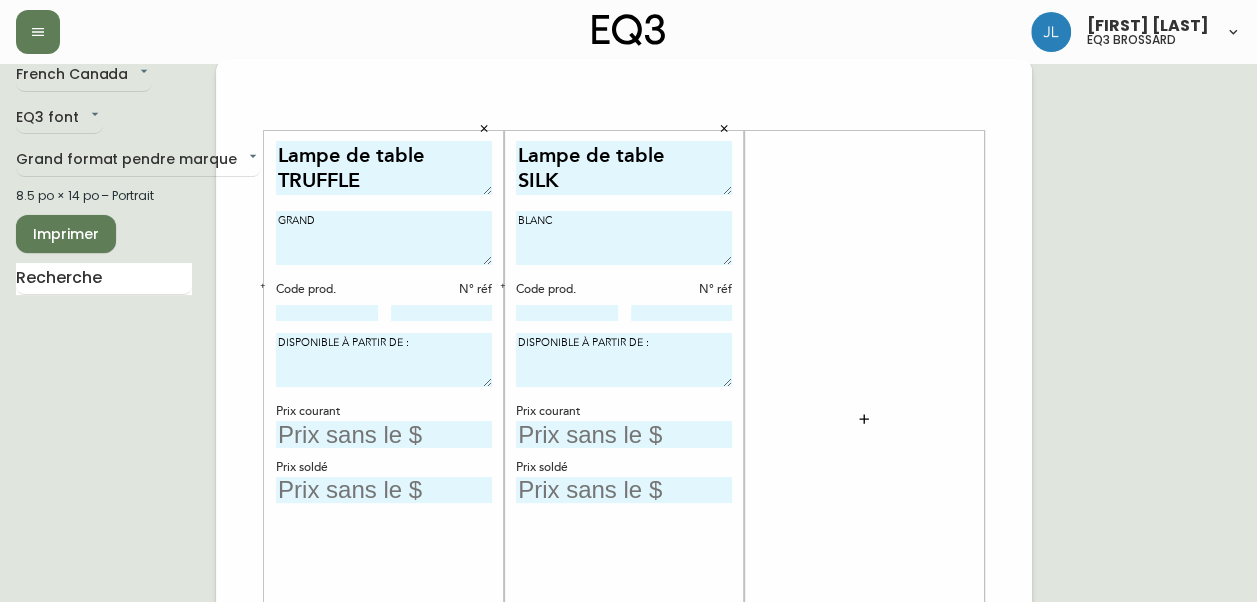 type on "DISPONIBLE À PARTIR DE :" 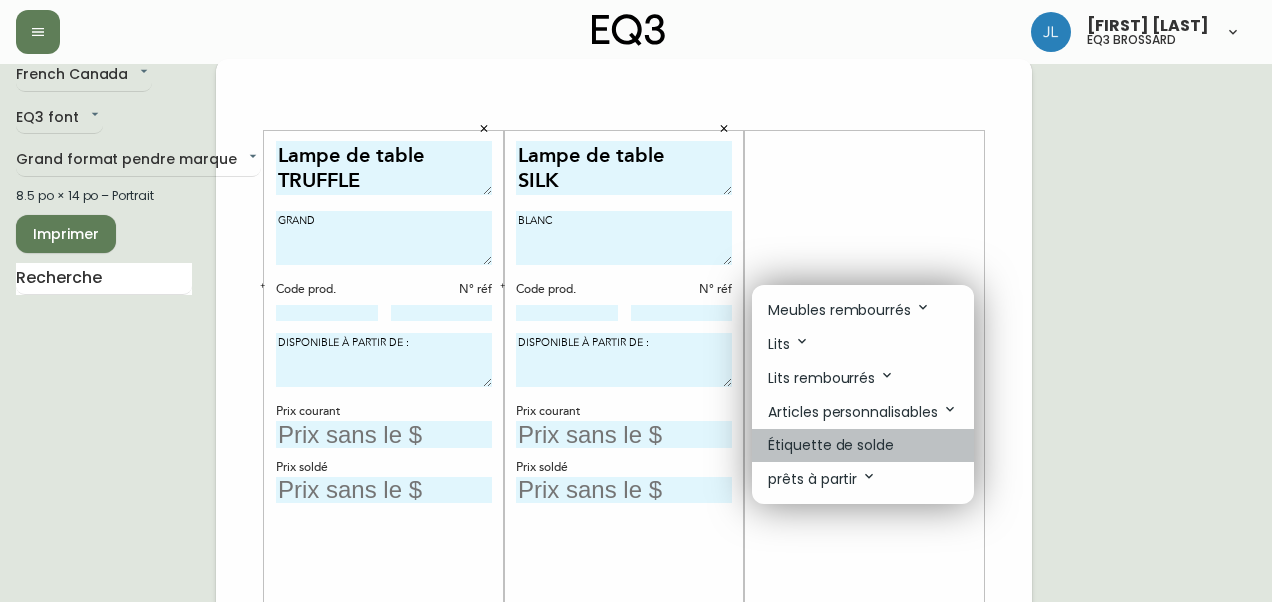 click on "Étiquette de solde" at bounding box center (863, 445) 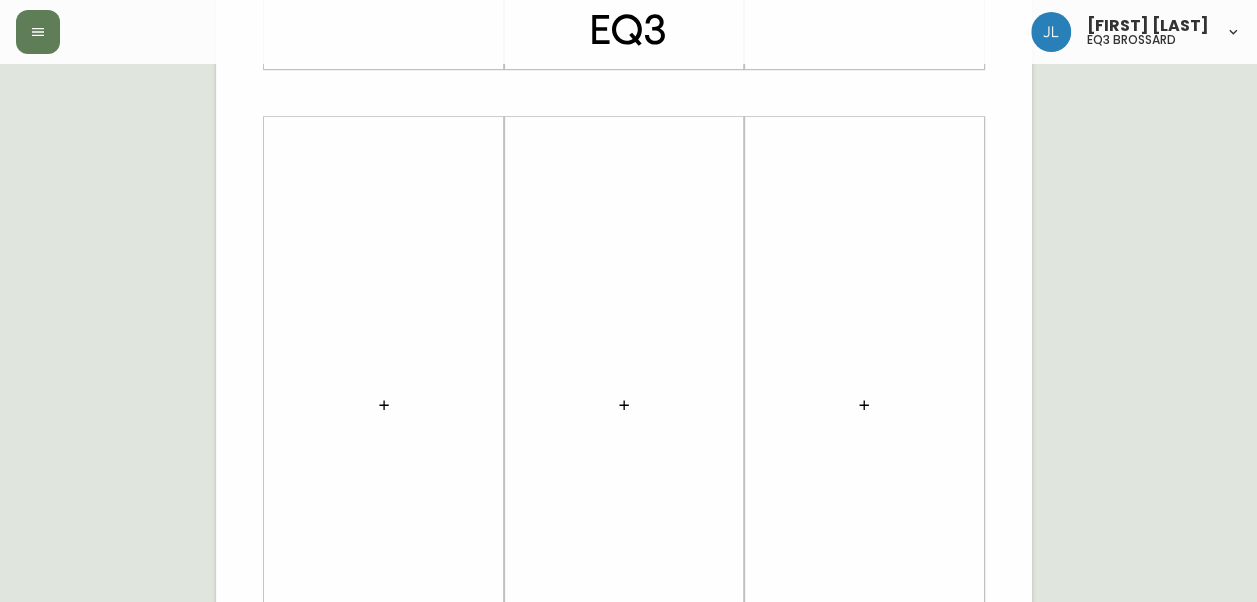 scroll, scrollTop: 677, scrollLeft: 0, axis: vertical 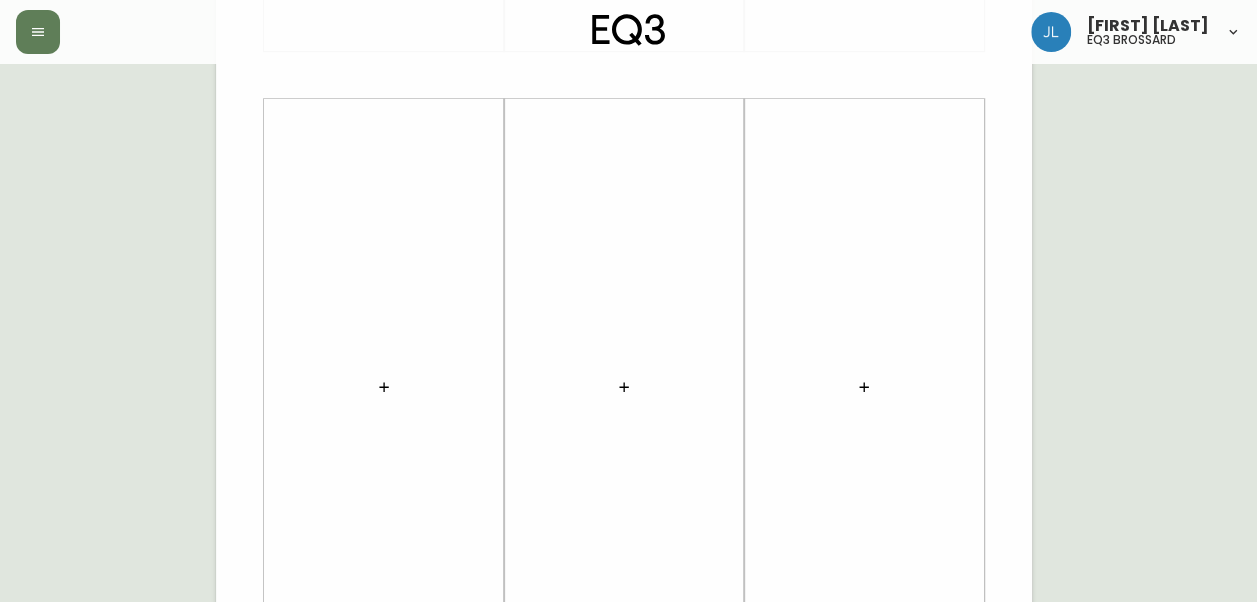 click 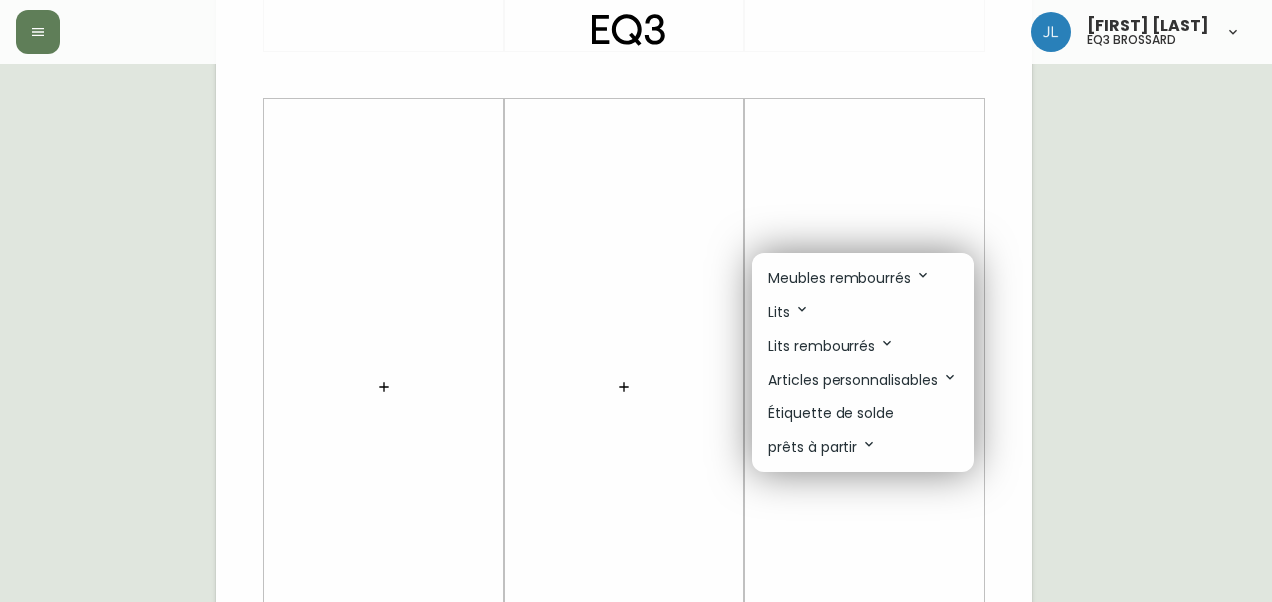 click on "Étiquette de solde" at bounding box center (831, 413) 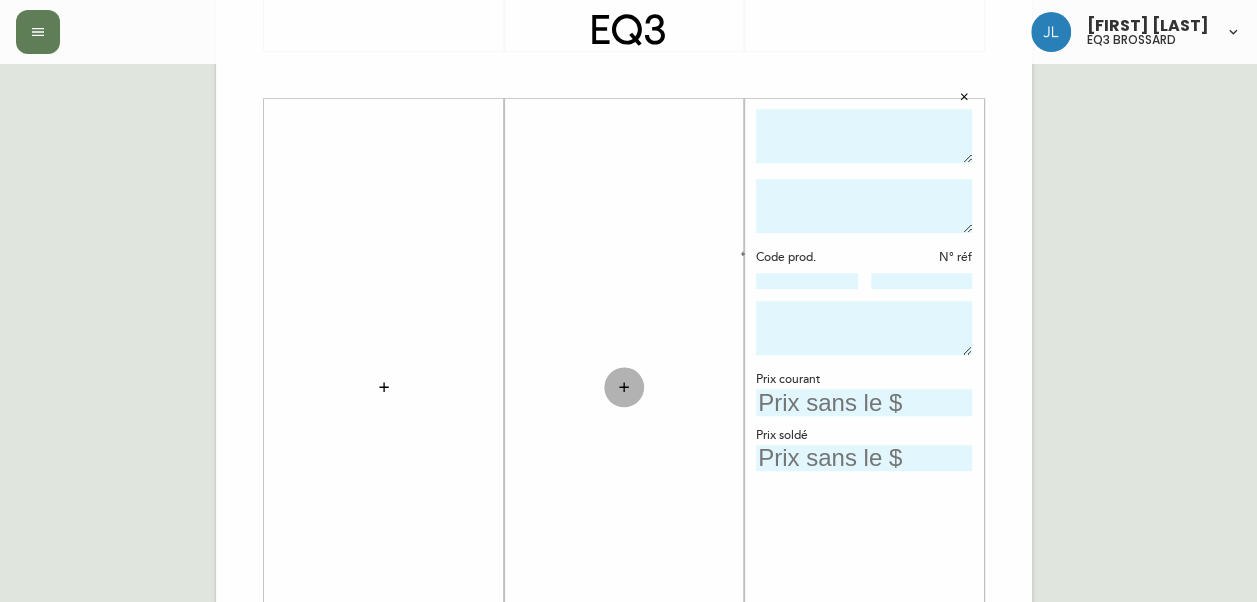 click 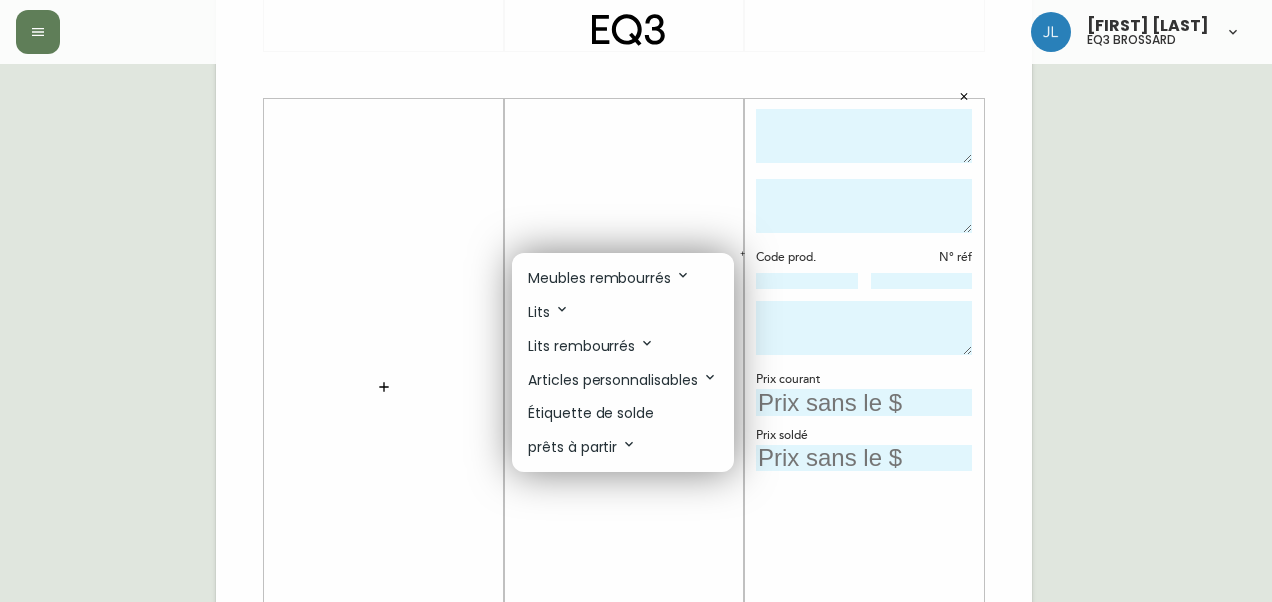 click on "Étiquette de solde" at bounding box center (623, 413) 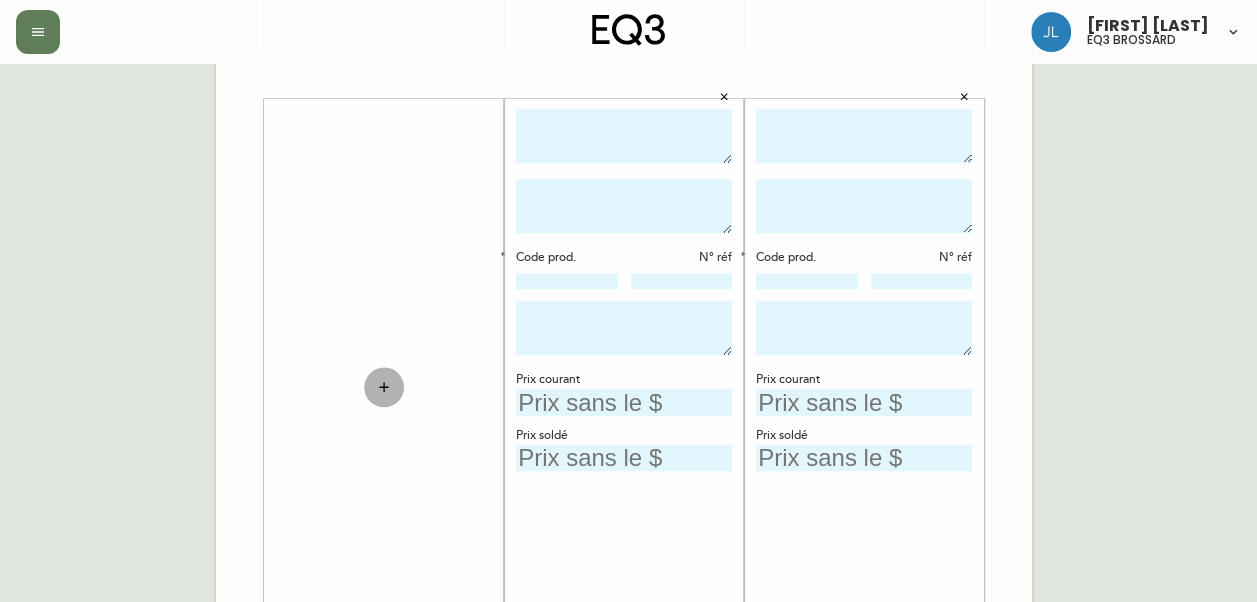 click at bounding box center [384, 387] 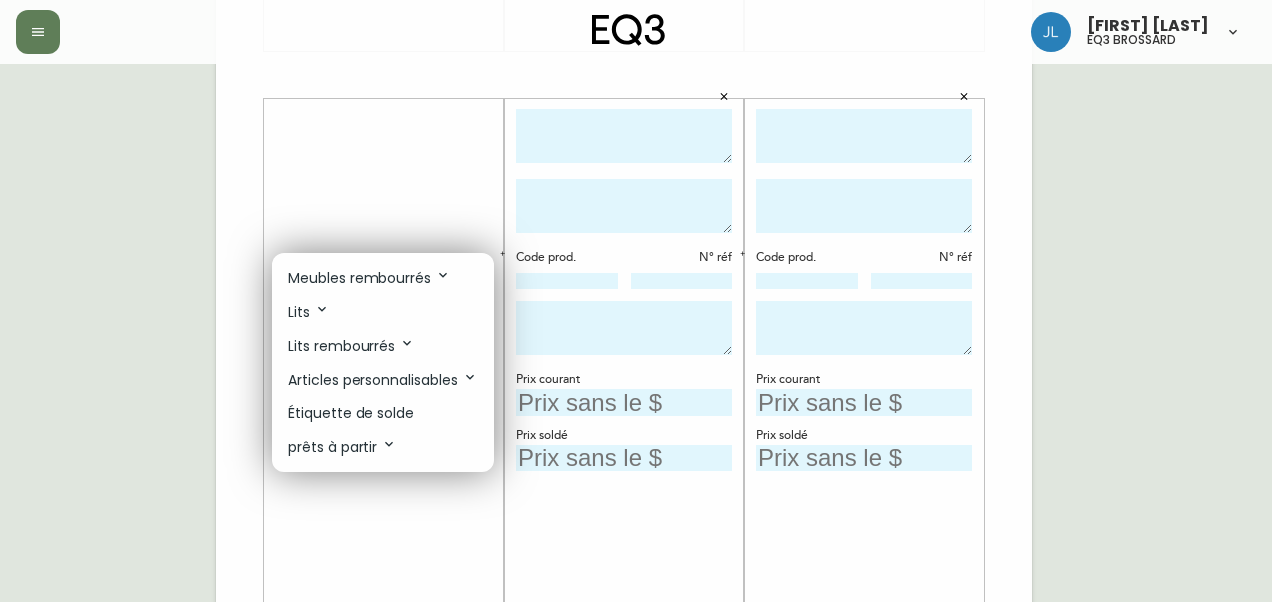 click on "Étiquette de solde" at bounding box center (351, 413) 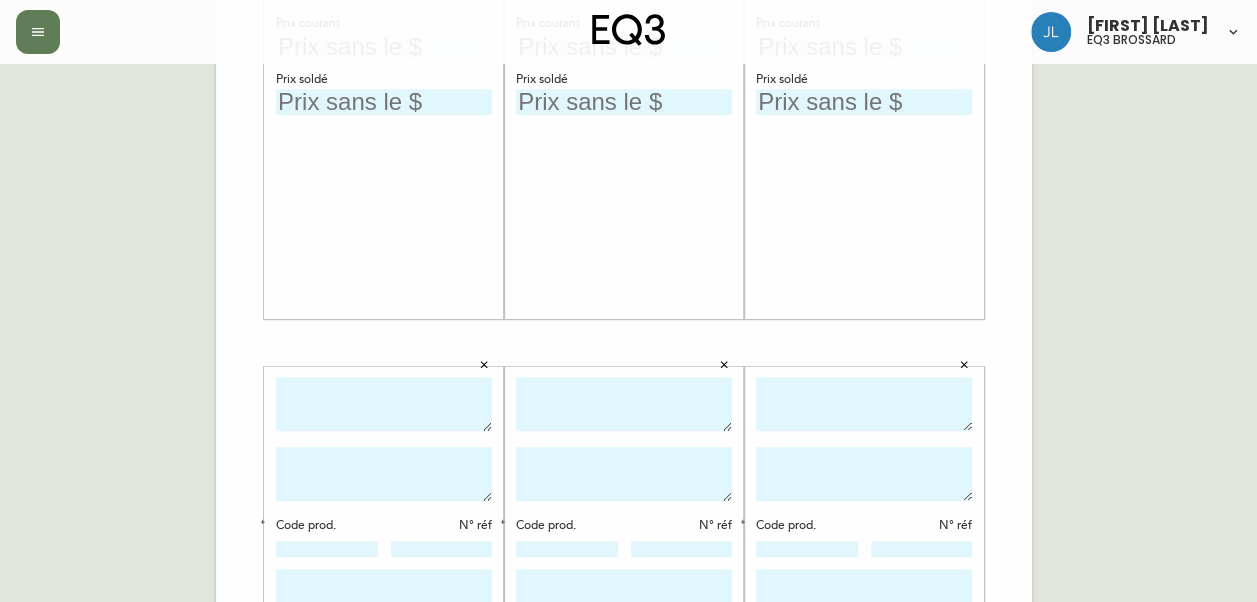 scroll, scrollTop: 407, scrollLeft: 0, axis: vertical 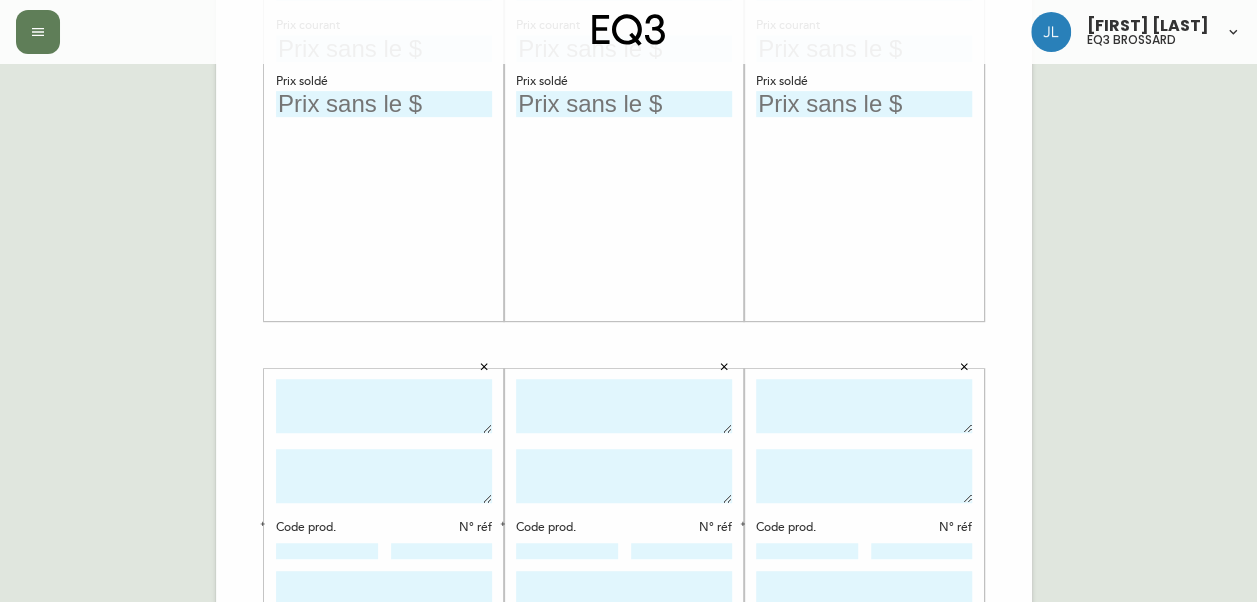 click at bounding box center (384, 406) 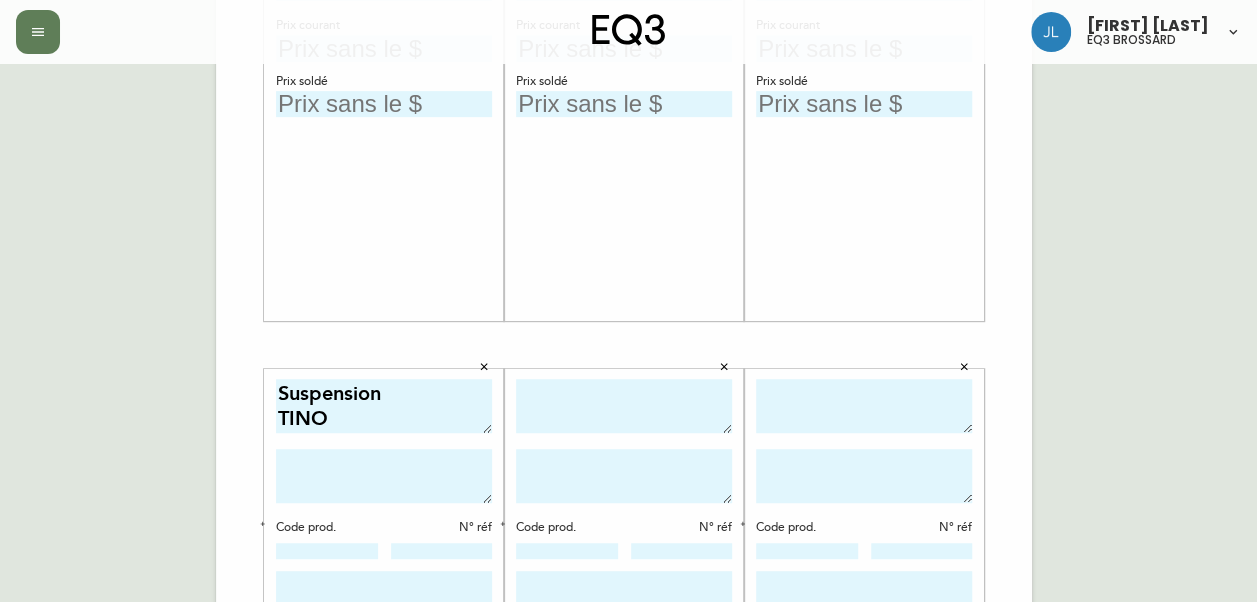 type on "Suspension
TINO" 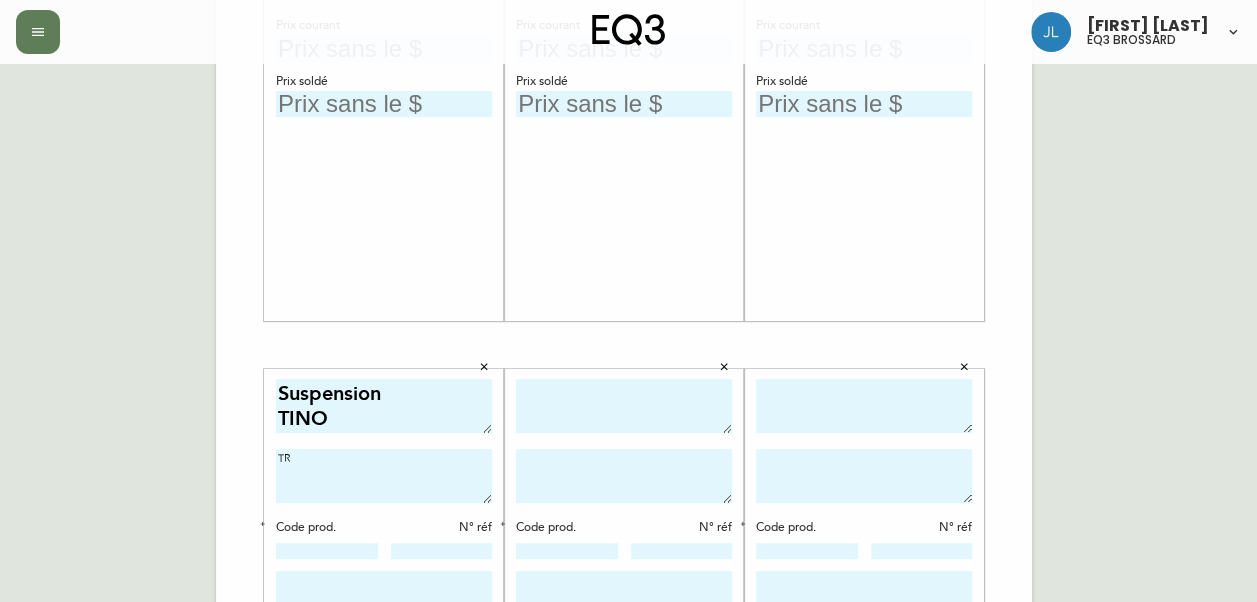 type on "T" 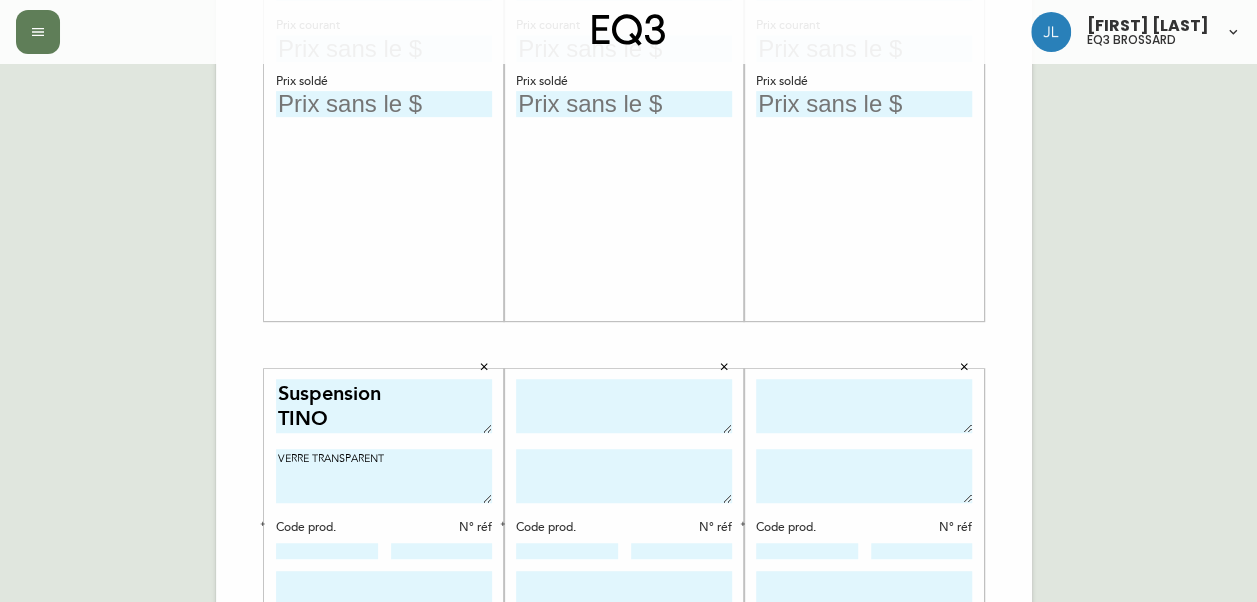click on "VERRE TRANSPARENT" at bounding box center [384, 476] 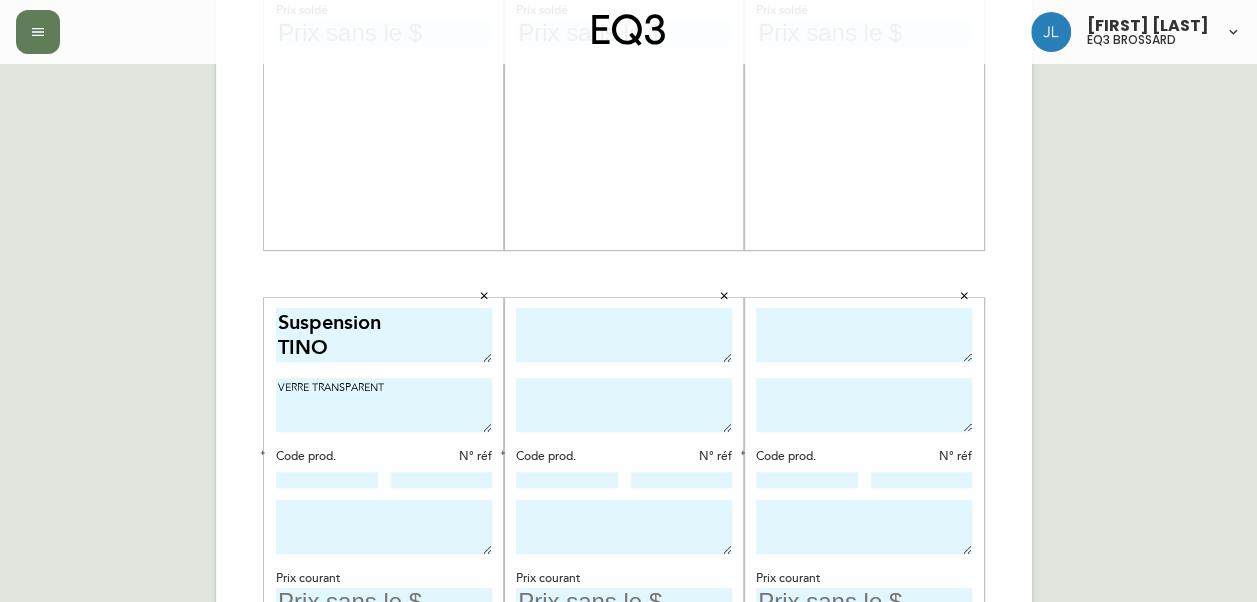 scroll, scrollTop: 481, scrollLeft: 0, axis: vertical 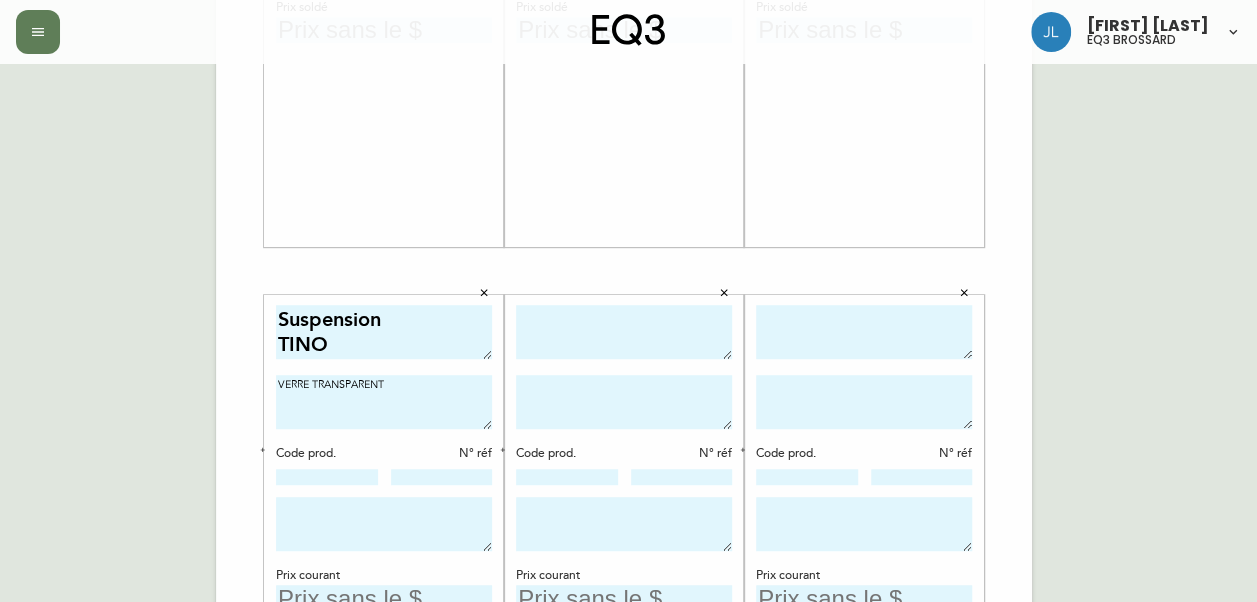 type on "VERRE TRANSPARENT" 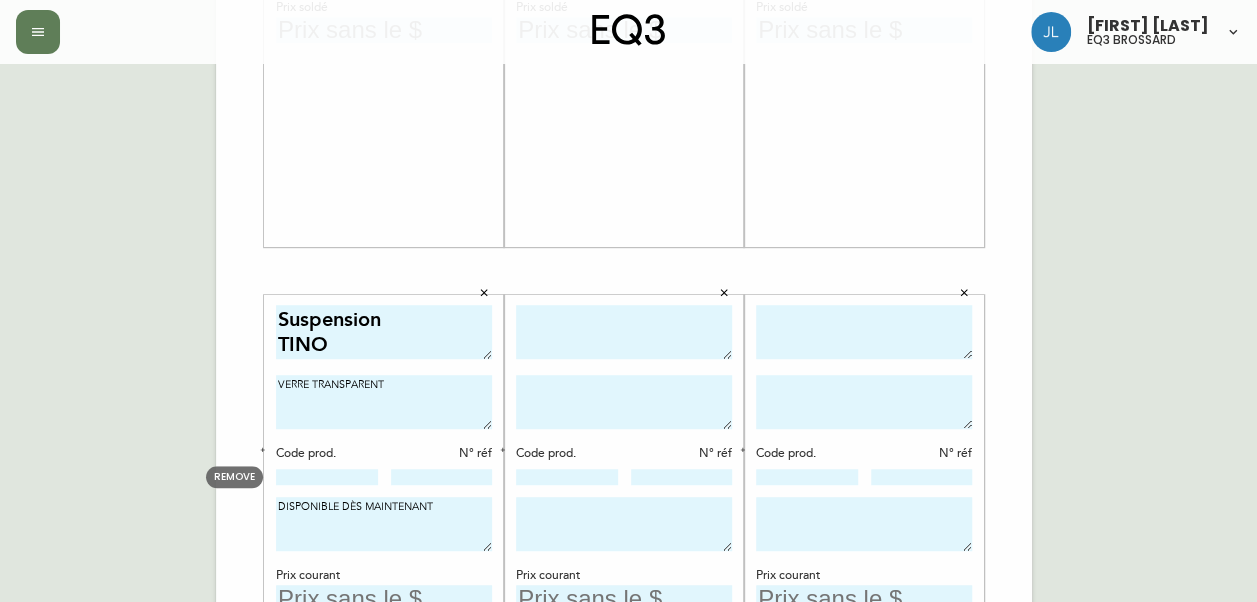 type on "DISPONIBLE DÈS MAINTENANT" 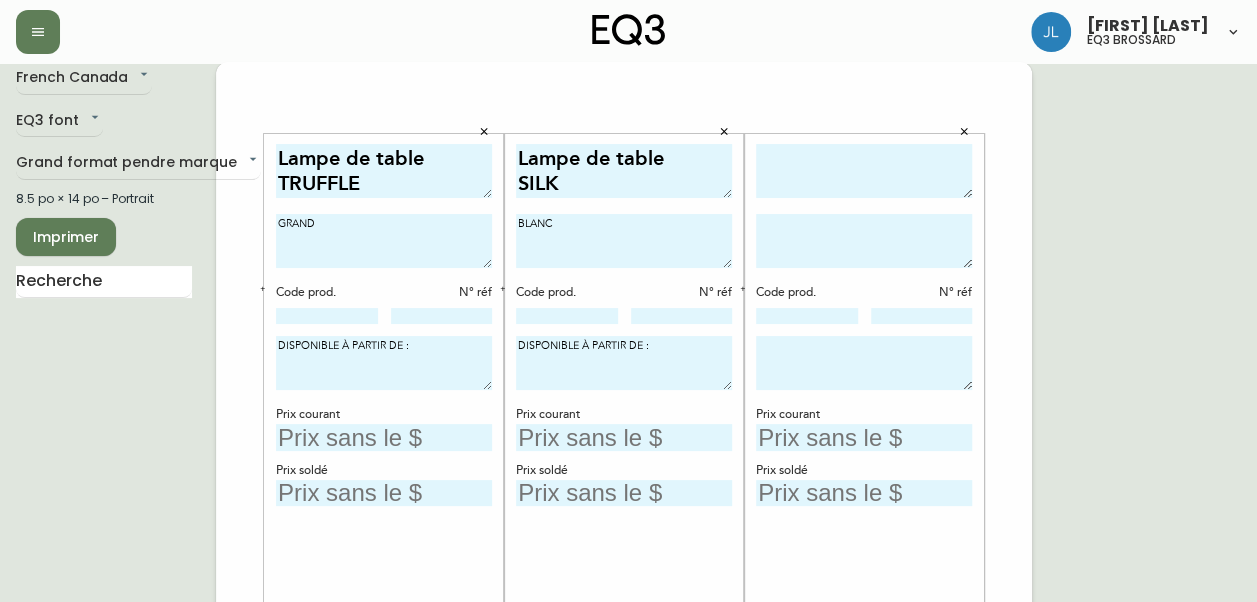 scroll, scrollTop: 12, scrollLeft: 0, axis: vertical 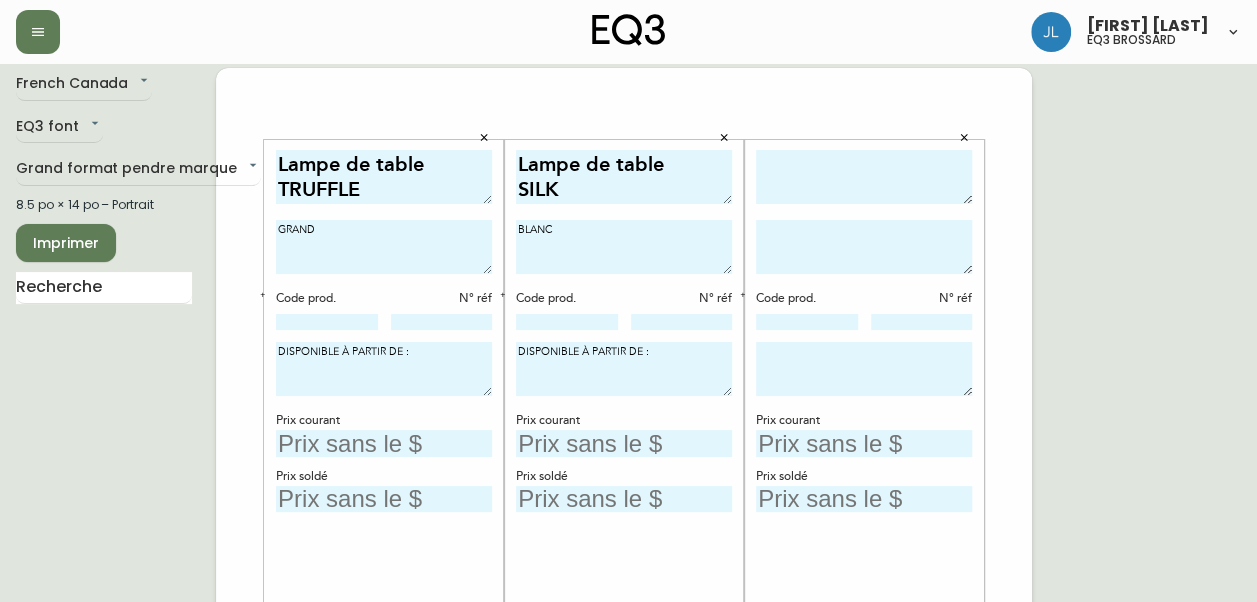 click at bounding box center [864, 177] 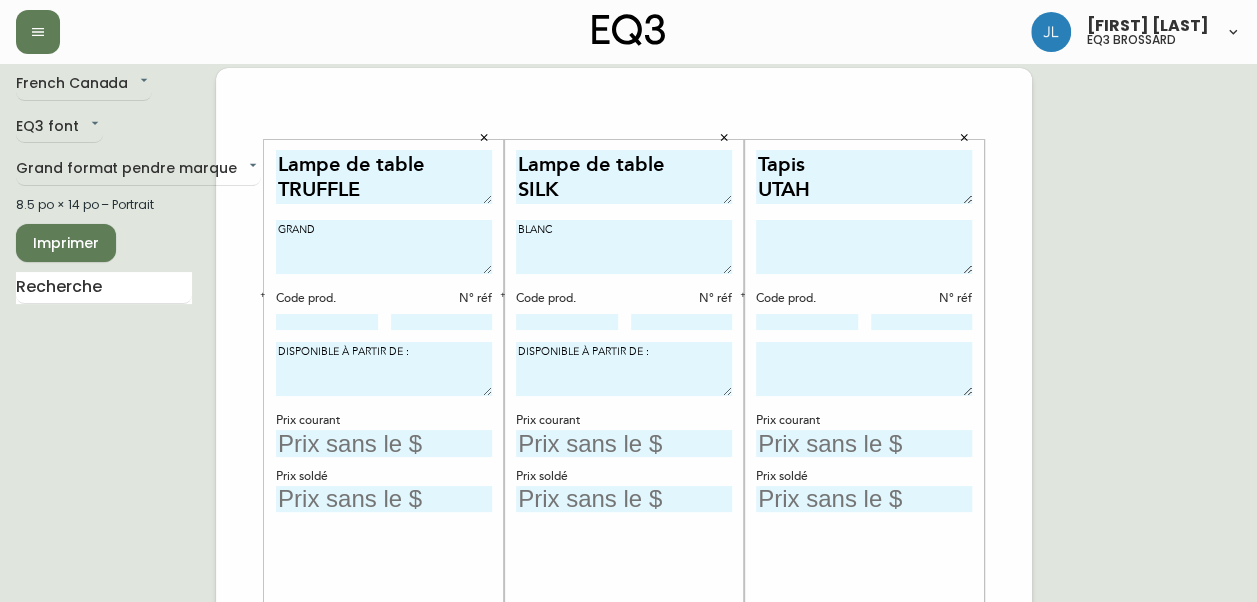 type on "Tapis
UTAH" 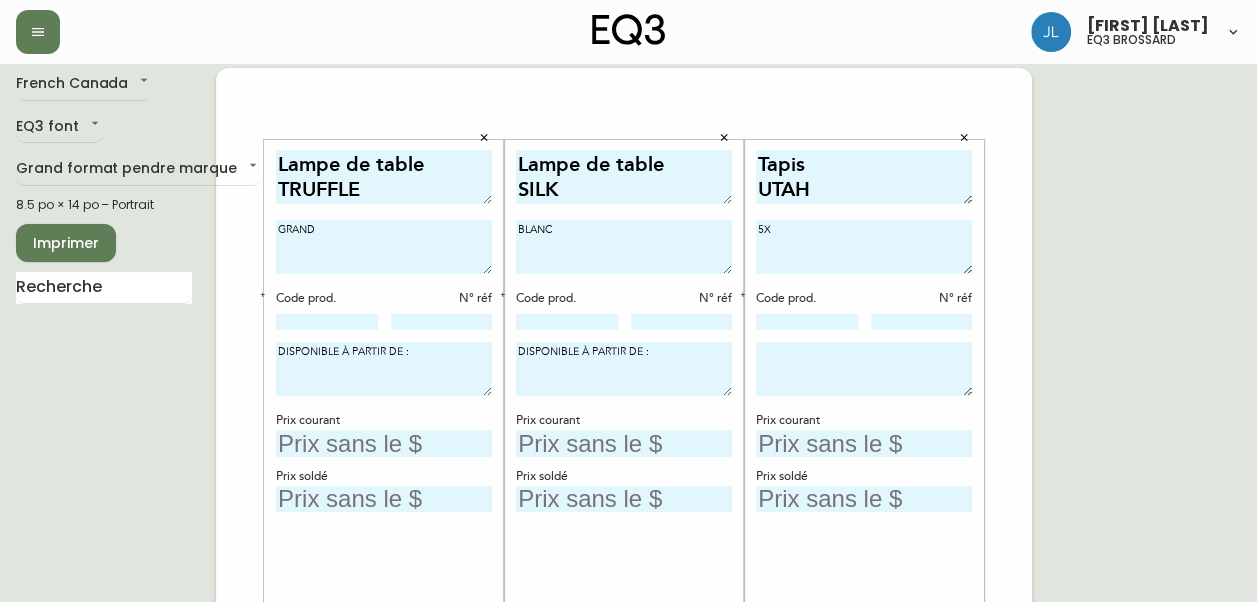 type on "5X8" 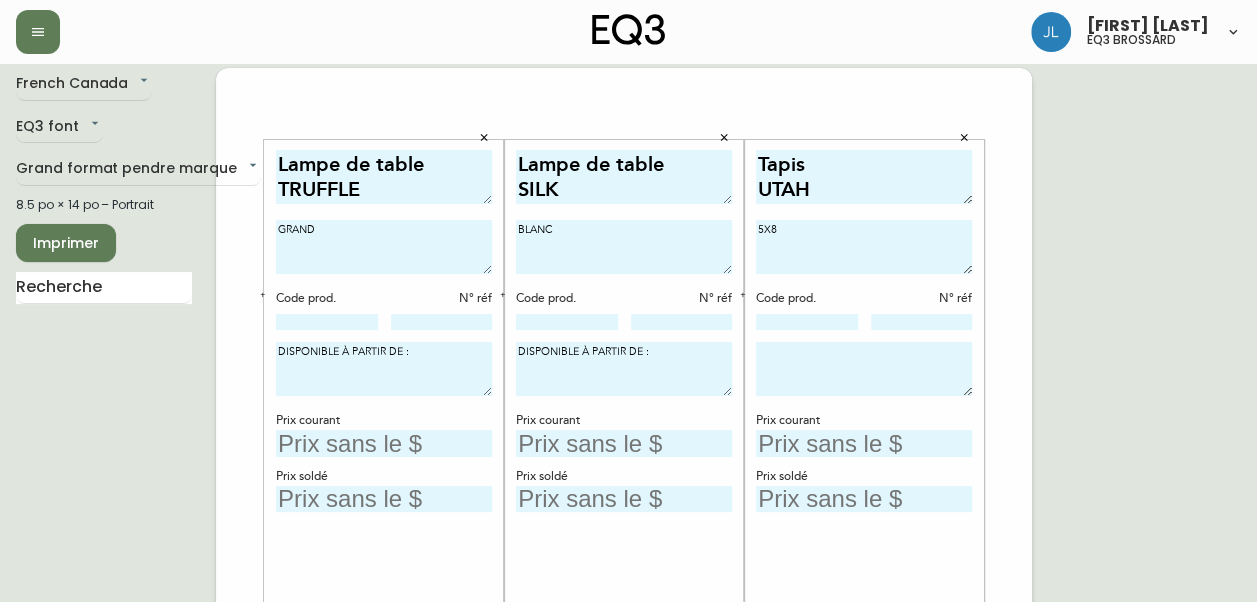 drag, startPoint x: 794, startPoint y: 228, endPoint x: 746, endPoint y: 230, distance: 48.04165 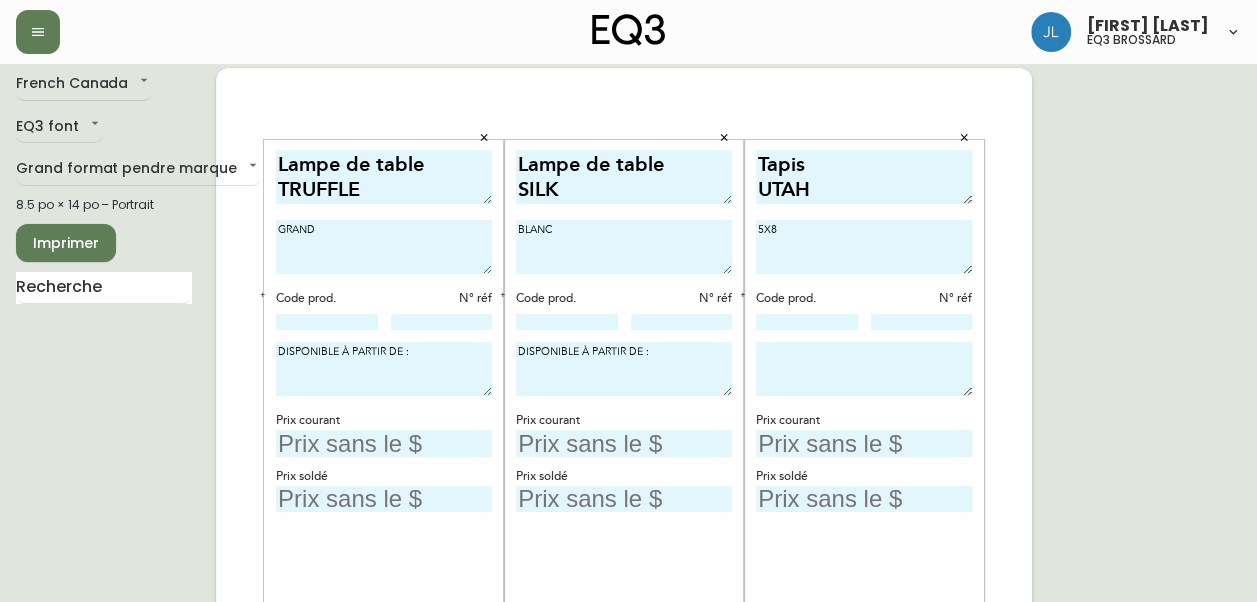 click on "Tapis
UTAH 5X8 Code prod. N° réf Prix courant Prix soldé" at bounding box center [864, 428] 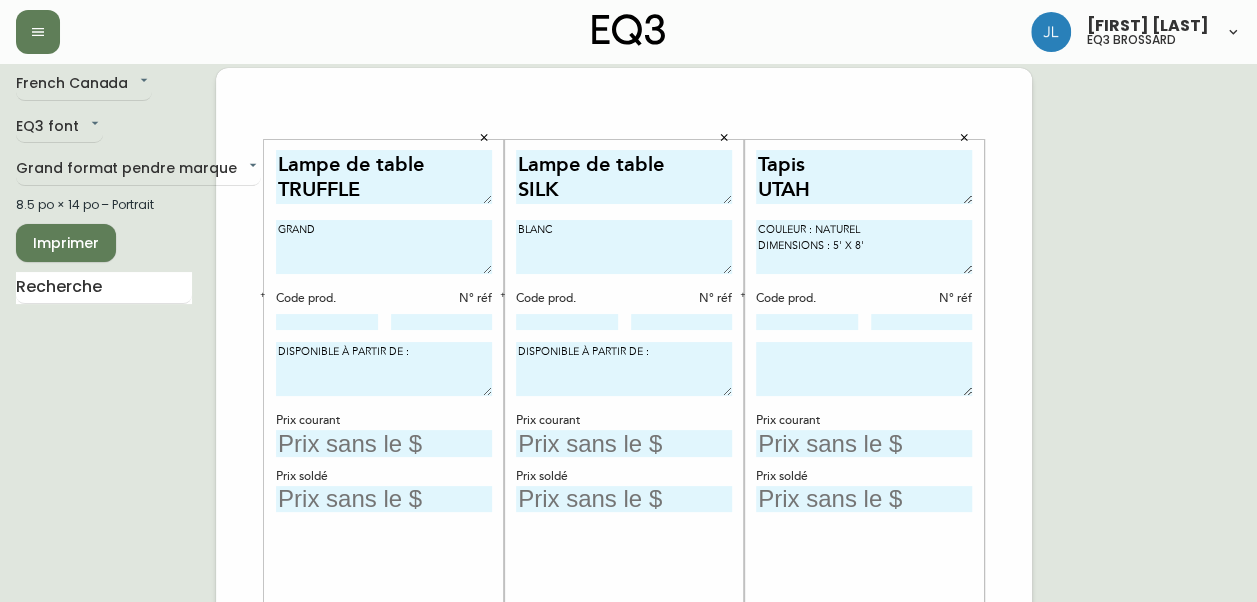 type on "COULEUR : NATUREL
DIMENSIONS : 5' X 8'" 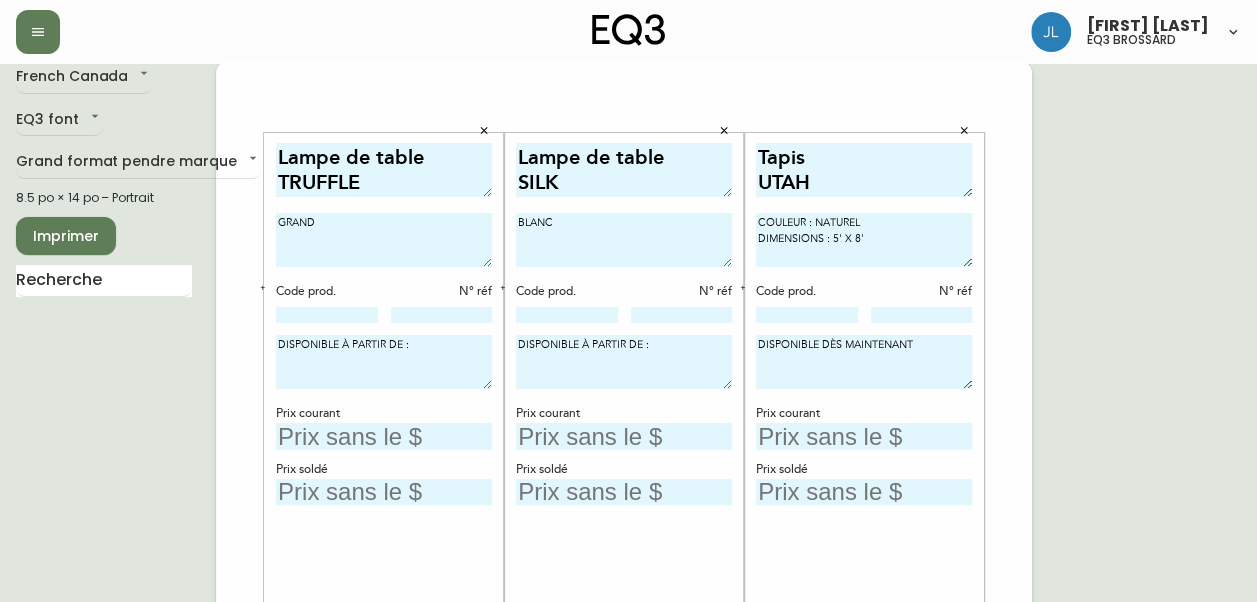 scroll, scrollTop: 18, scrollLeft: 0, axis: vertical 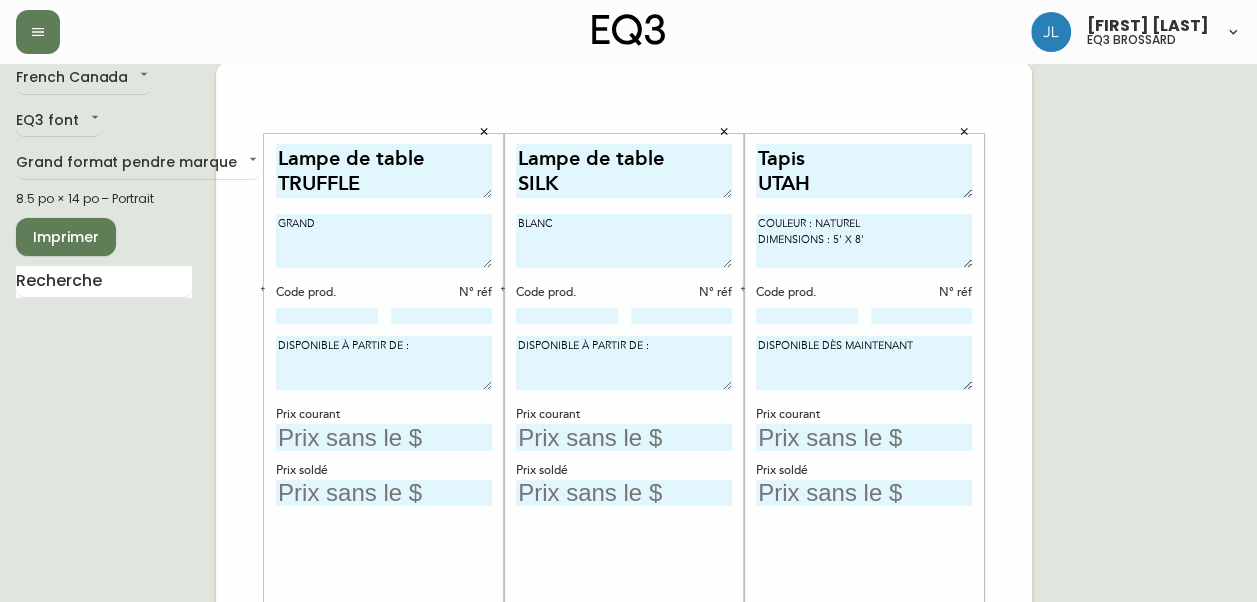 type on "DISPONIBLE DÈS MAINTENANT" 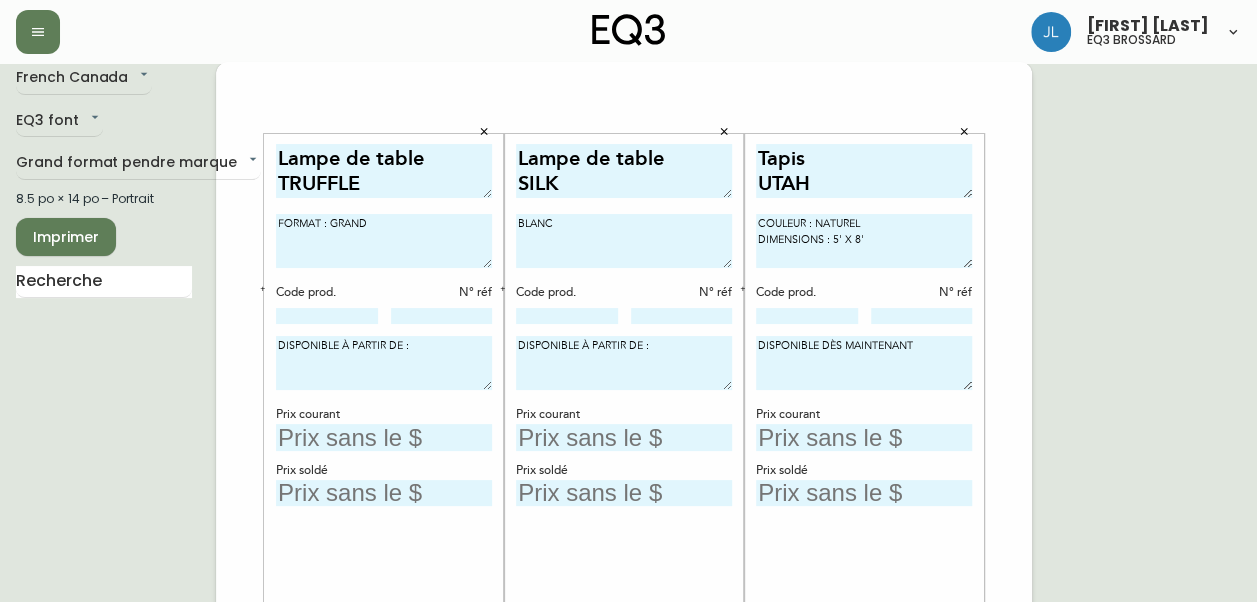 type on "FORMAT : GRAND" 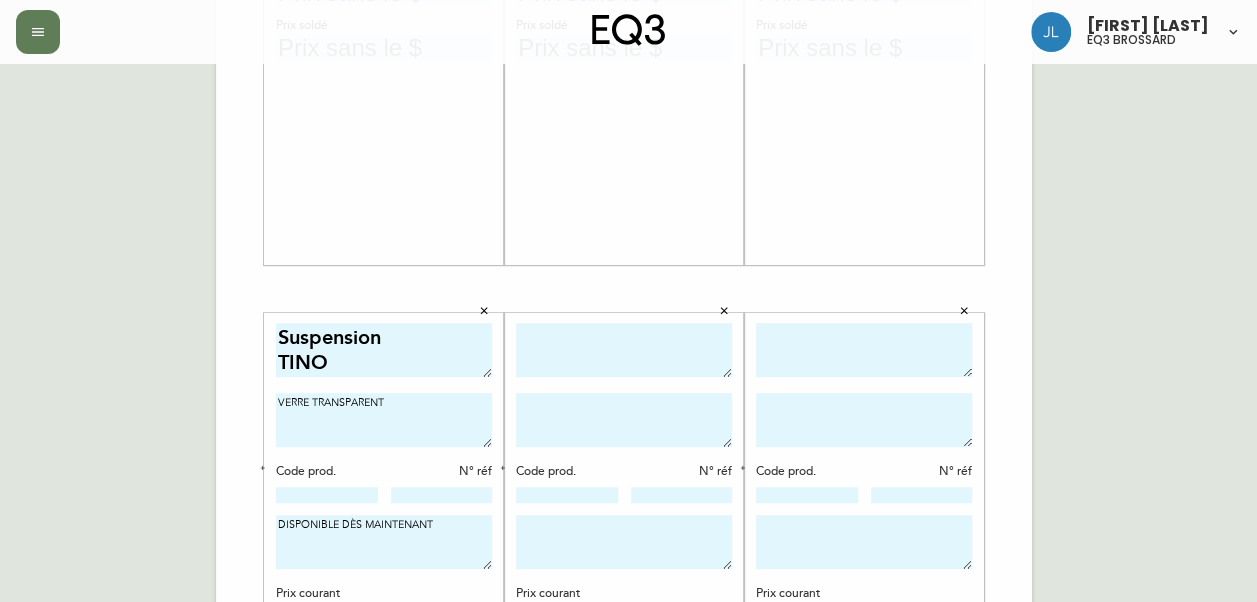 scroll, scrollTop: 481, scrollLeft: 0, axis: vertical 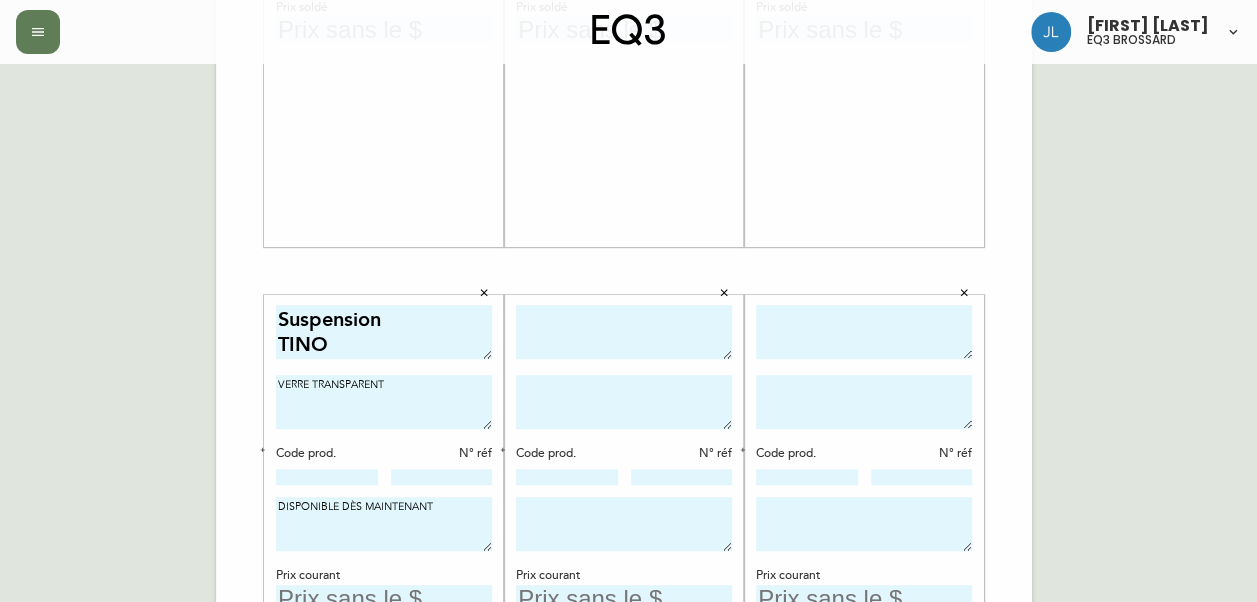 type on "COULEUR : BLANC" 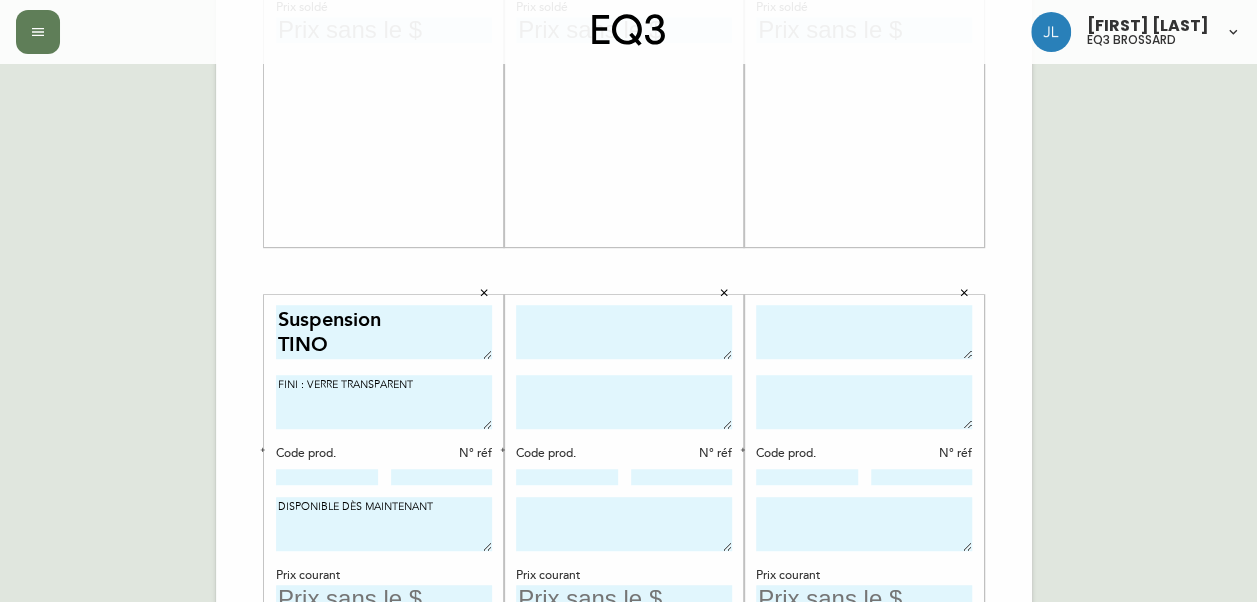 type on "FINI : VERRE TRANSPARENT" 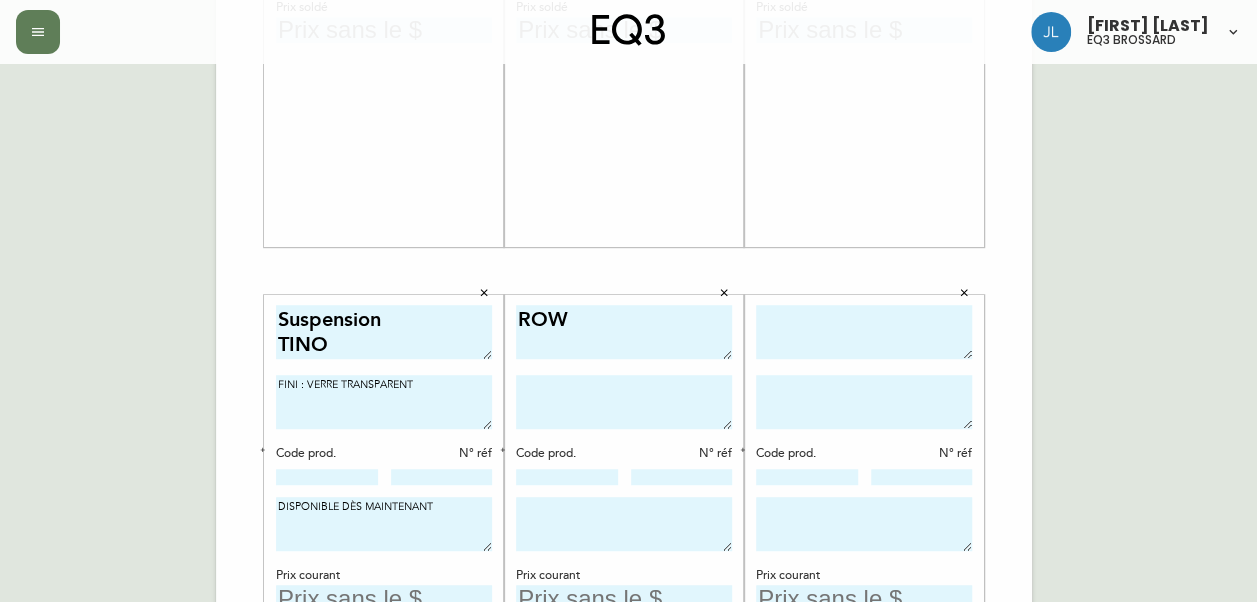 click on "ROW" at bounding box center (624, 332) 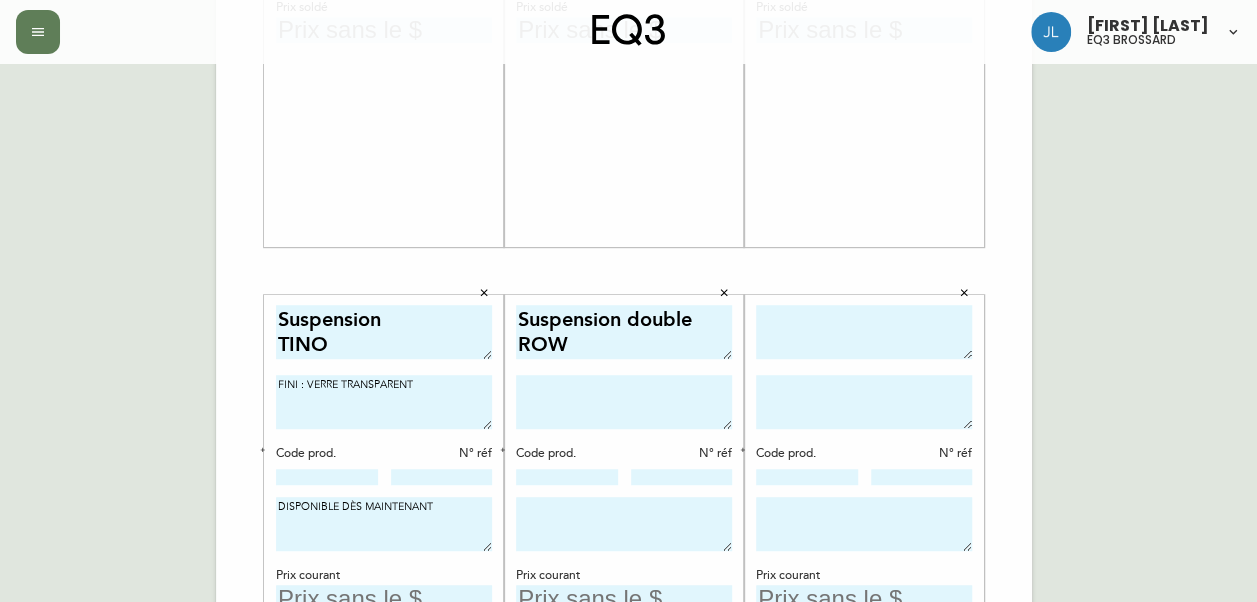 click at bounding box center [624, 402] 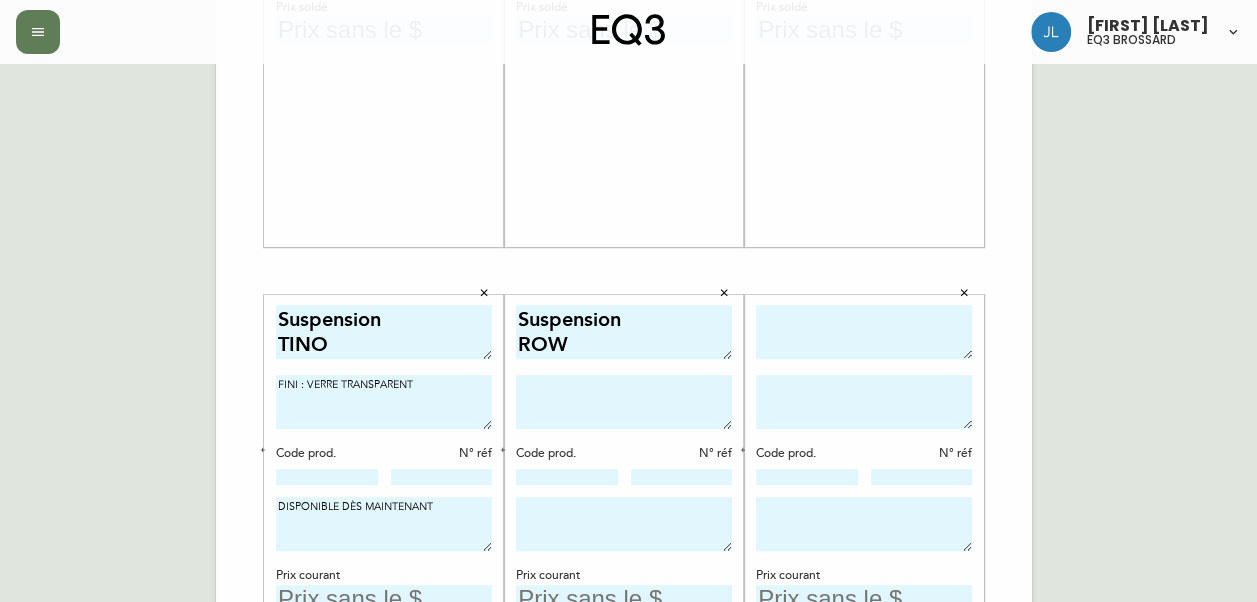 type on "Suspension
ROW" 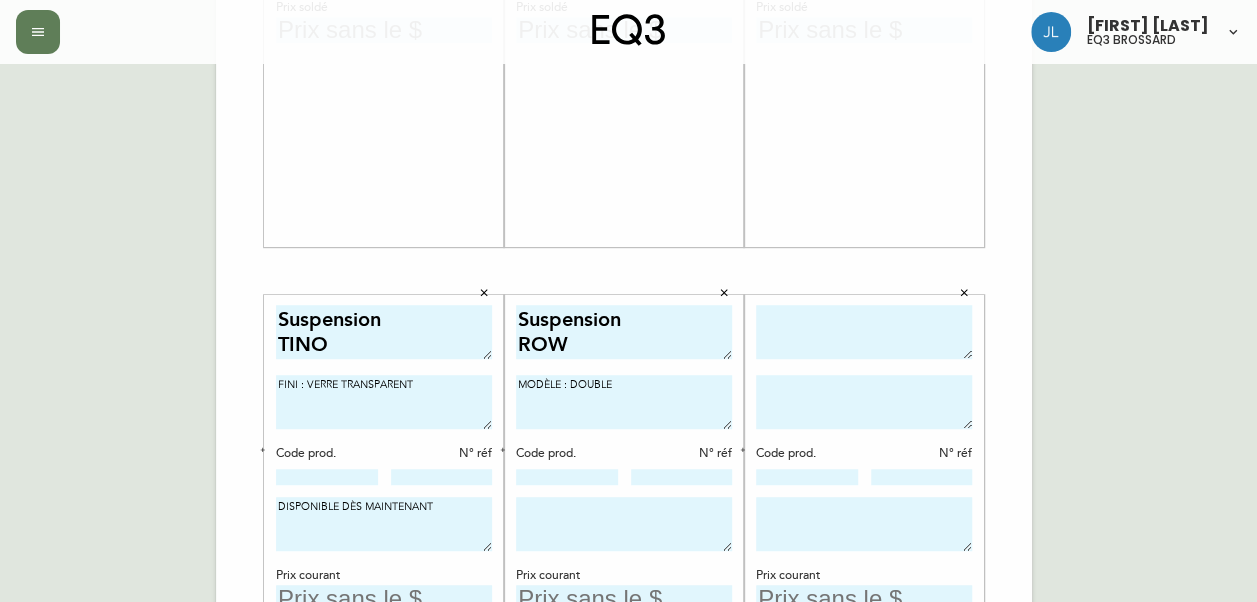 type on "MODÈLE : DOUBLE" 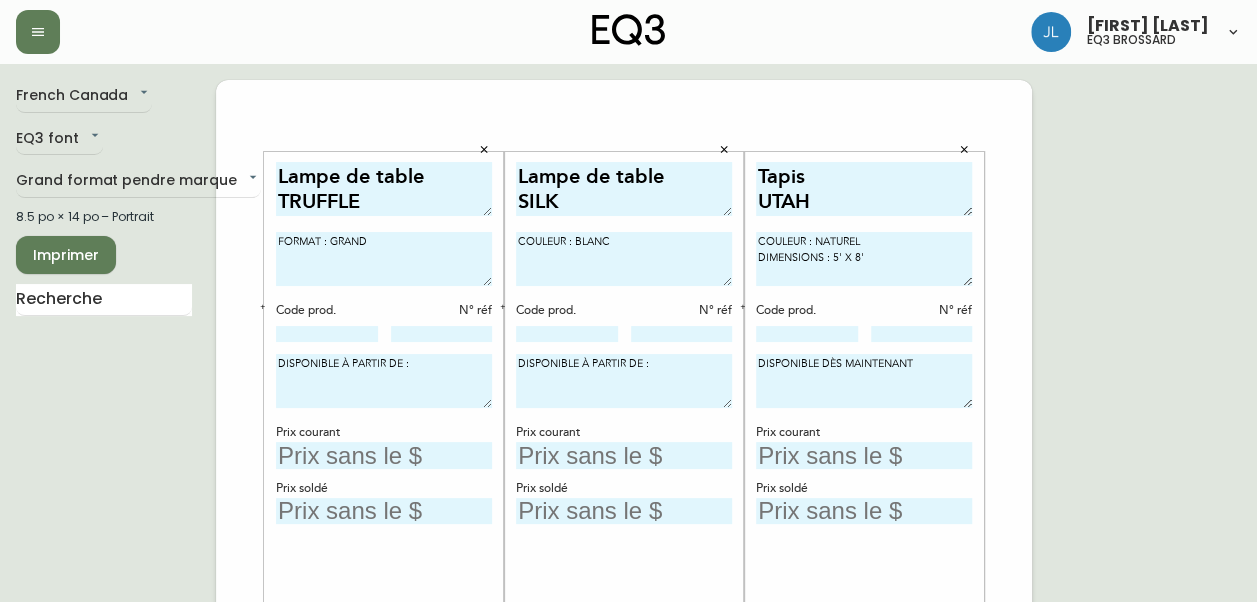 scroll, scrollTop: 384, scrollLeft: 0, axis: vertical 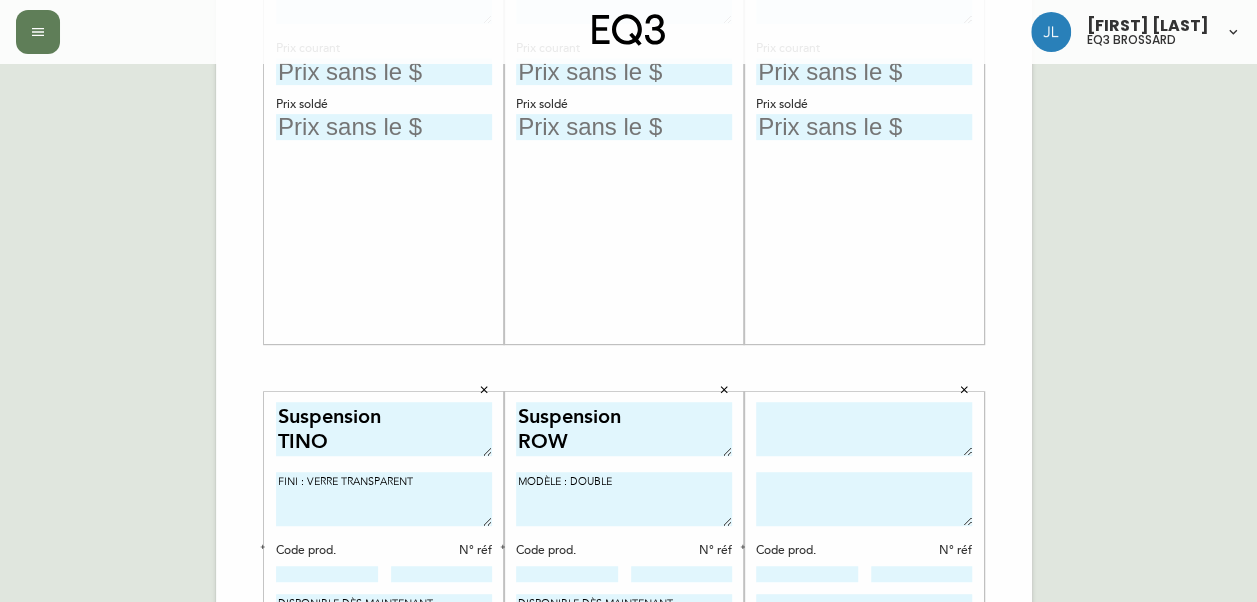 type on "DISPONIBLE DÈS MAINTENANT" 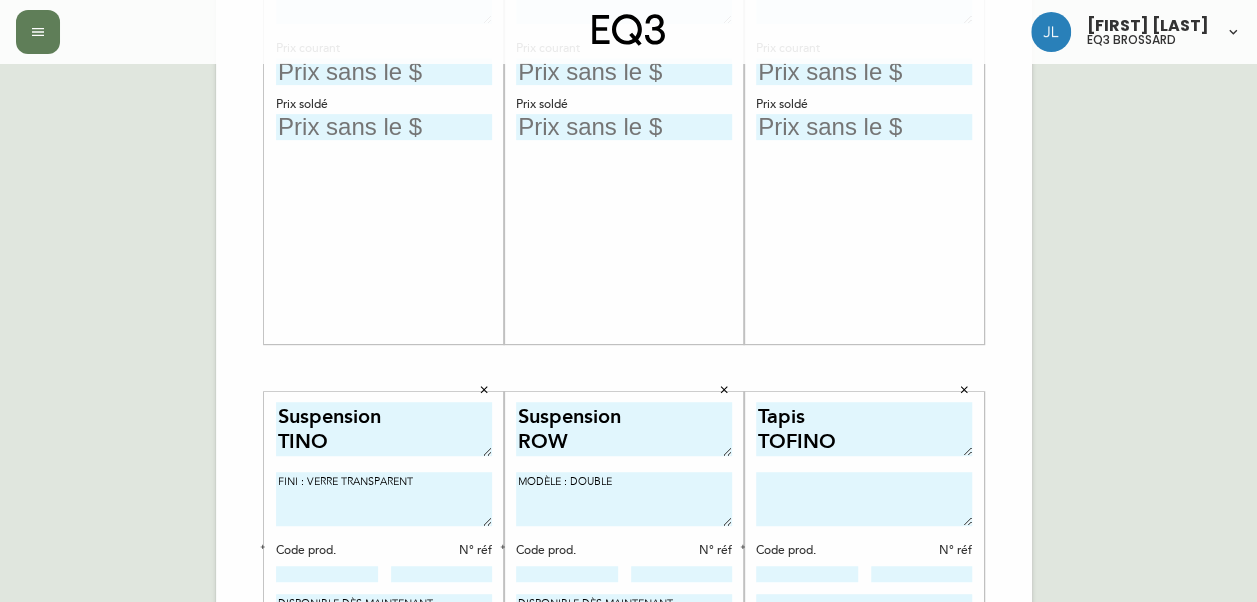 type on "Tapis
TOFINO" 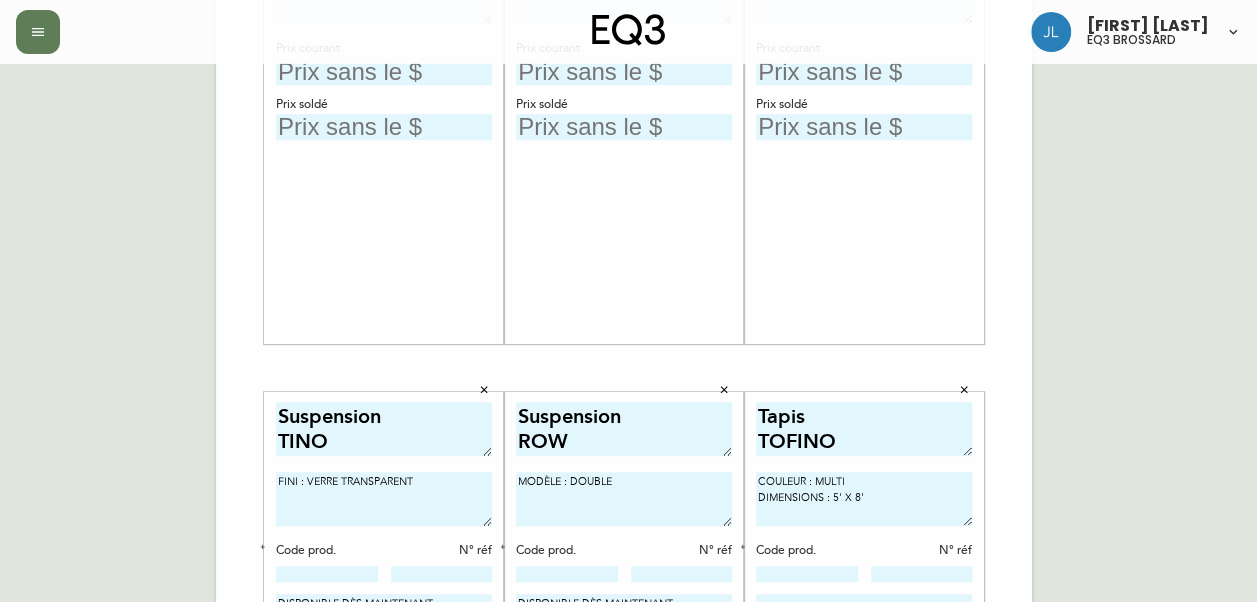 scroll, scrollTop: 539, scrollLeft: 0, axis: vertical 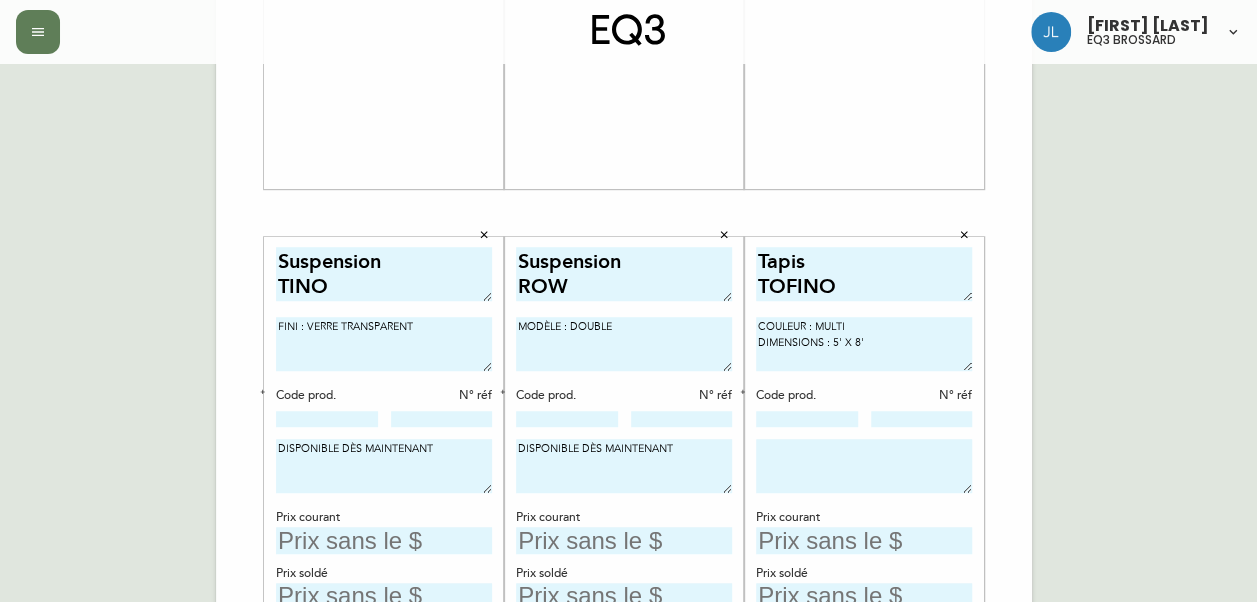 type on "COULEUR : MULTI
DIMENSIONS : 5' X 8'" 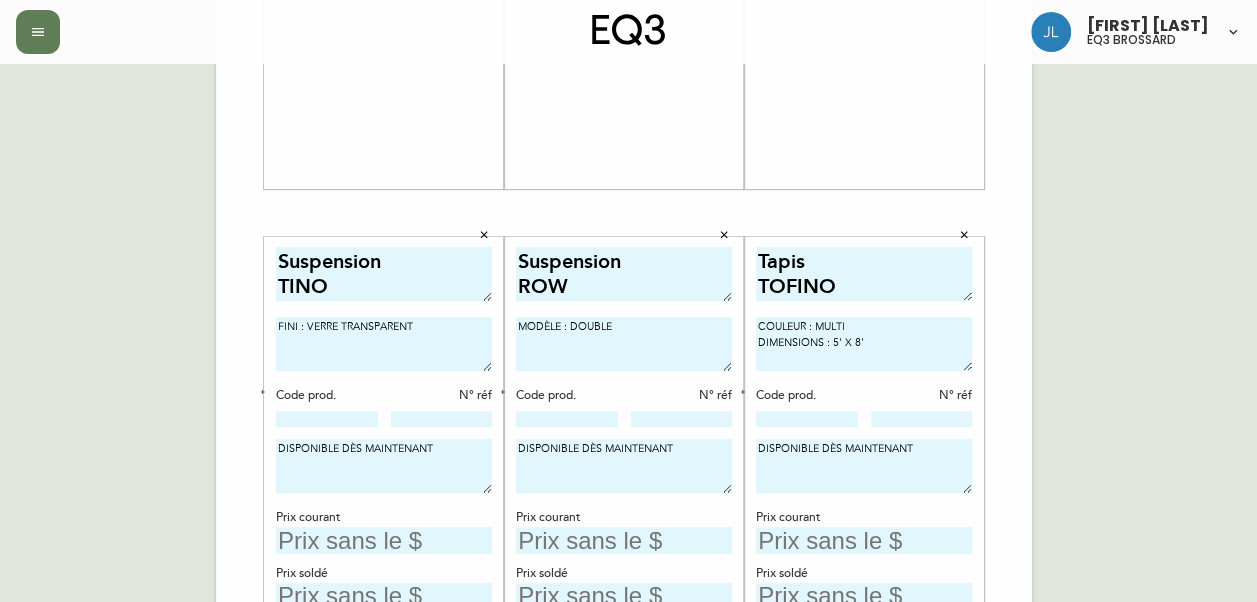type on "DISPONIBLE DÈS MAINTENANT" 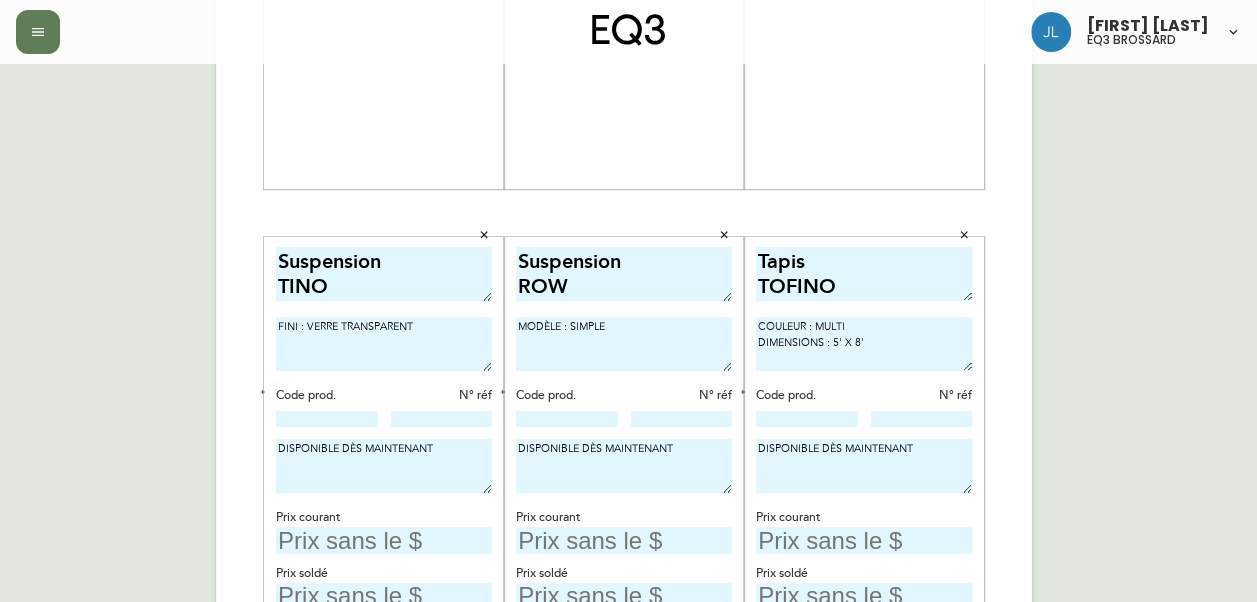 type on "MODÈLE : SIMPLE" 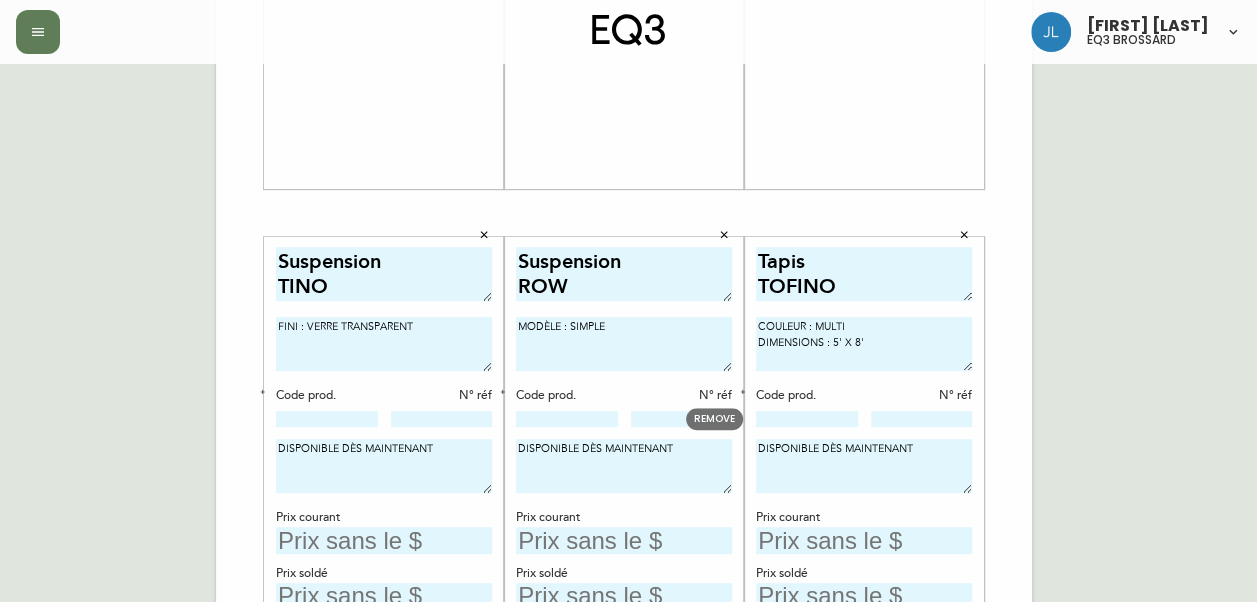 click at bounding box center (807, 419) 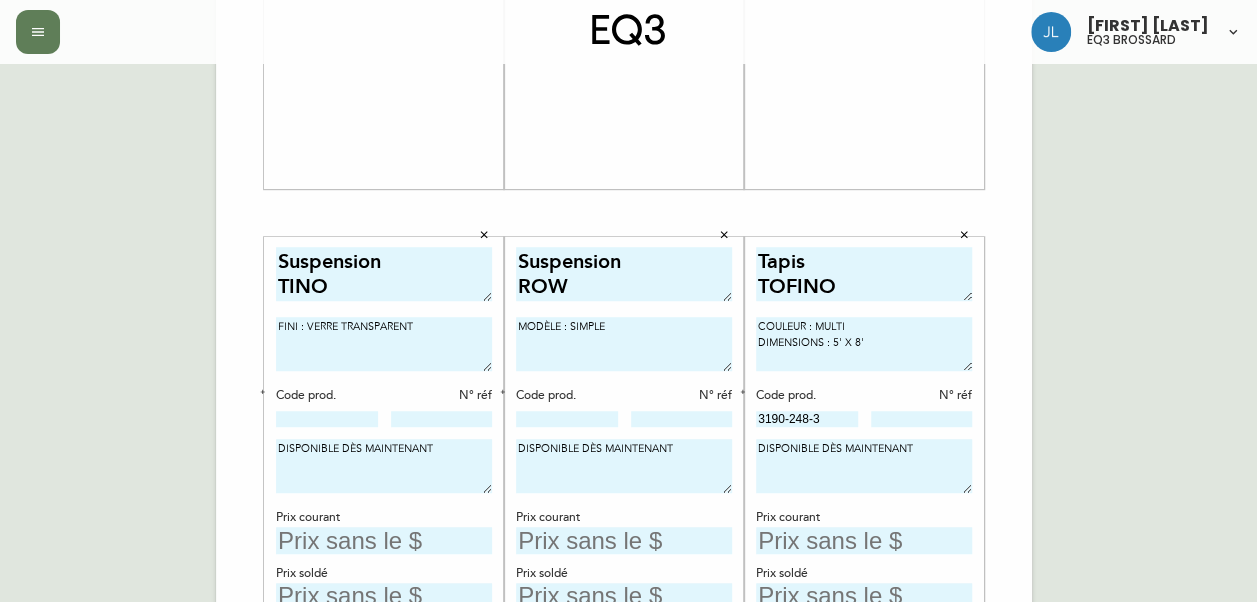type on "3190-248-3" 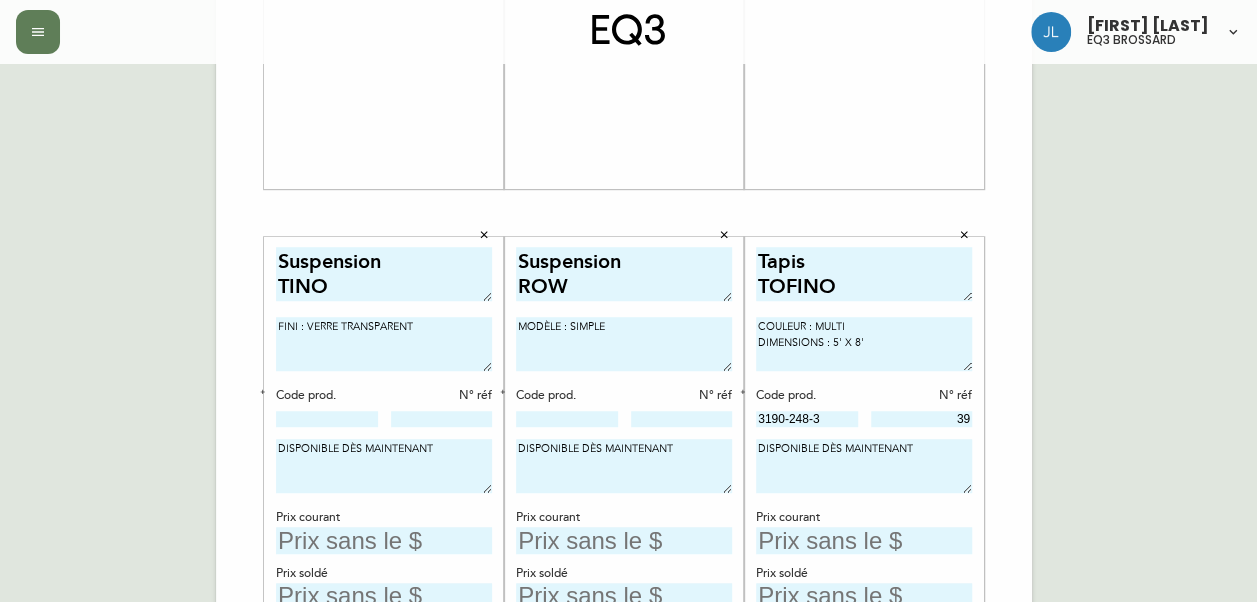 type on "39" 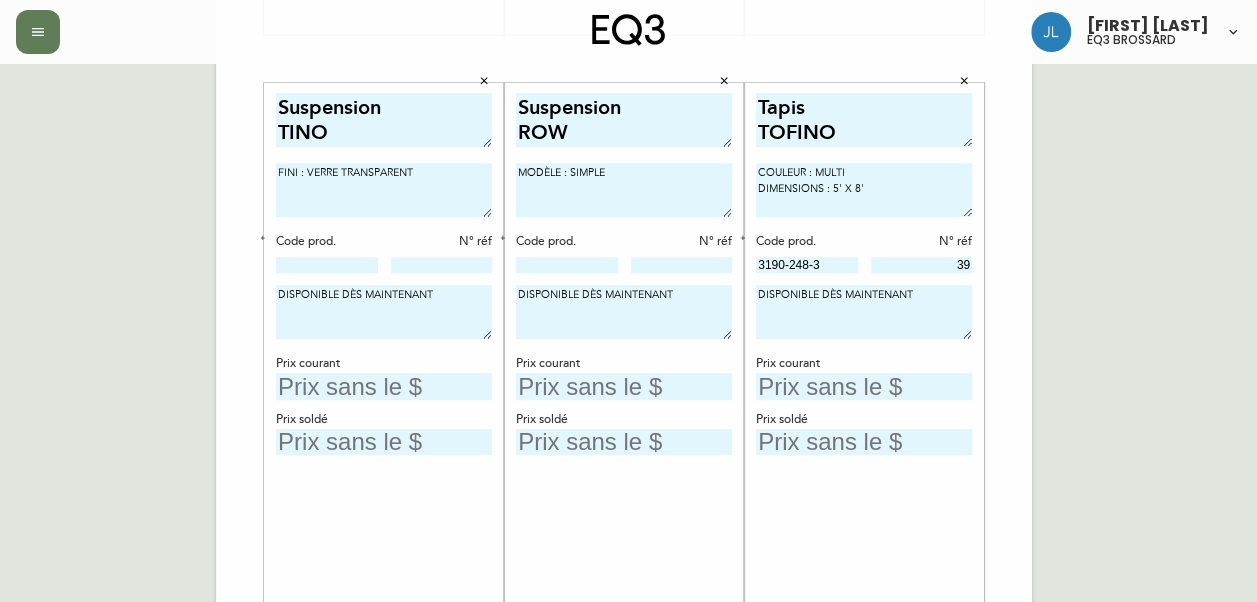 scroll, scrollTop: 723, scrollLeft: 0, axis: vertical 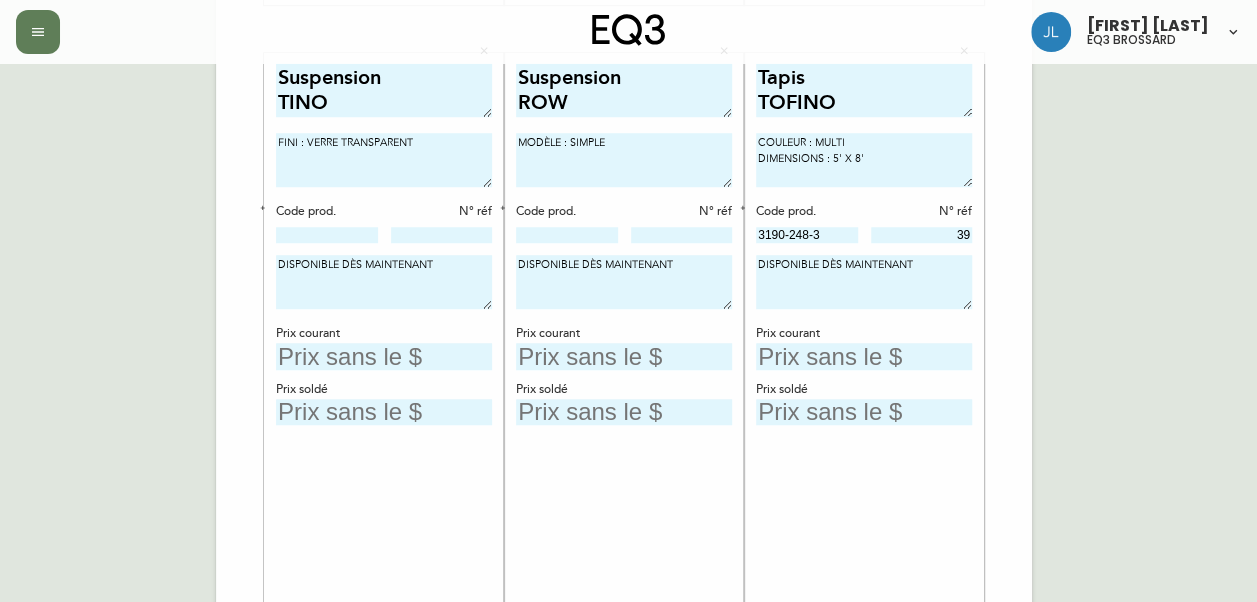 click at bounding box center (864, 356) 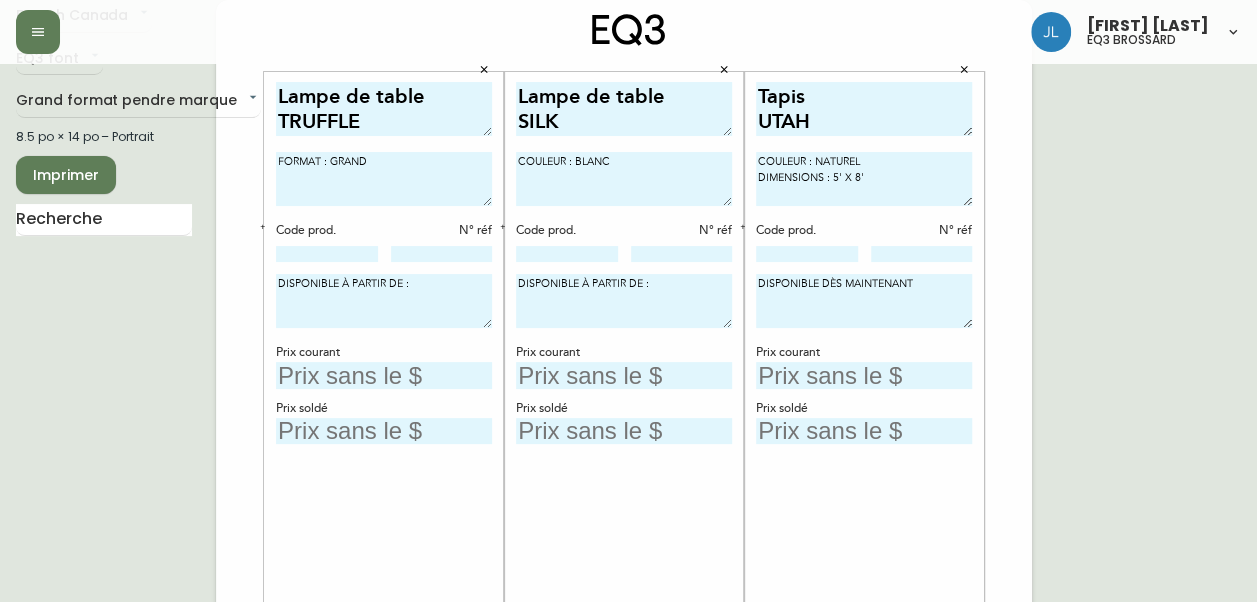 scroll, scrollTop: 65, scrollLeft: 0, axis: vertical 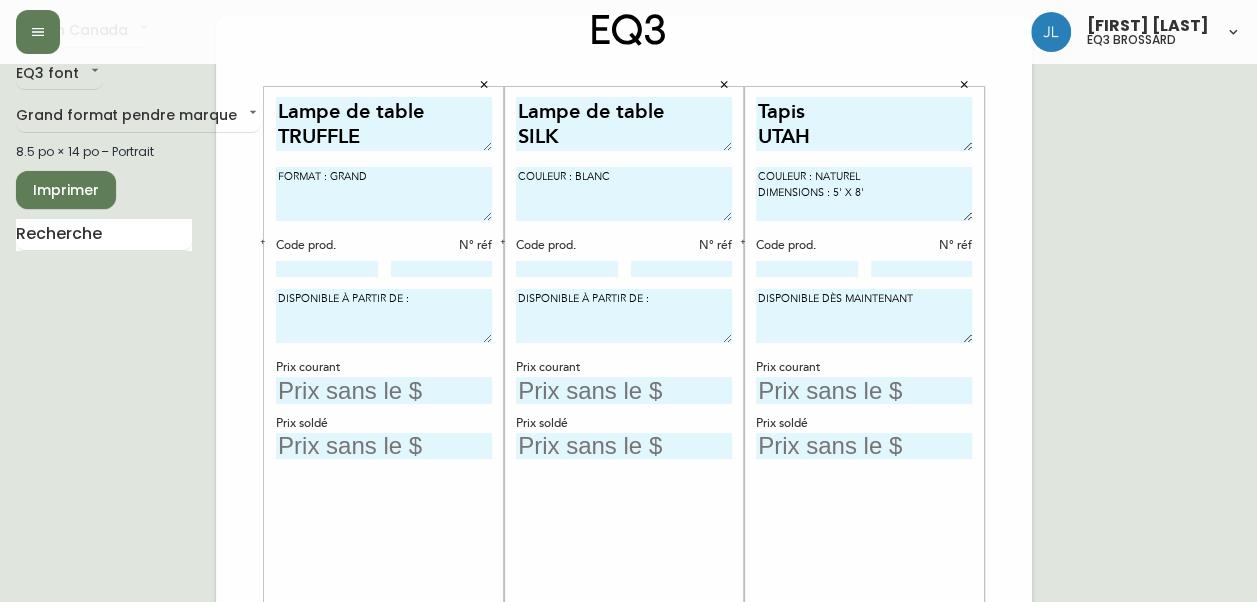type on "499,99$" 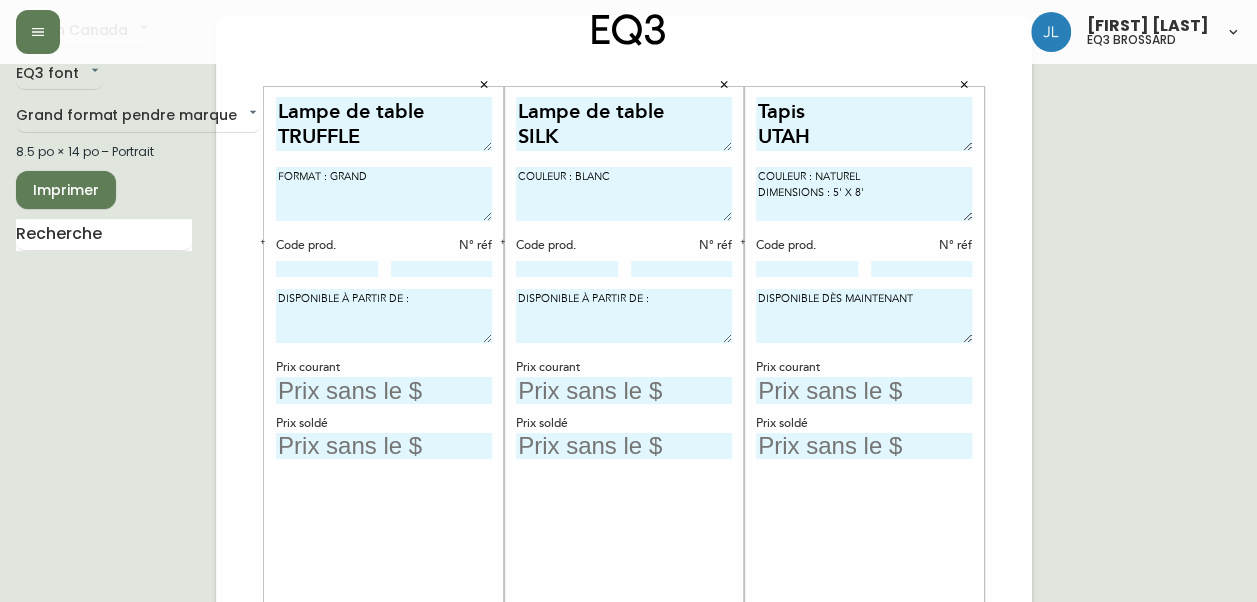 click at bounding box center (922, 269) 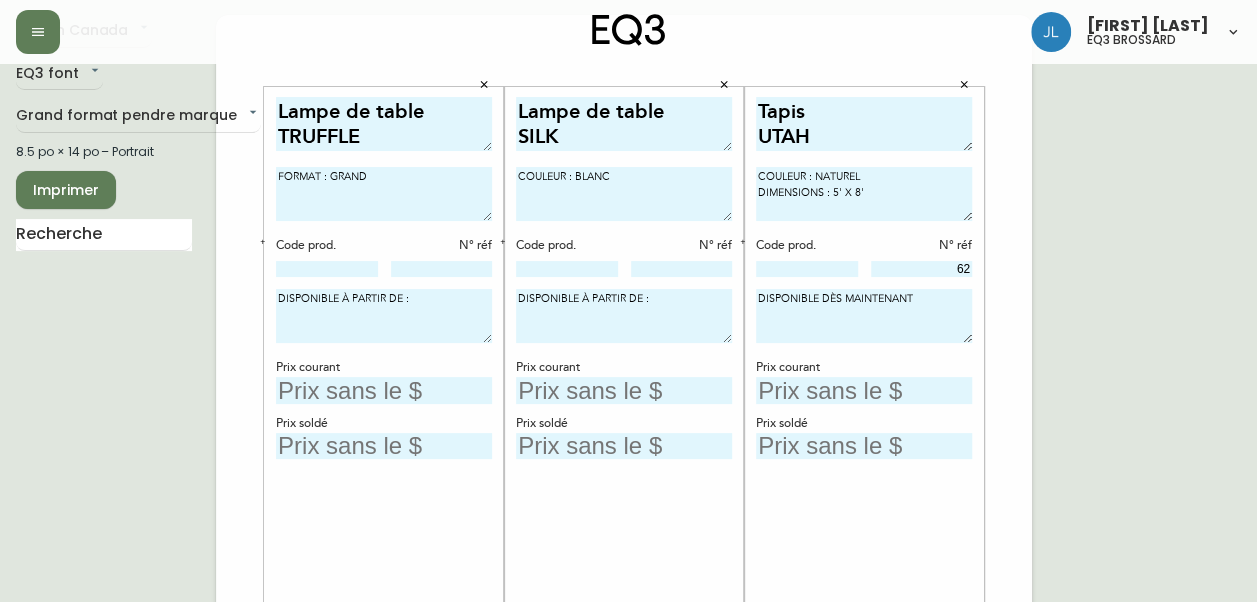 type on "62" 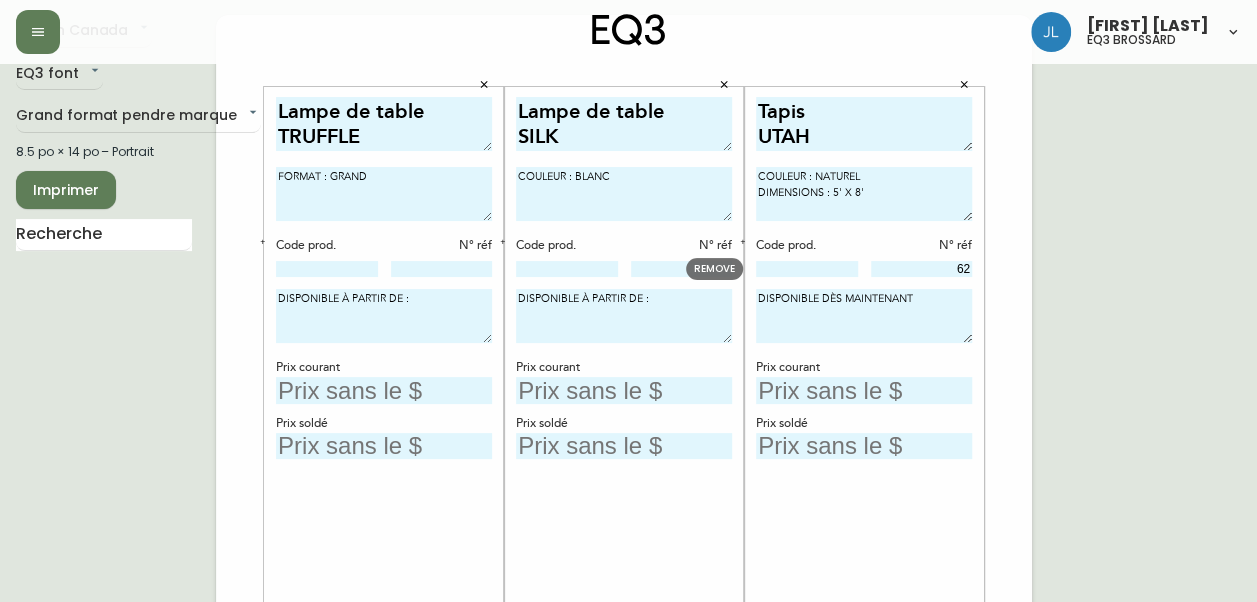click at bounding box center [807, 269] 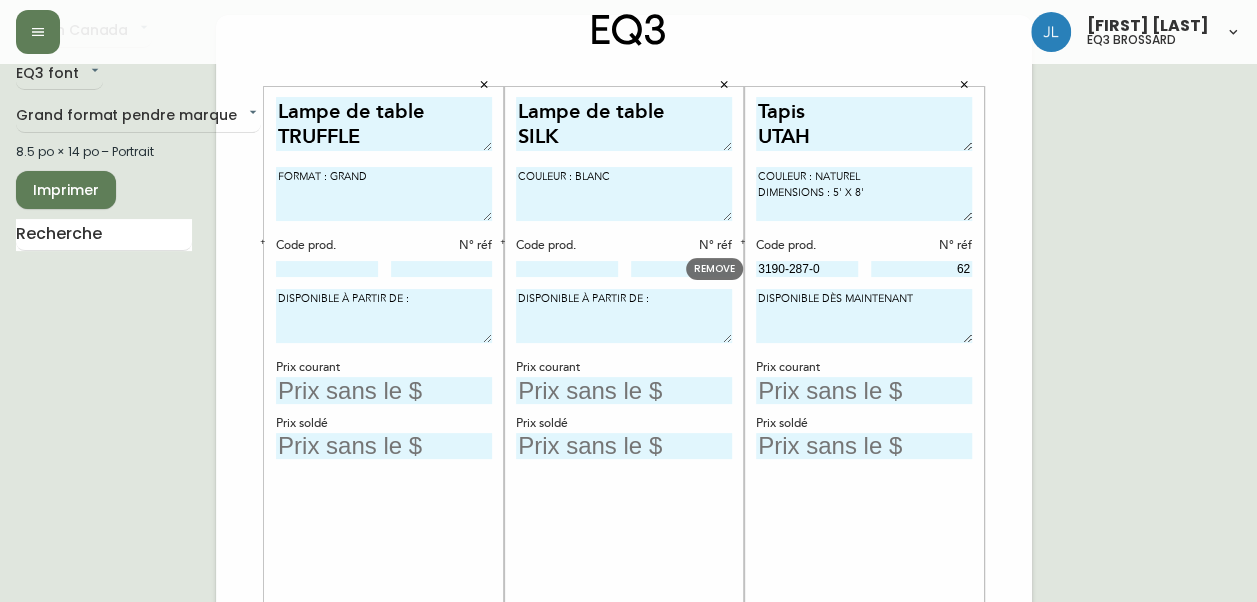 type on "3190-287-0" 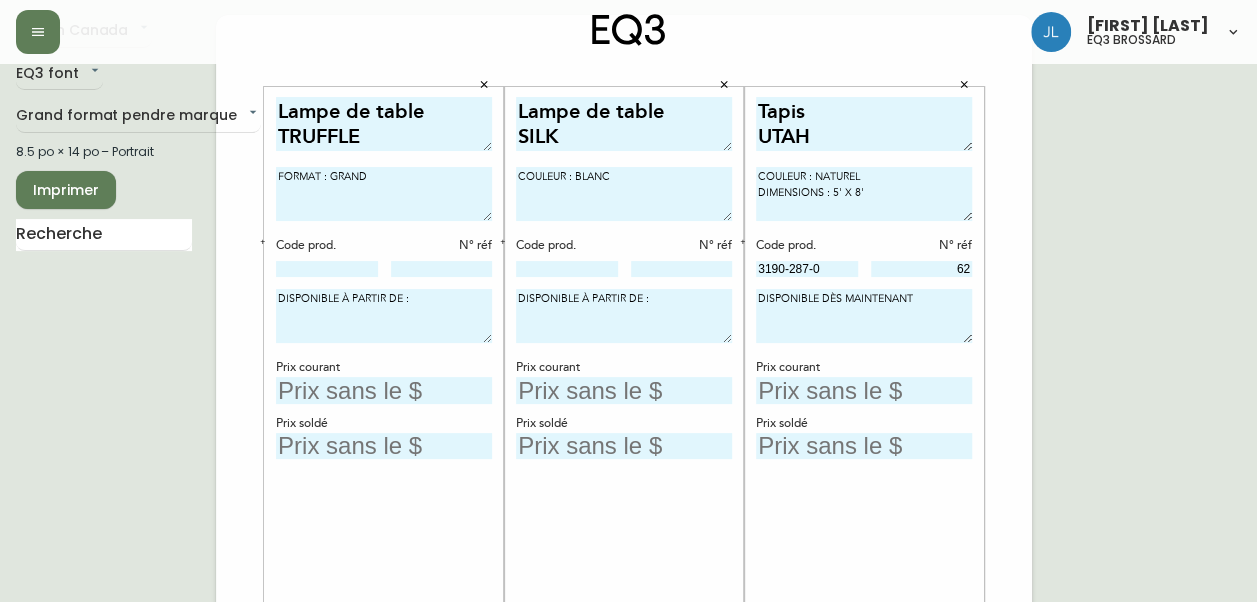 click at bounding box center (864, 390) 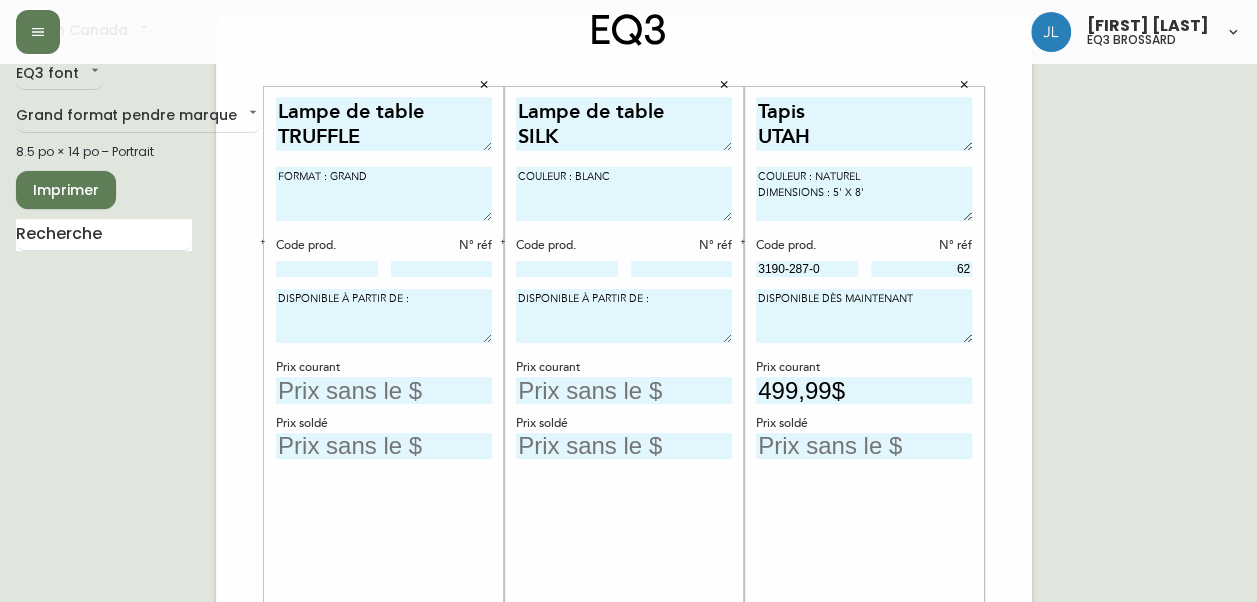 type on "499,99$" 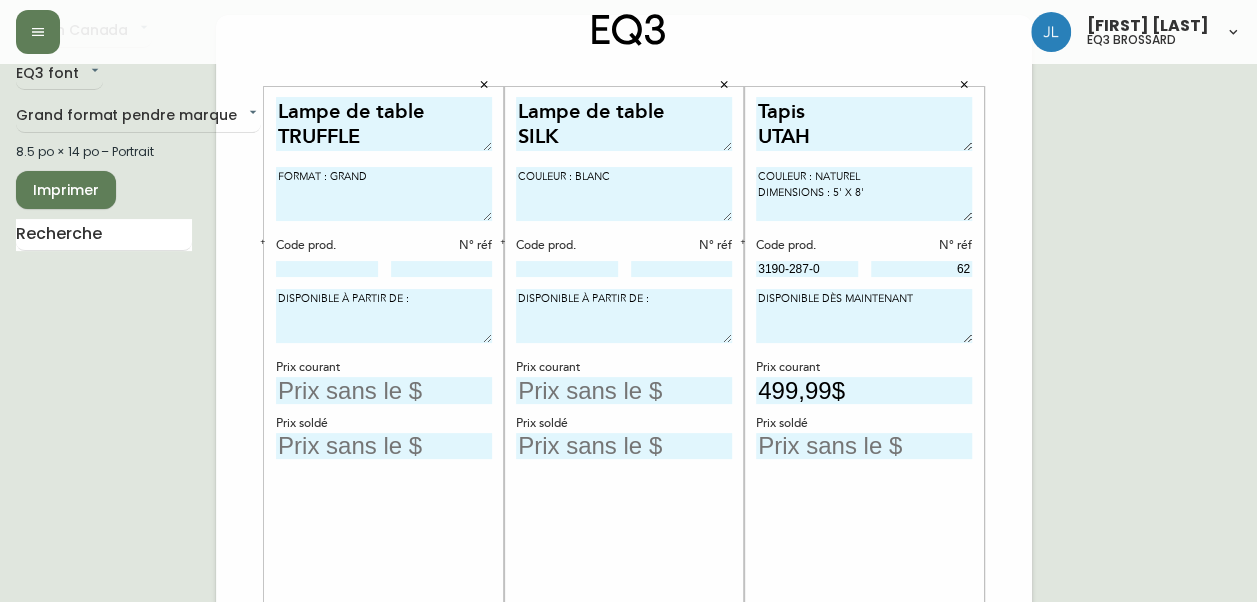 scroll, scrollTop: 0, scrollLeft: 0, axis: both 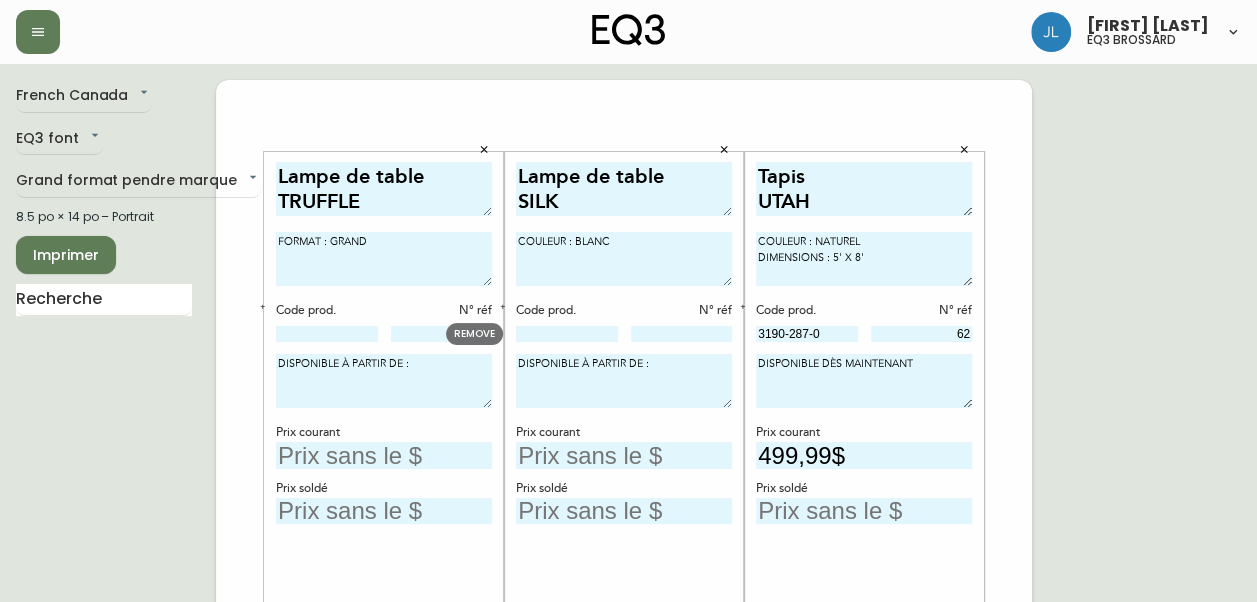 click at bounding box center (567, 334) 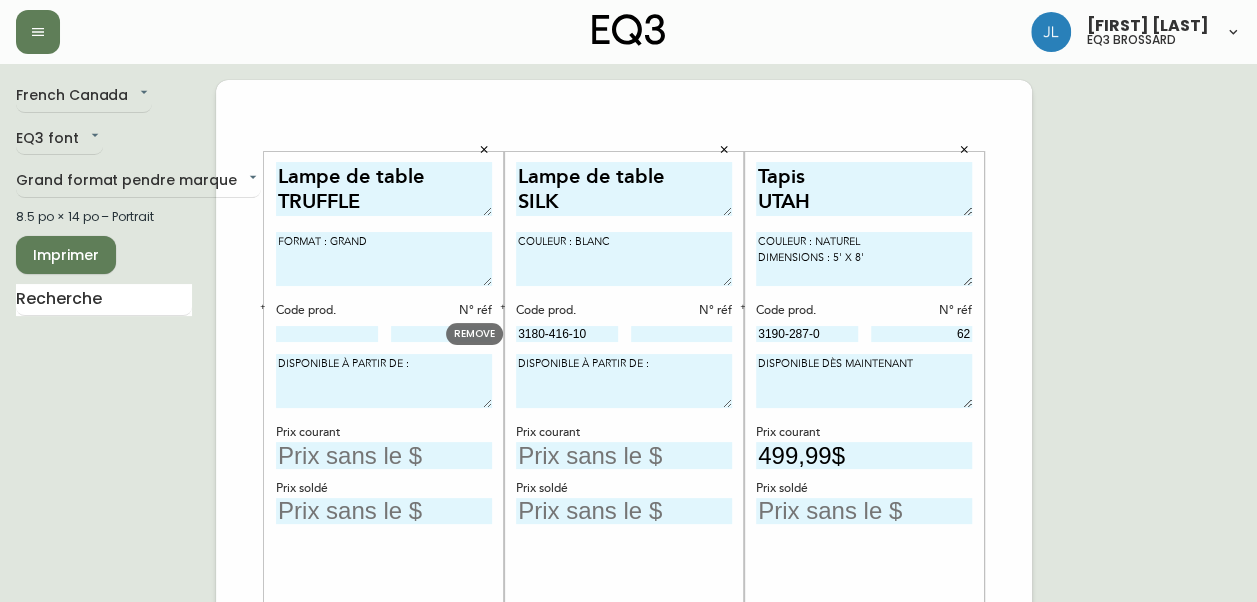 type on "3180-416-10" 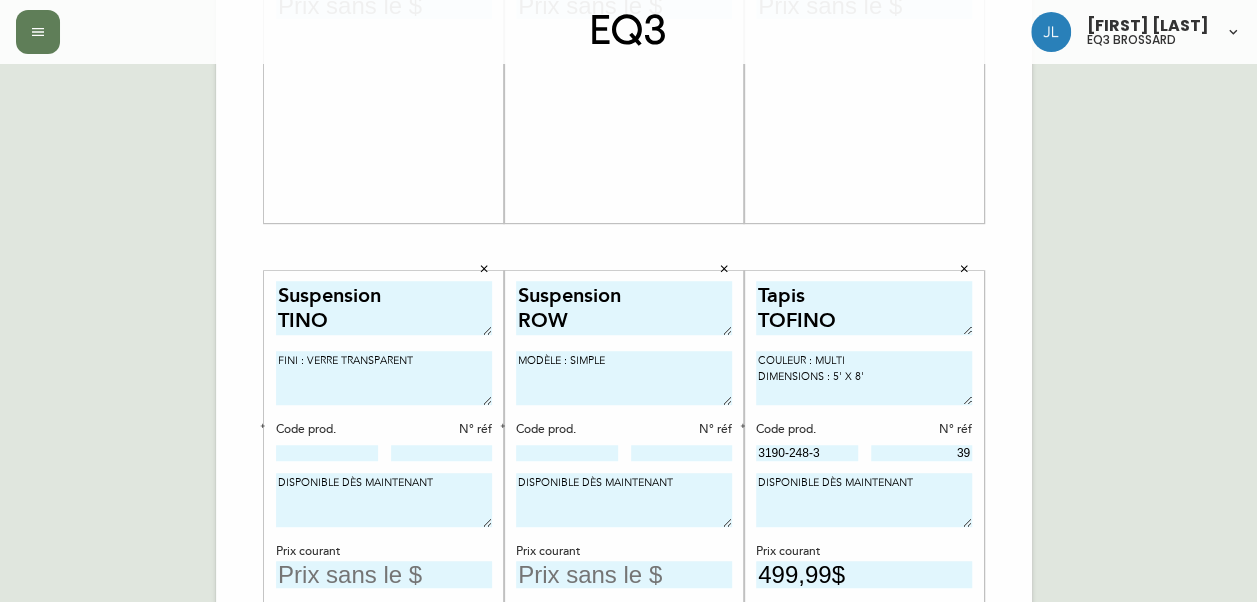 scroll, scrollTop: 506, scrollLeft: 0, axis: vertical 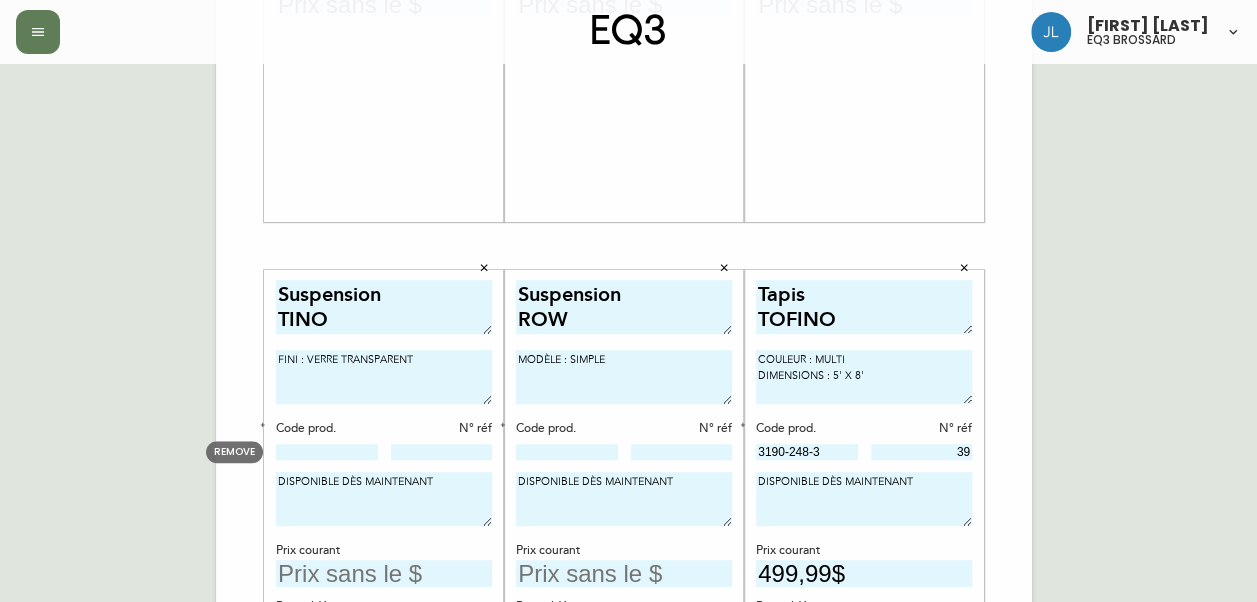 type on "17" 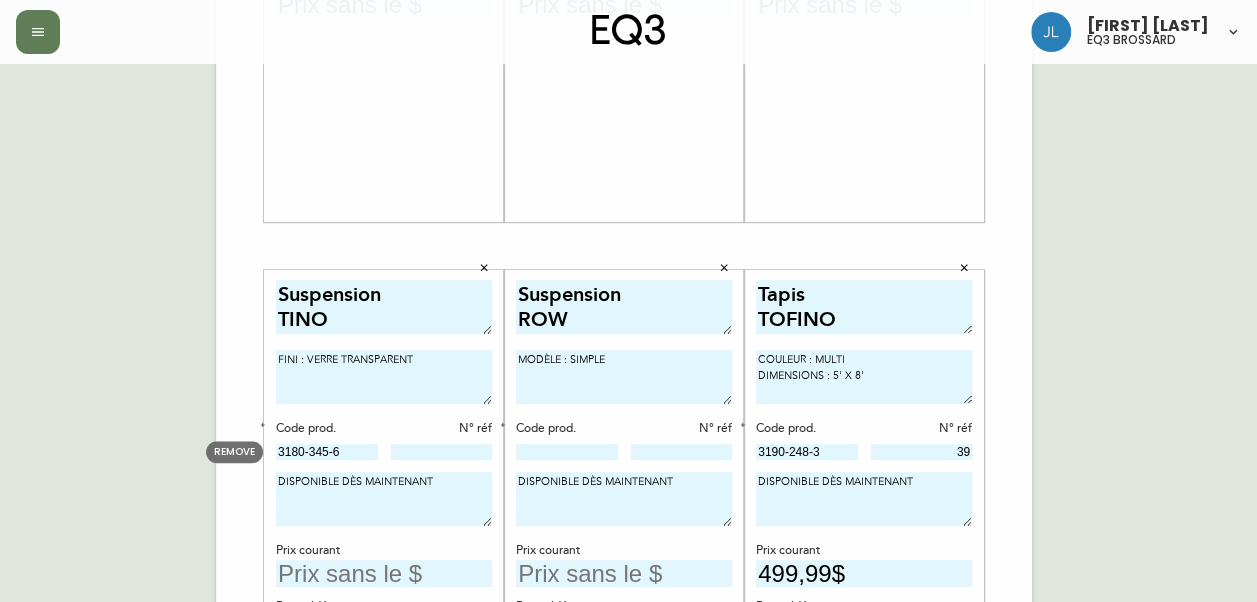 type on "3180-345-6" 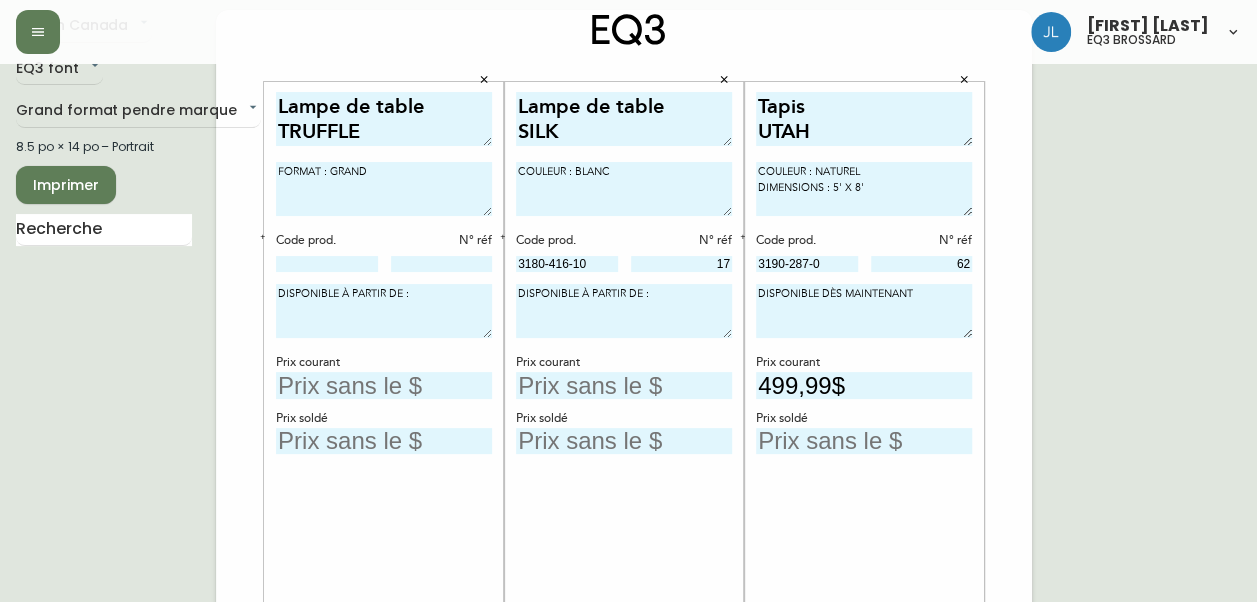 scroll, scrollTop: 52, scrollLeft: 0, axis: vertical 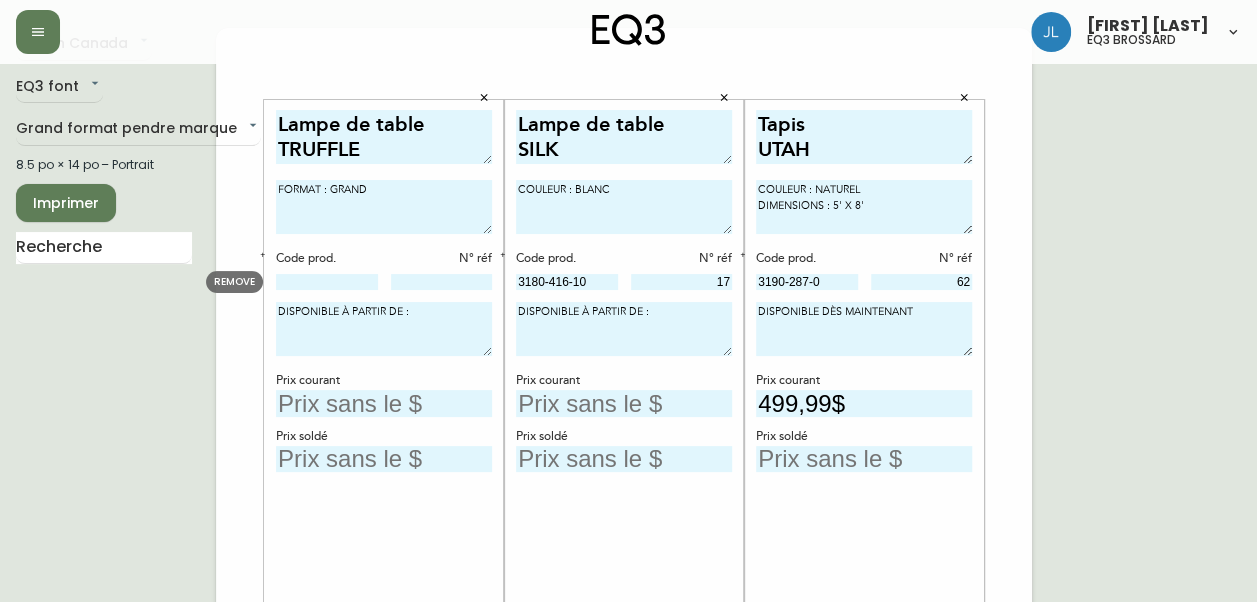 type on "5614" 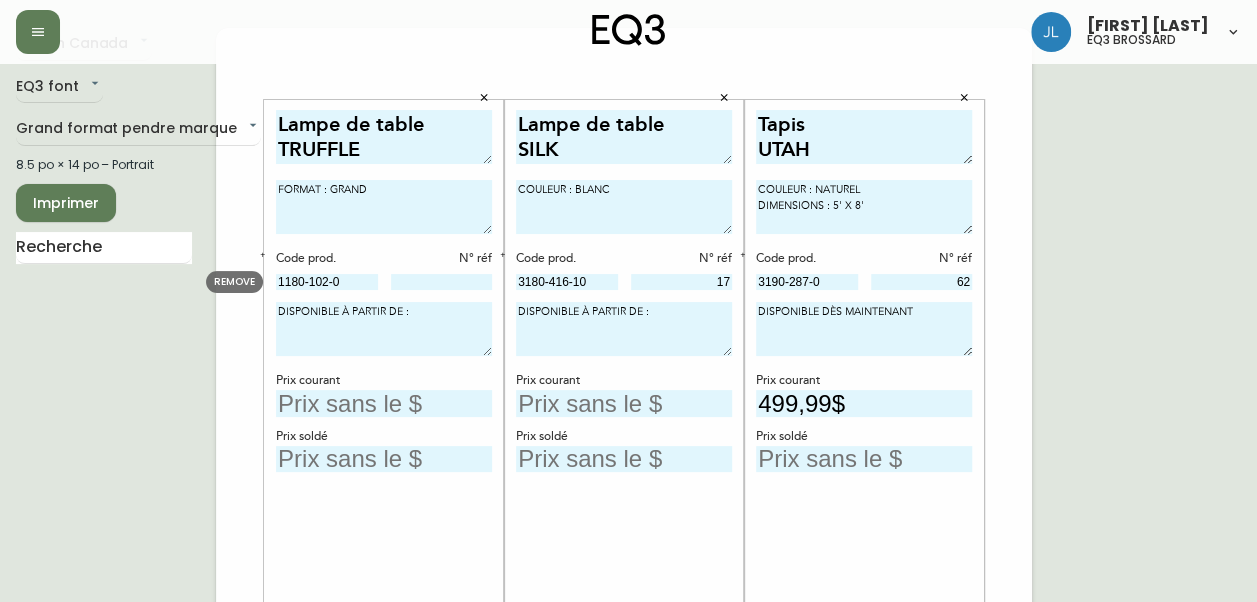 type on "1180-102-0" 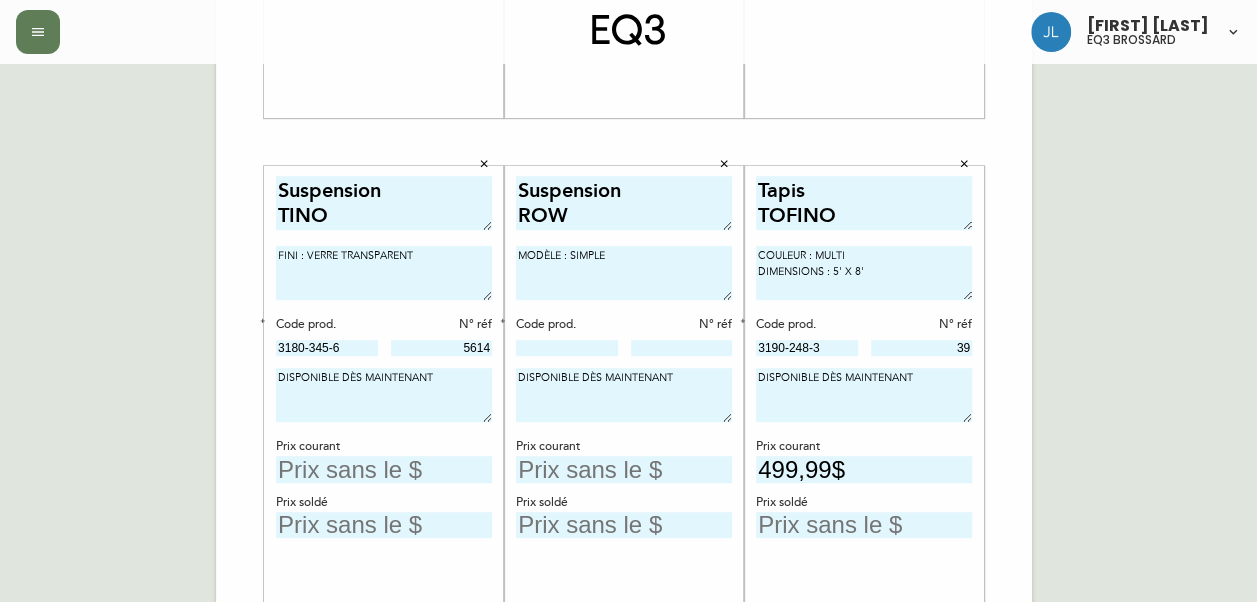 scroll, scrollTop: 615, scrollLeft: 0, axis: vertical 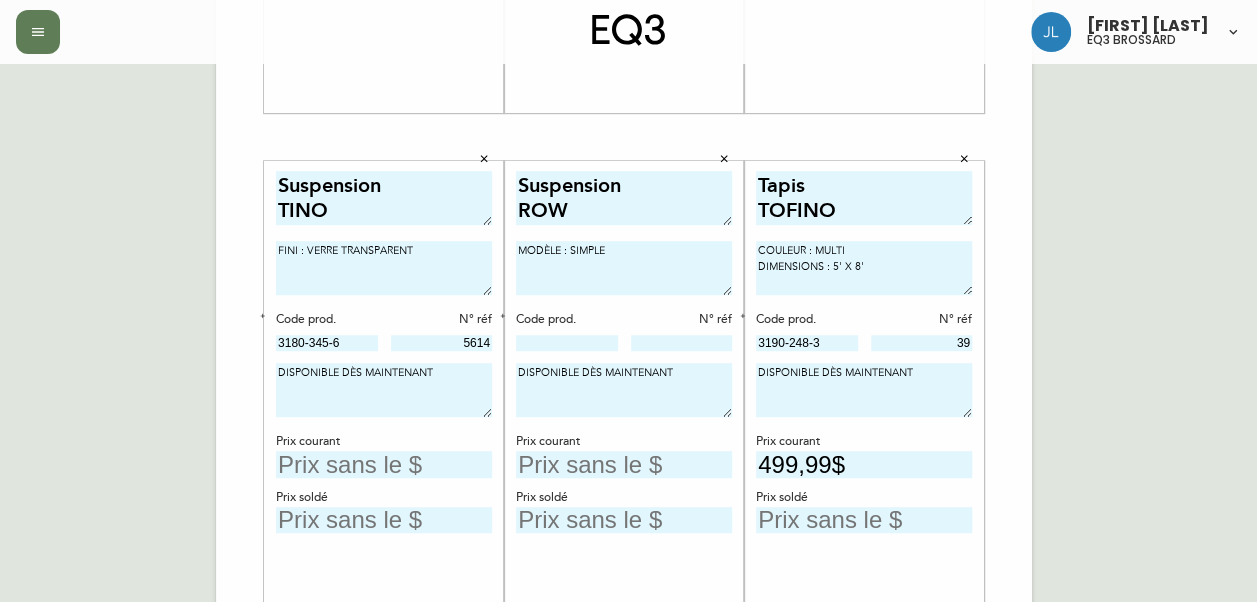type on "210" 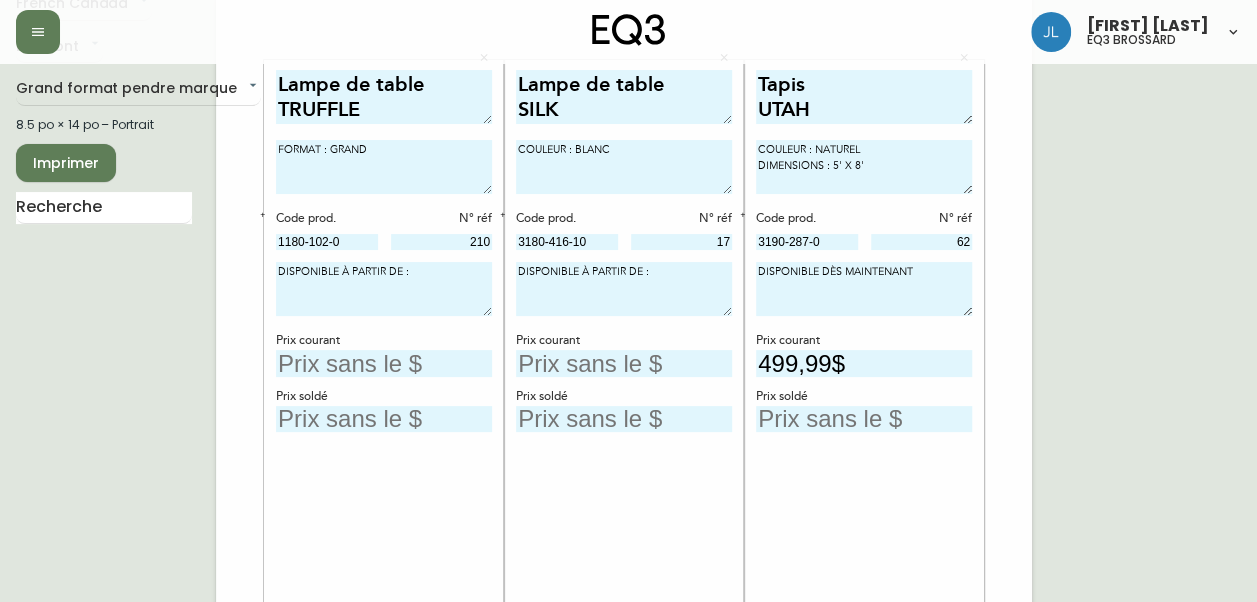 scroll, scrollTop: 90, scrollLeft: 0, axis: vertical 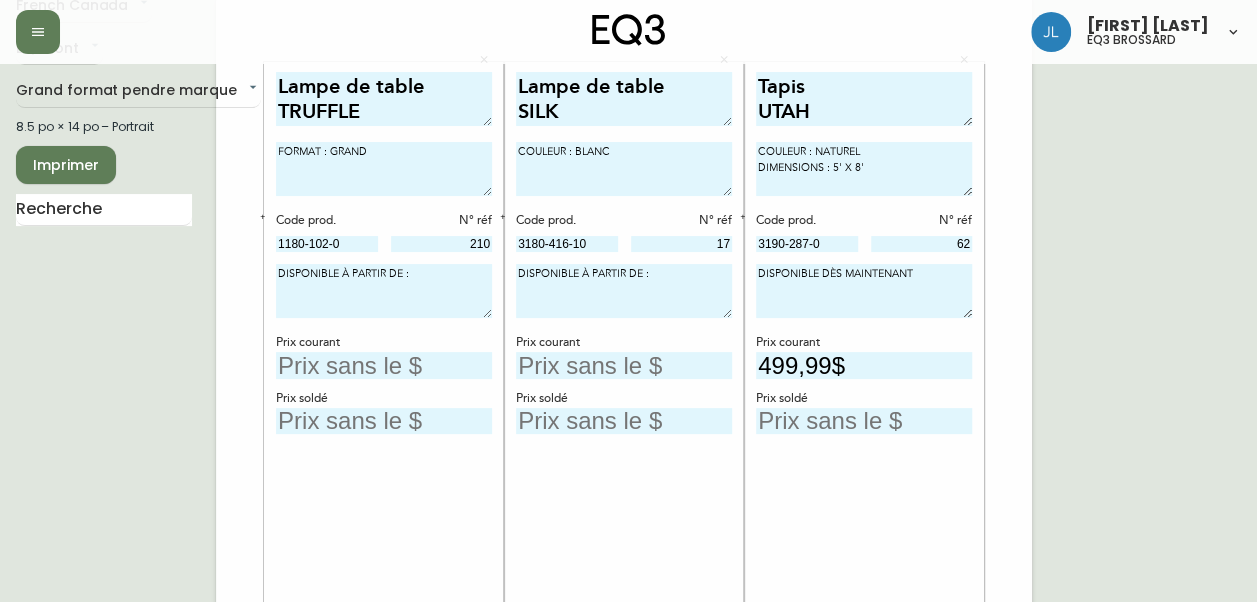 click at bounding box center [384, 365] 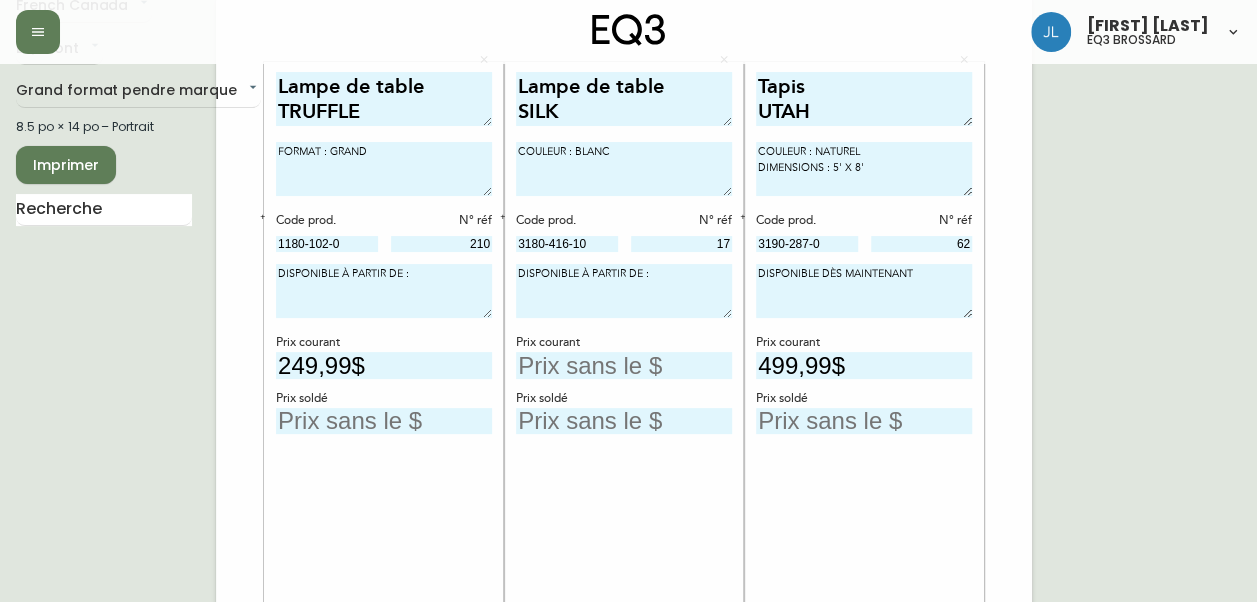 type on "249,99$" 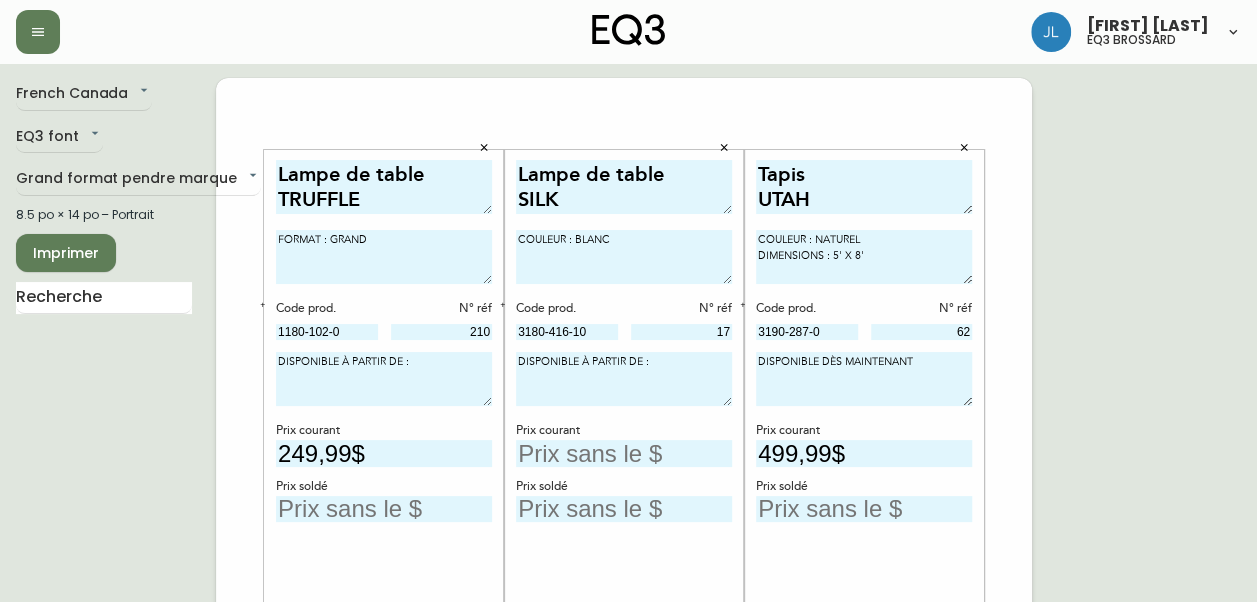 scroll, scrollTop: 0, scrollLeft: 0, axis: both 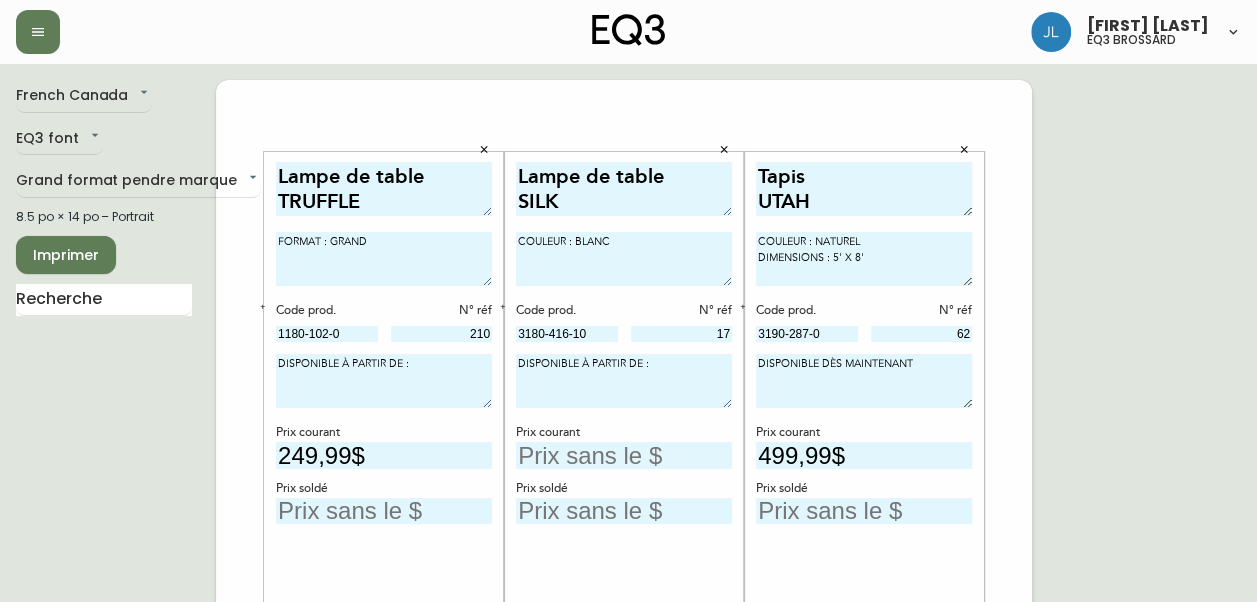 drag, startPoint x: 920, startPoint y: 362, endPoint x: 713, endPoint y: 362, distance: 207 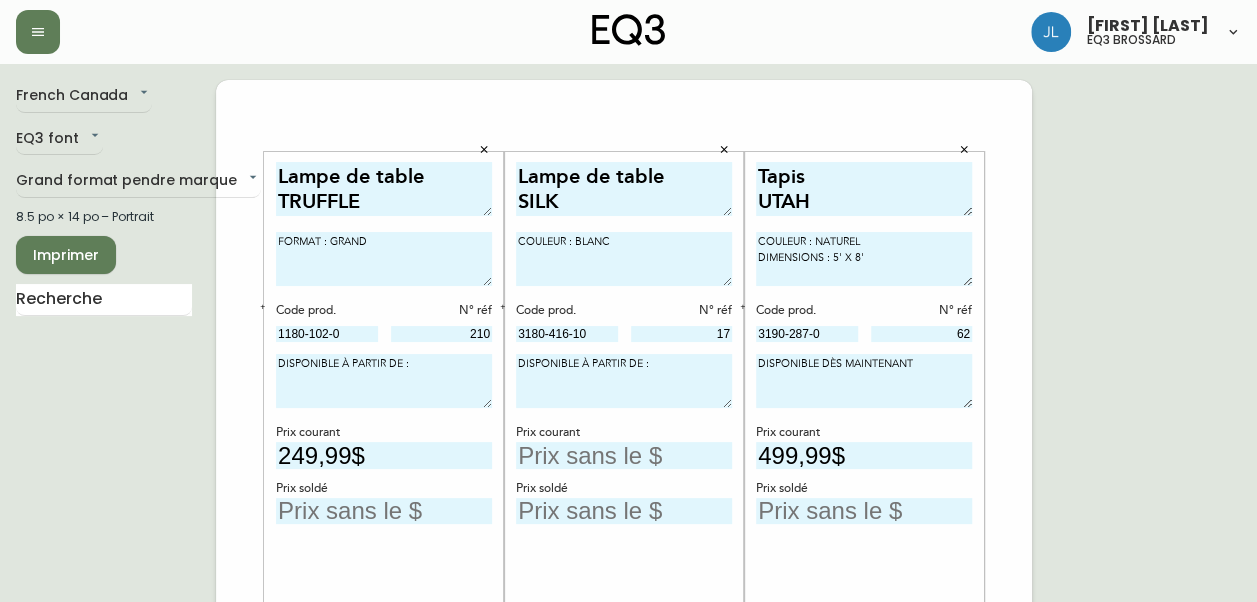 click on "Lampe de table
TRUFFLE FORMAT : GRAND Code prod. N° réf [PRODUCT_CODE] 210 DISPONIBLE À PARTIR DE : Prix courant 249,99$ Prix soldé Lampe de table
SILK COULEUR : BLANC Code prod. N° réf [PRODUCT_CODE] 17 DISPONIBLE À PARTIR DE : Prix courant Prix soldé Tapis
UTAH COULEUR : NATUREL
DIMENSIONS : 5' X 8' Code prod. N° réf [PRODUCT_CODE] 62 DISPONIBLE DÈS MAINTENANT Prix courant 499,99$ Prix soldé Suspension
TINO FINI : VERRE TRANSPARENT Code prod. N° réf [PRODUCT_CODE] 5614 DISPONIBLE DÈS MAINTENANT Prix courant Prix soldé Suspension
ROW MODÈLE : SIMPLE Code prod. N° réf DISPONIBLE DÈS MAINTENANT  Prix courant Prix soldé Tapis
TOFINO COULEUR : MULTI
DIMENSIONS : 5' X 8' Code prod. N° réf [PRODUCT_CODE] 39 DISPONIBLE DÈS MAINTENANT  Prix courant 499,99$ Prix soldé" at bounding box center [624, 752] 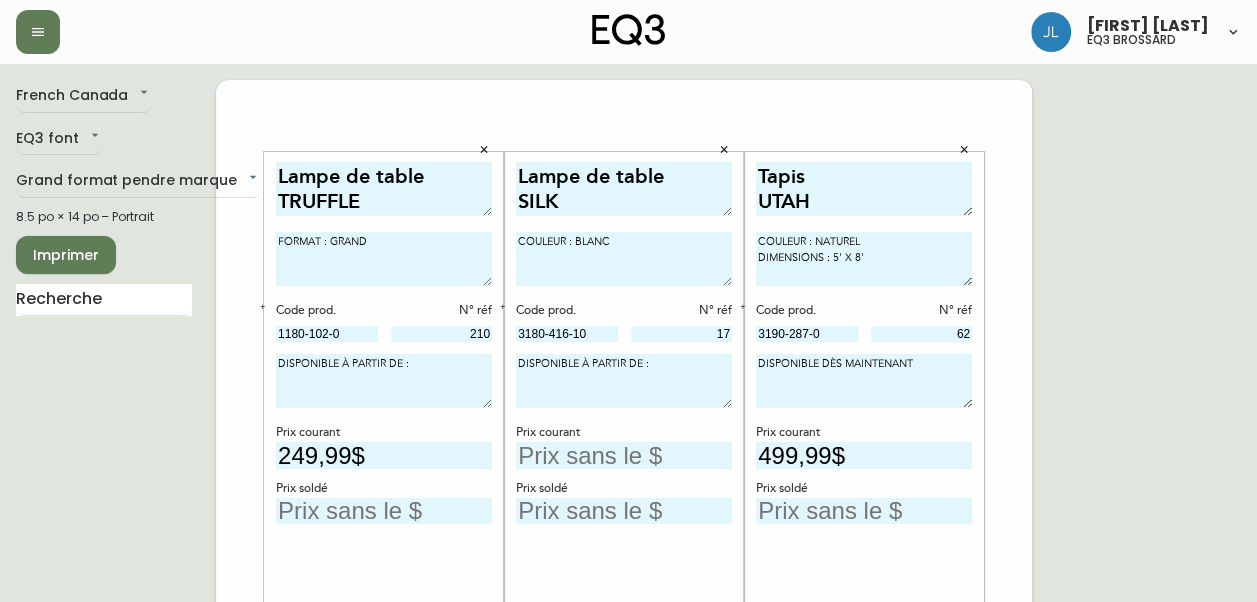 paste on "DÈS MAINTENANT" 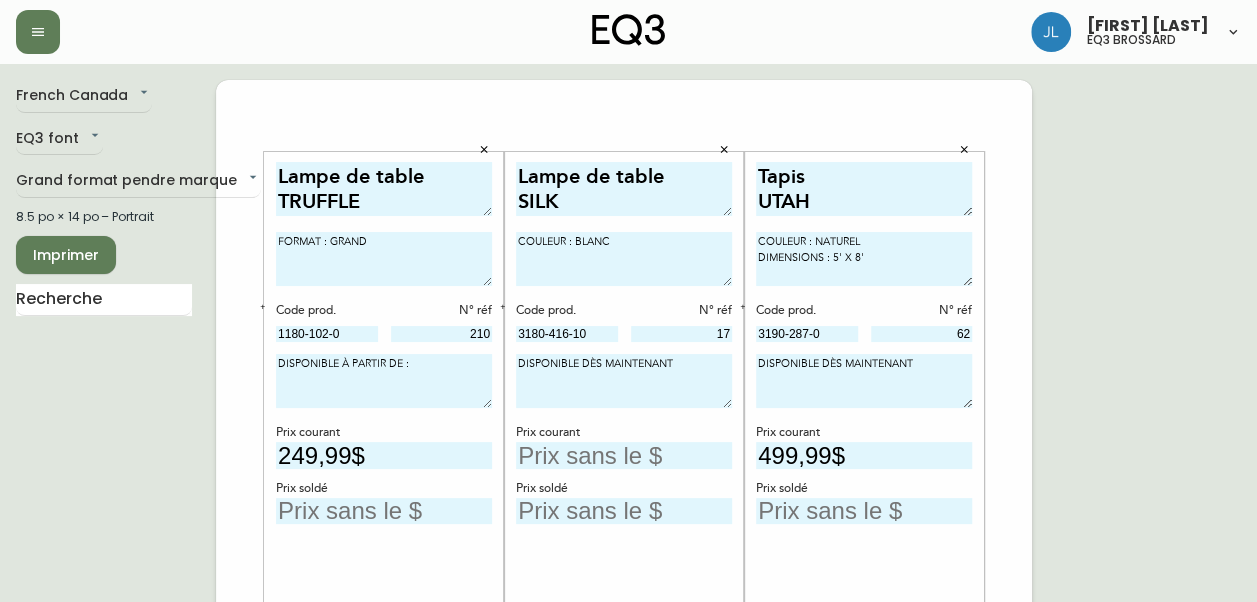 type on "DISPONIBLE DÈS MAINTENANT" 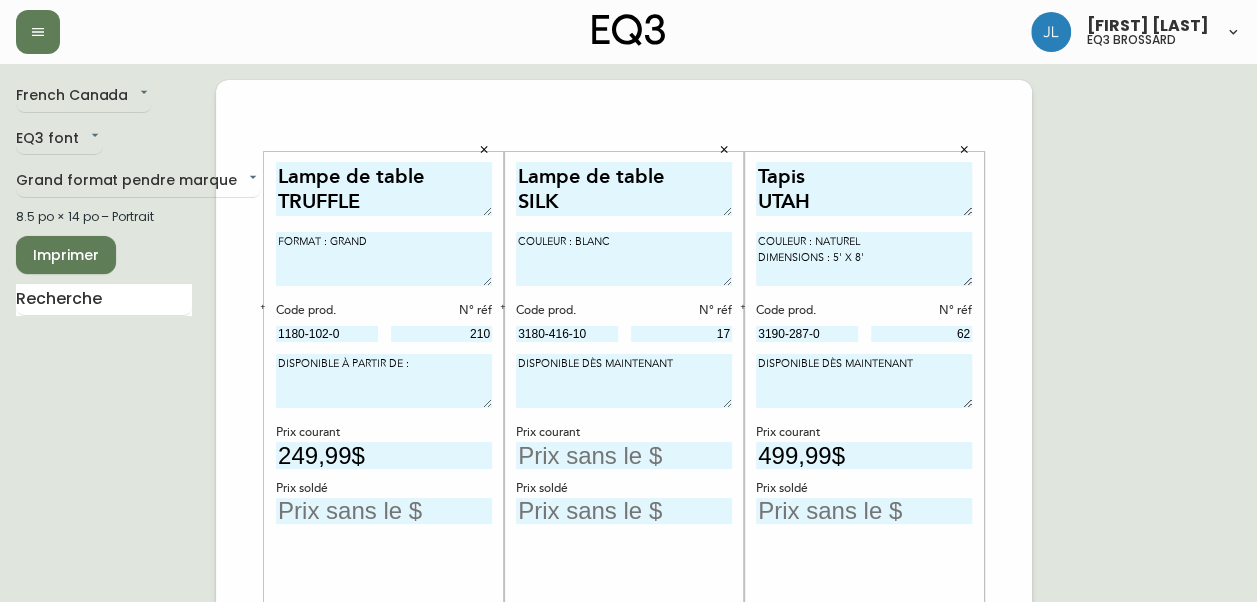 click on "DISPONIBLE À PARTIR DE :" at bounding box center (384, 381) 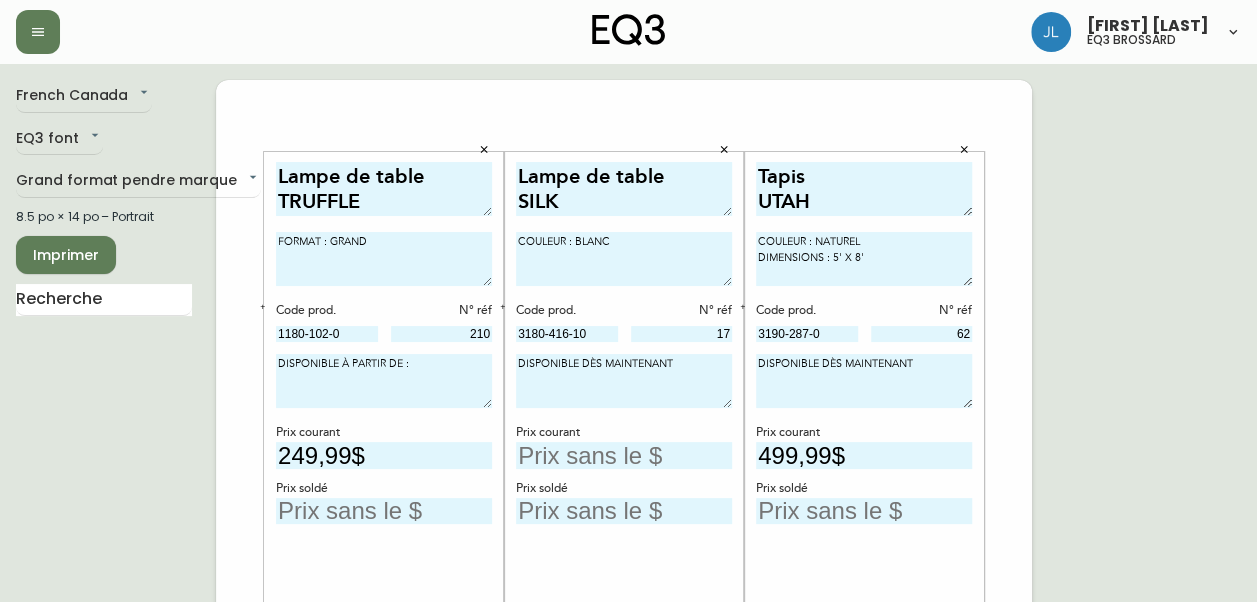 click on "DISPONIBLE À PARTIR DE :" at bounding box center [384, 381] 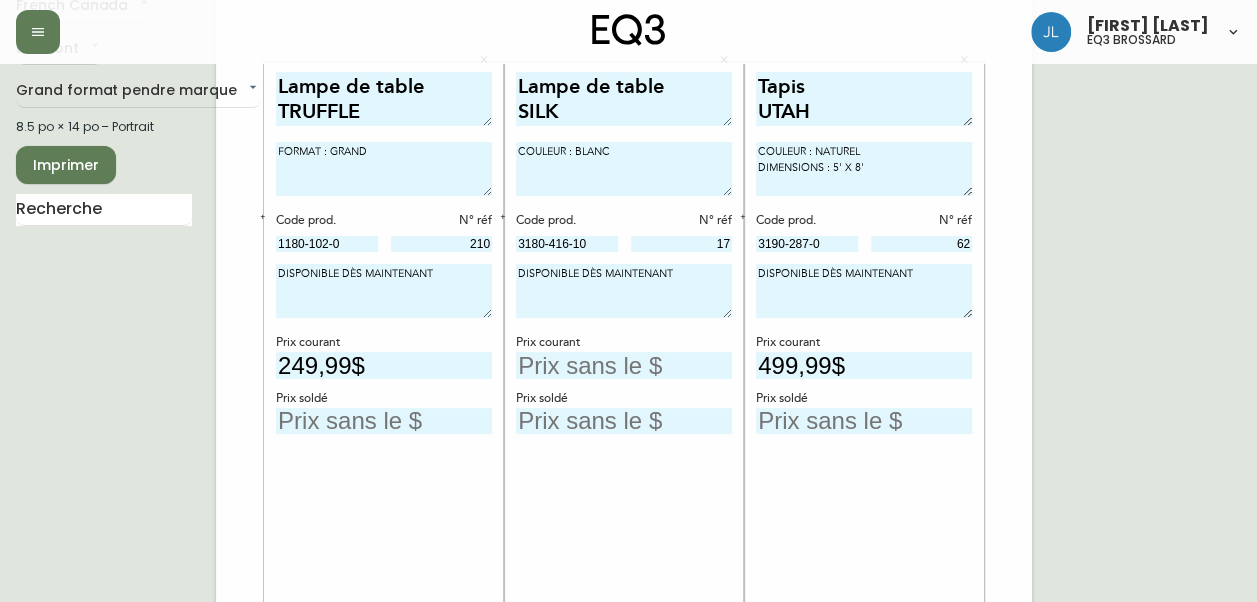 scroll, scrollTop: 89, scrollLeft: 0, axis: vertical 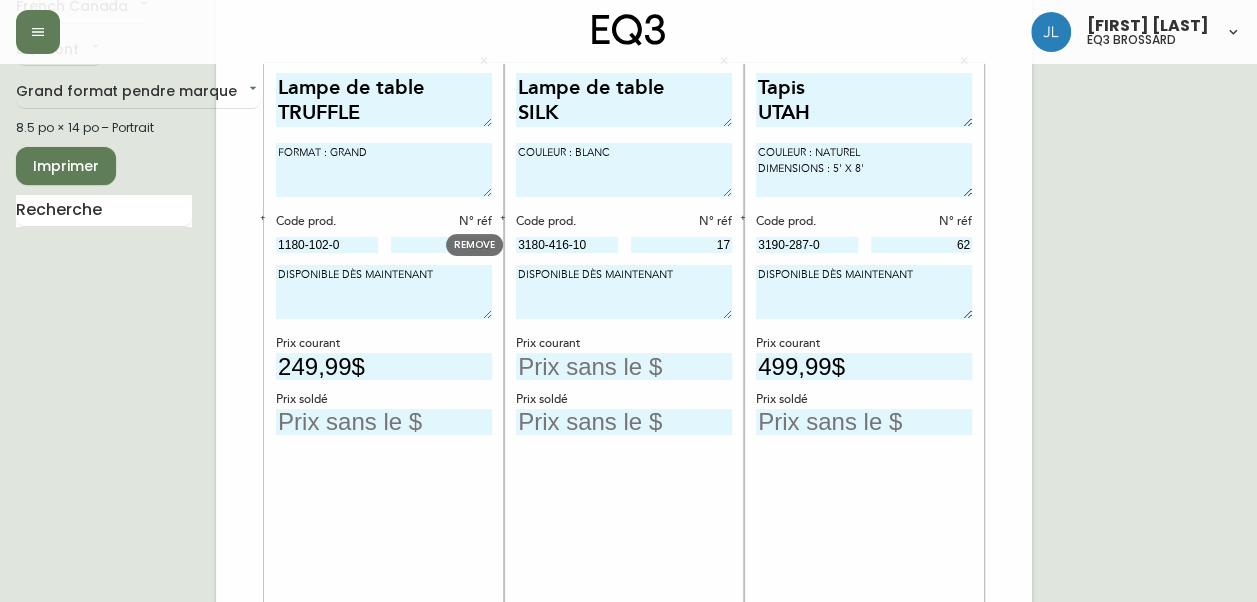 type on "DISPONIBLE DÈS MAINTENANT" 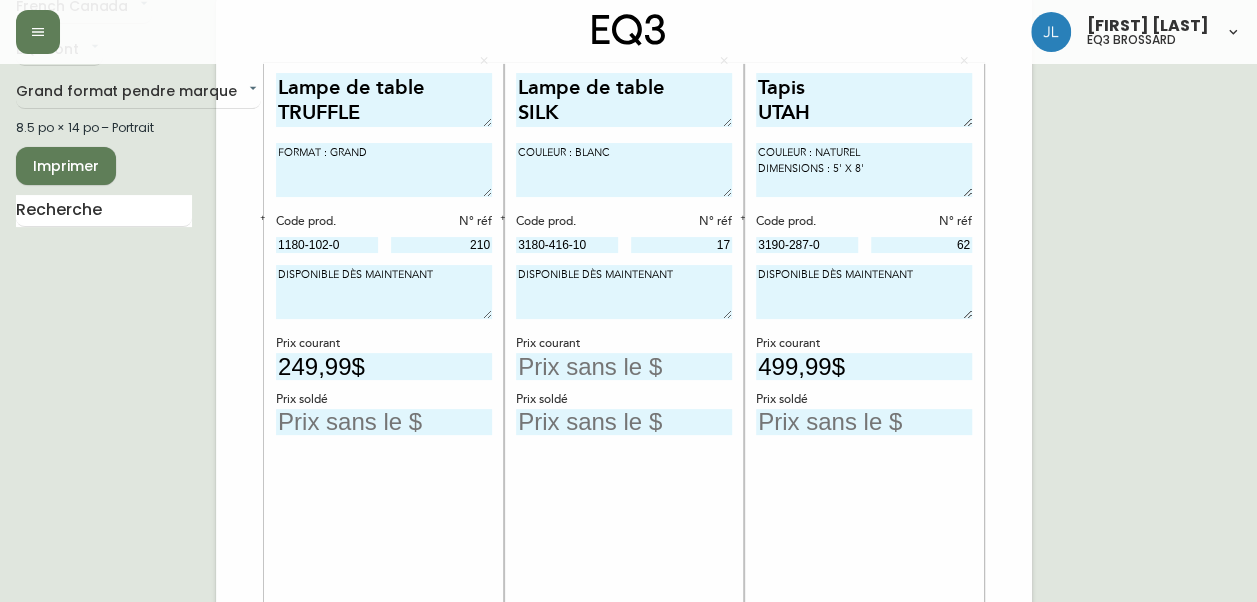 click at bounding box center (624, 366) 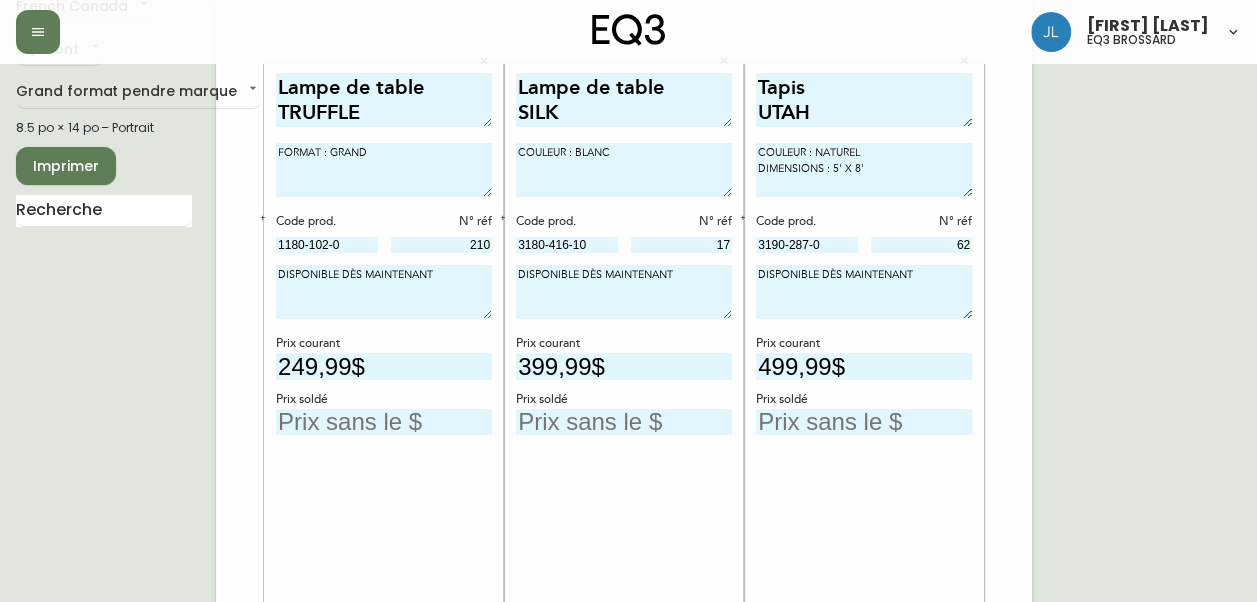 type on "399,99$" 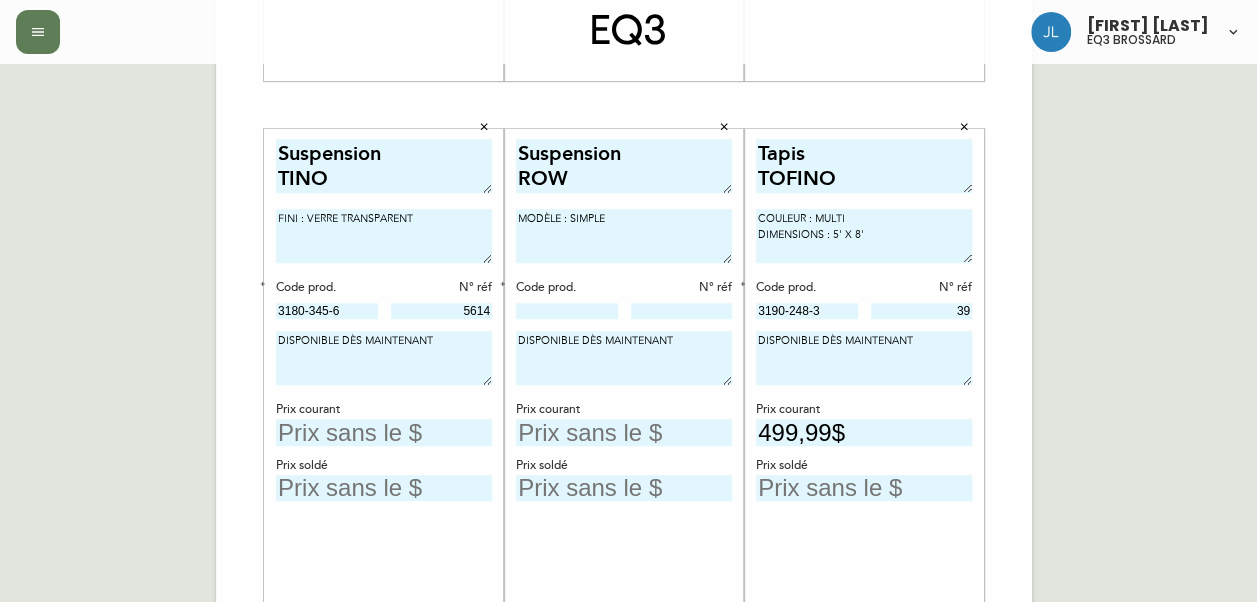 scroll, scrollTop: 648, scrollLeft: 0, axis: vertical 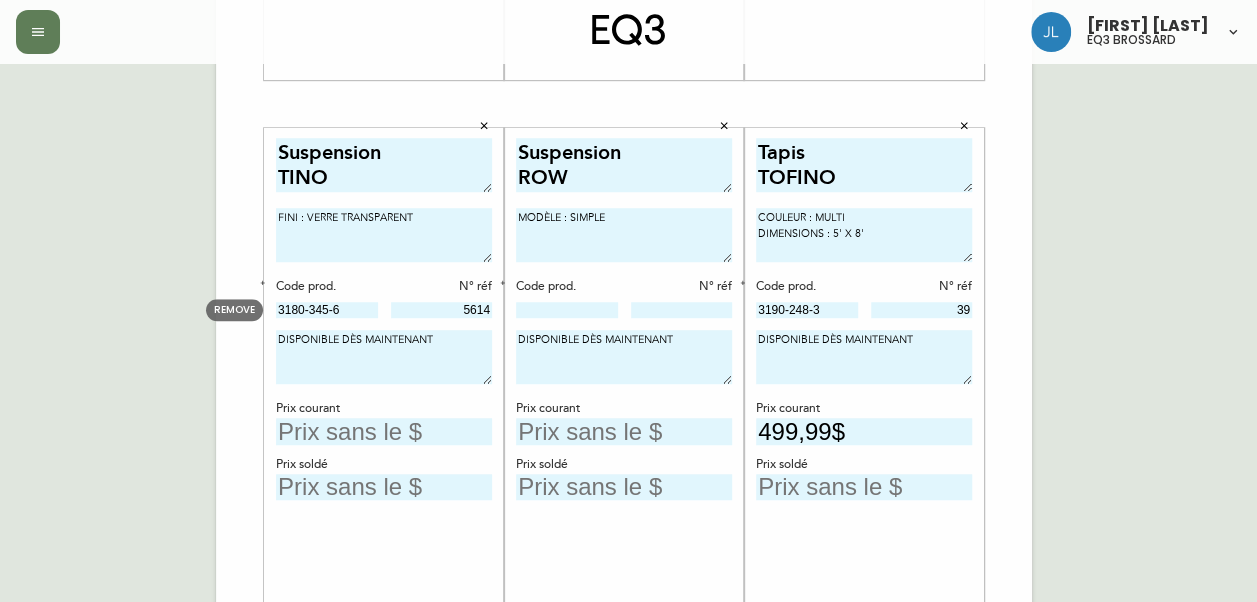 click on "3180-345-6" at bounding box center [327, 310] 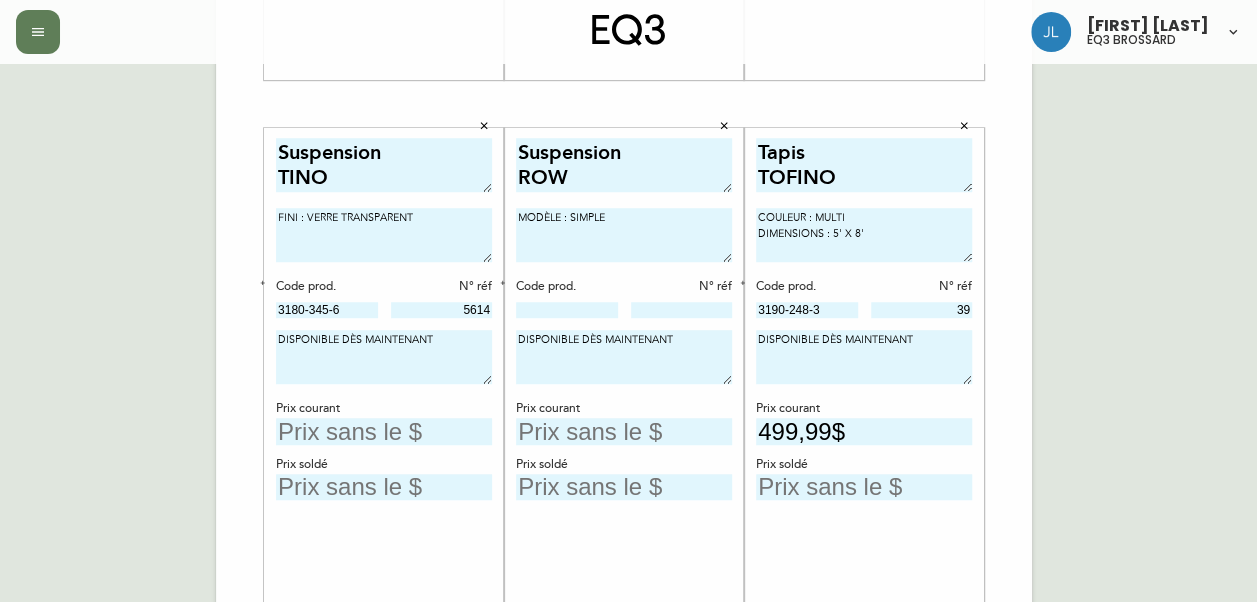 click at bounding box center [384, 431] 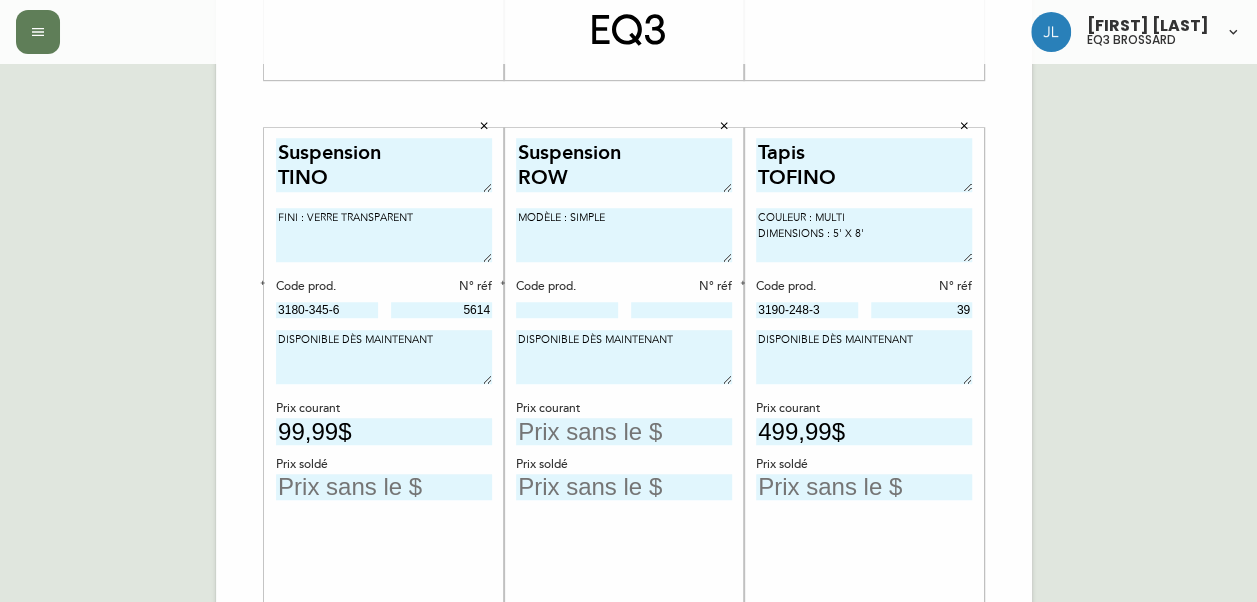 type on "99,99$" 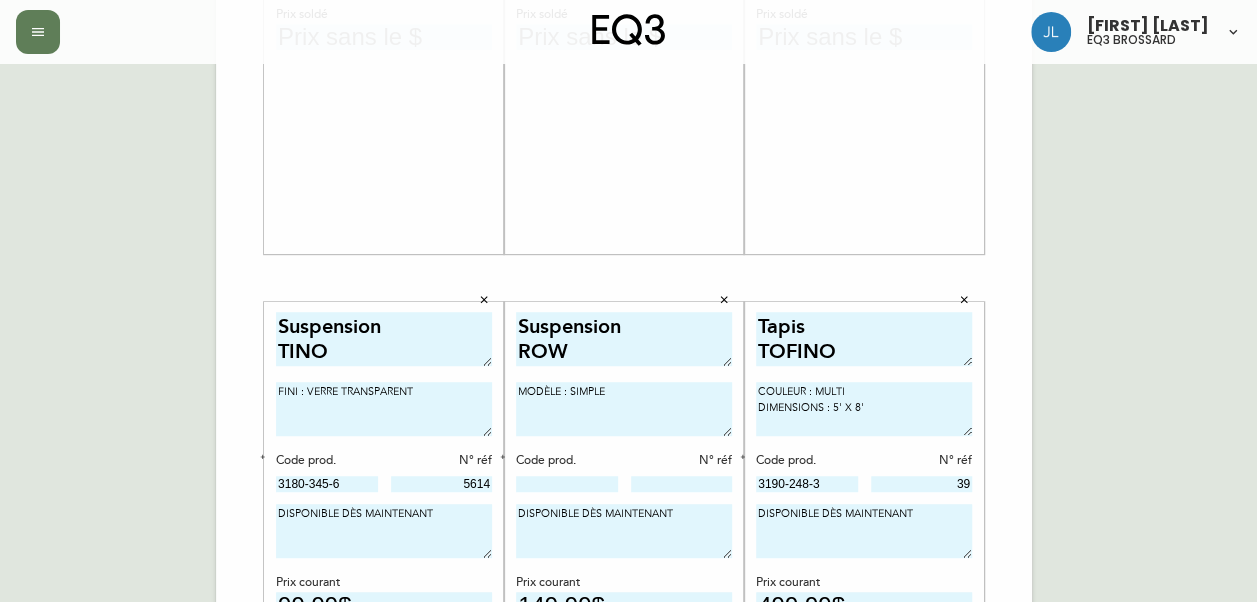 scroll, scrollTop: 472, scrollLeft: 0, axis: vertical 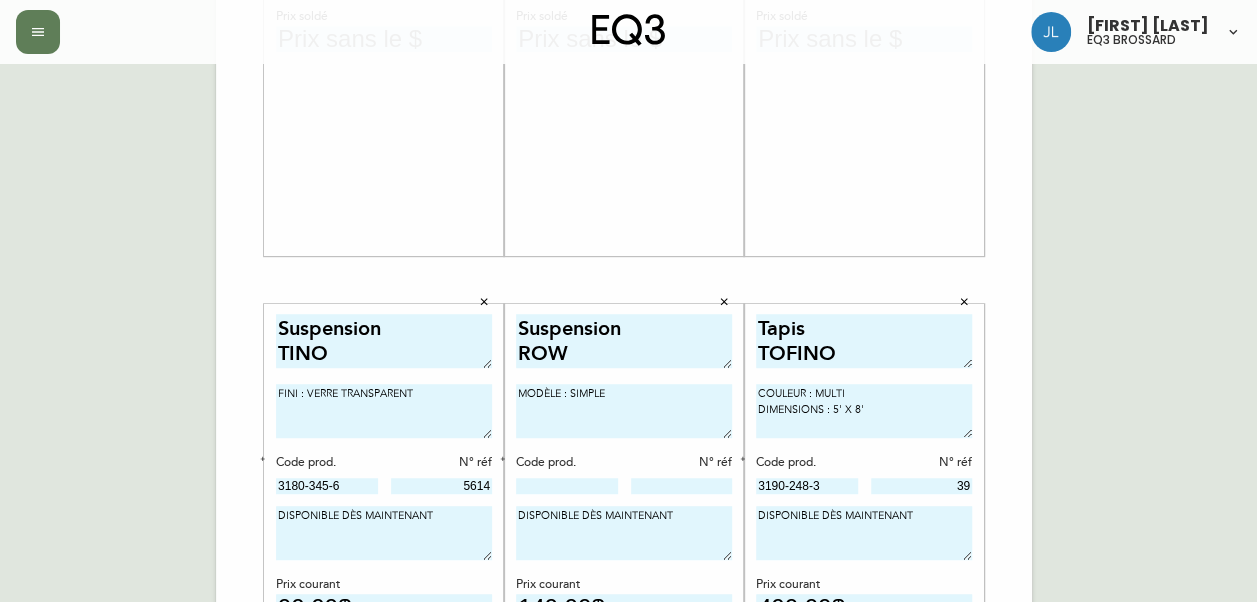 type on "149,99$" 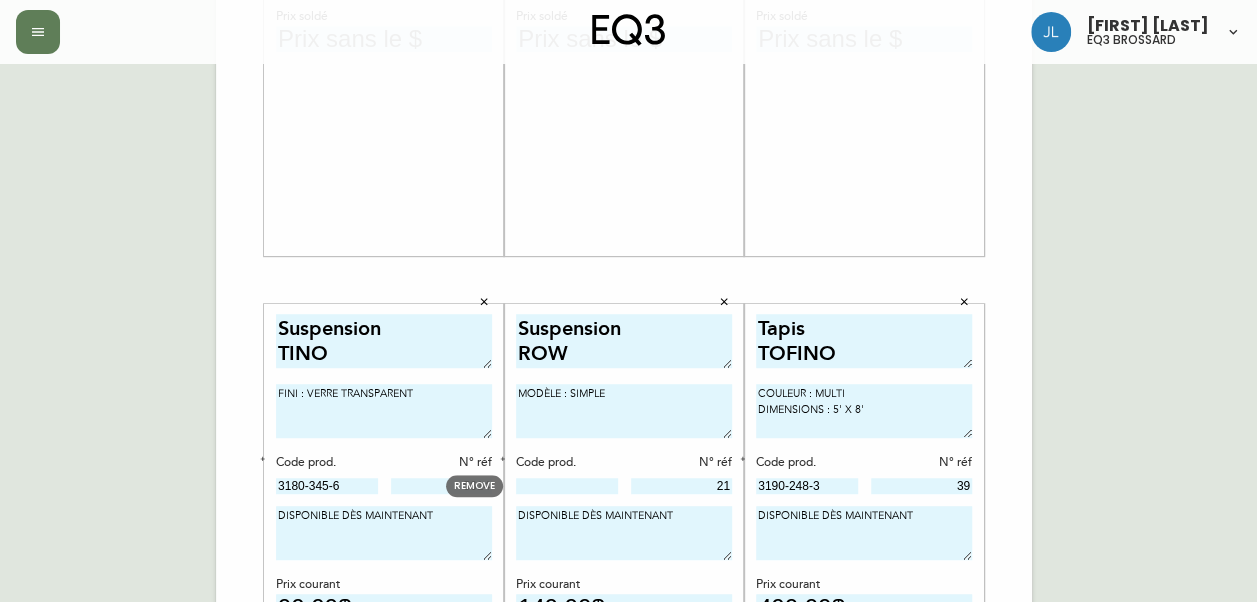 type on "21" 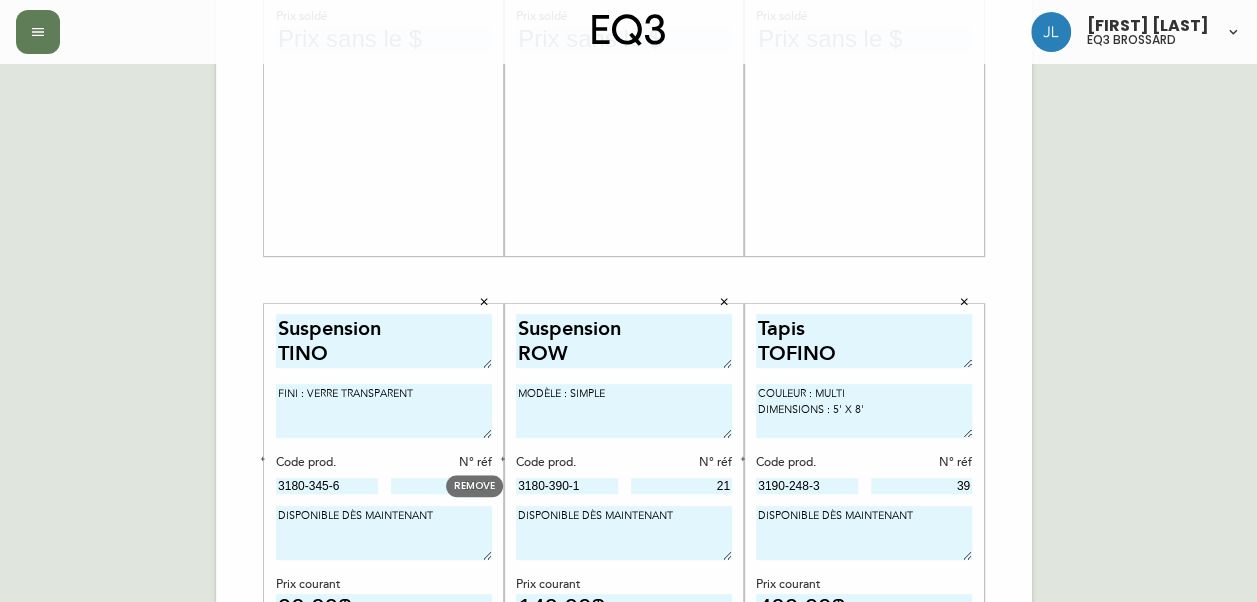 type on "3180-390-1" 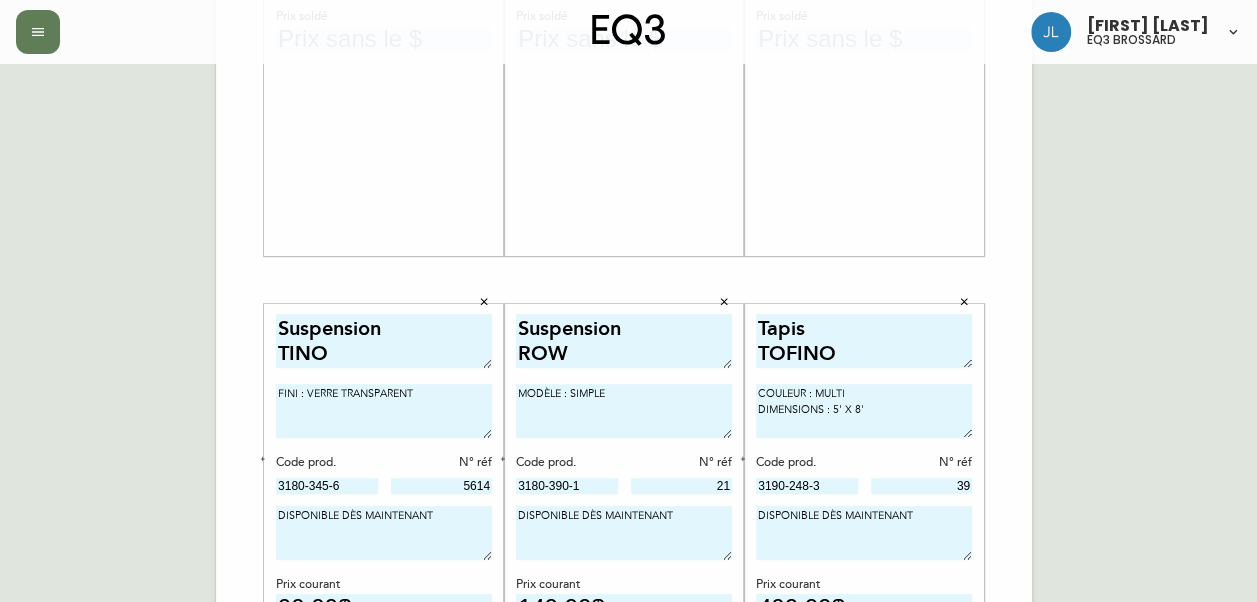 click on "DISPONIBLE DÈS MAINTENANT" at bounding box center (624, 533) 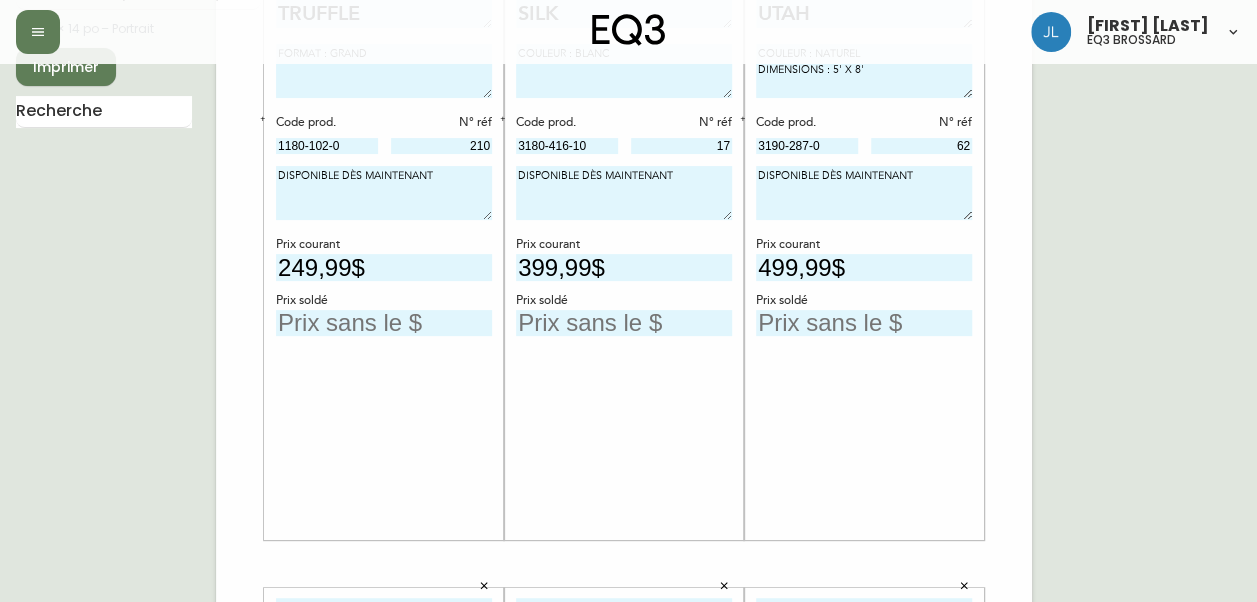 scroll, scrollTop: 189, scrollLeft: 0, axis: vertical 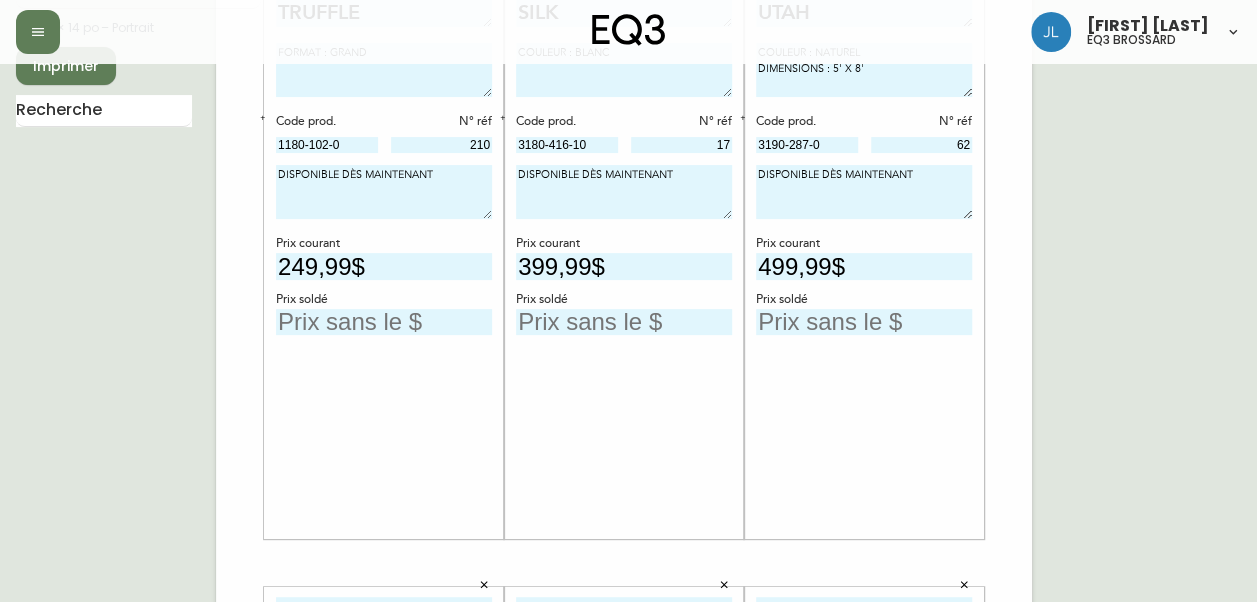 click at bounding box center [384, 322] 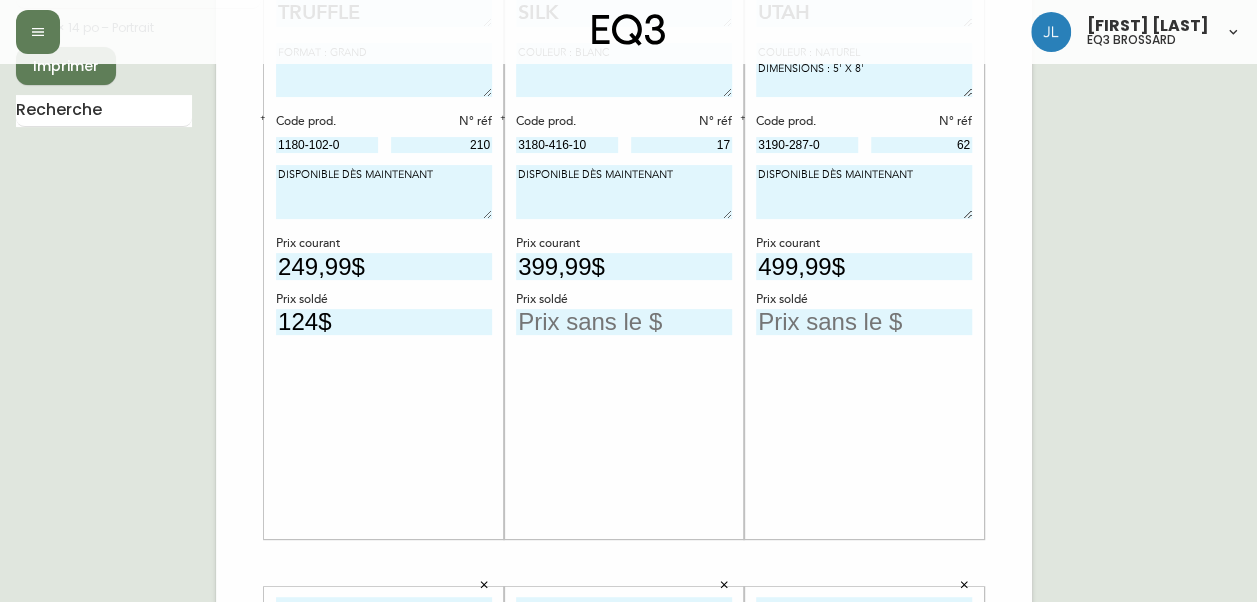 type on "124$" 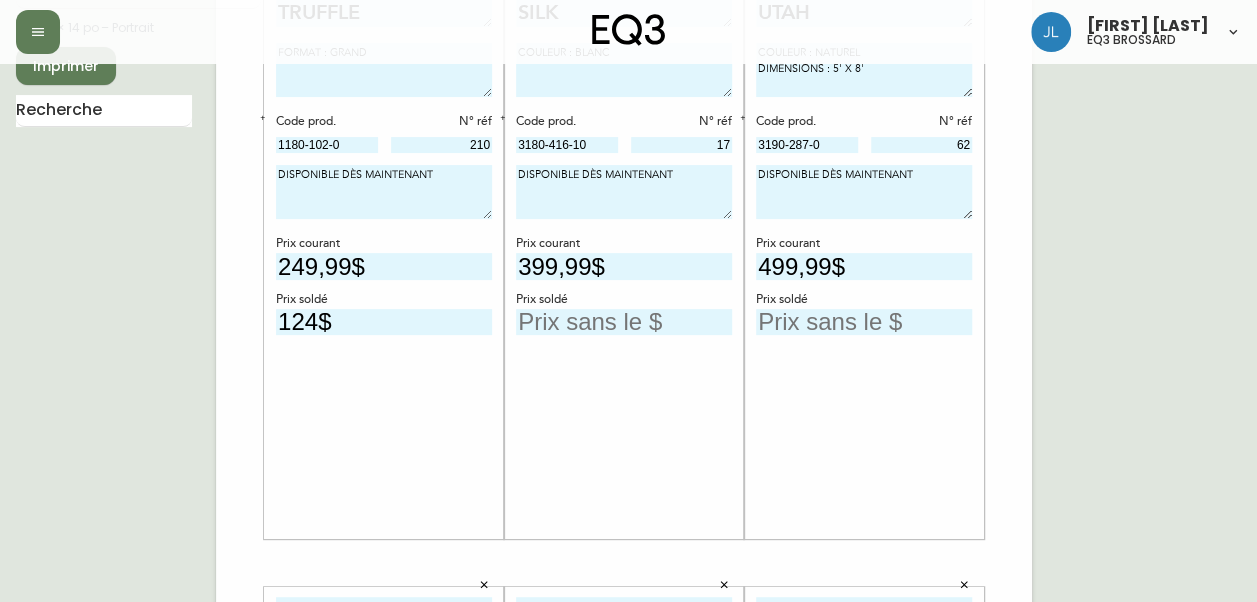 click at bounding box center [624, 322] 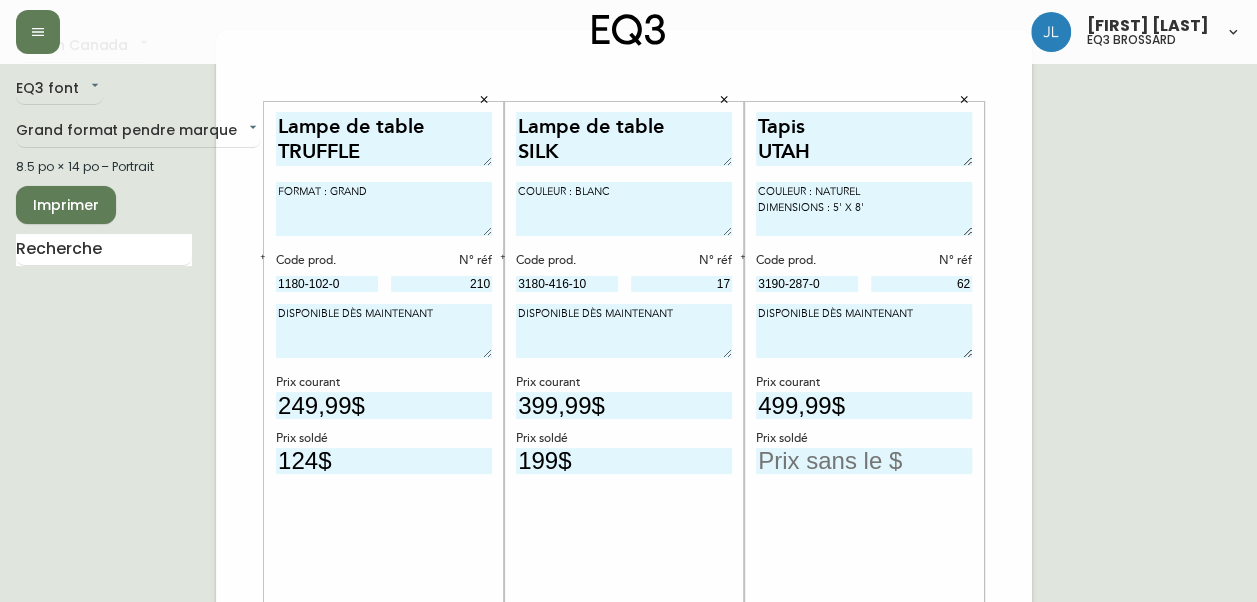 scroll, scrollTop: 49, scrollLeft: 0, axis: vertical 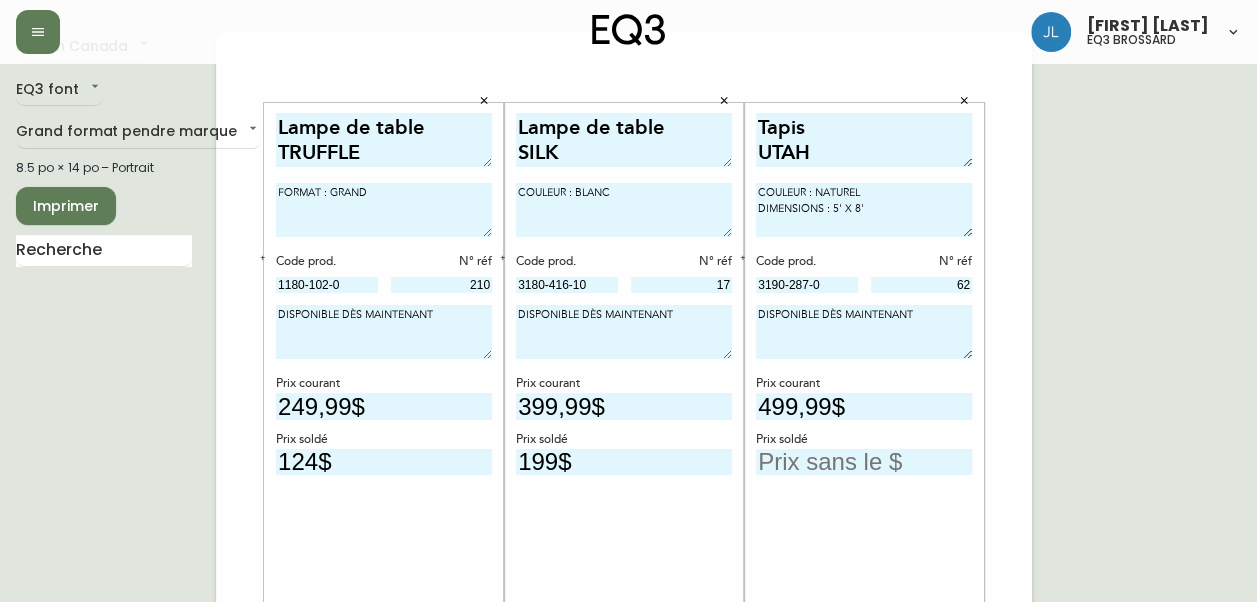 type on "199$" 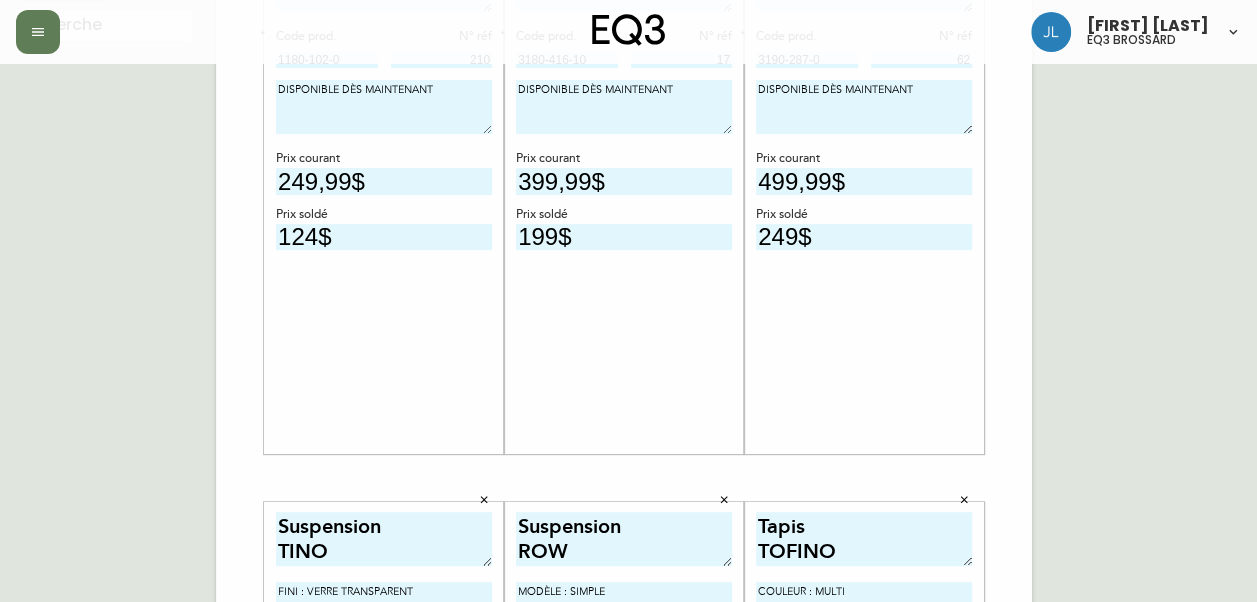 scroll, scrollTop: 224, scrollLeft: 0, axis: vertical 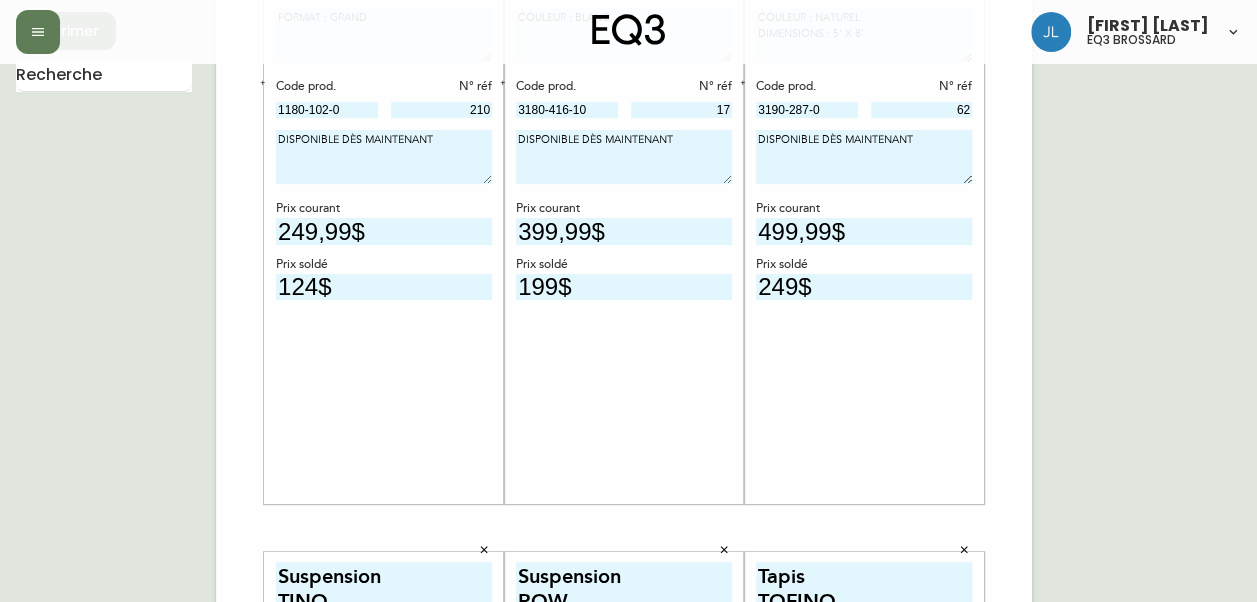 type on "249$" 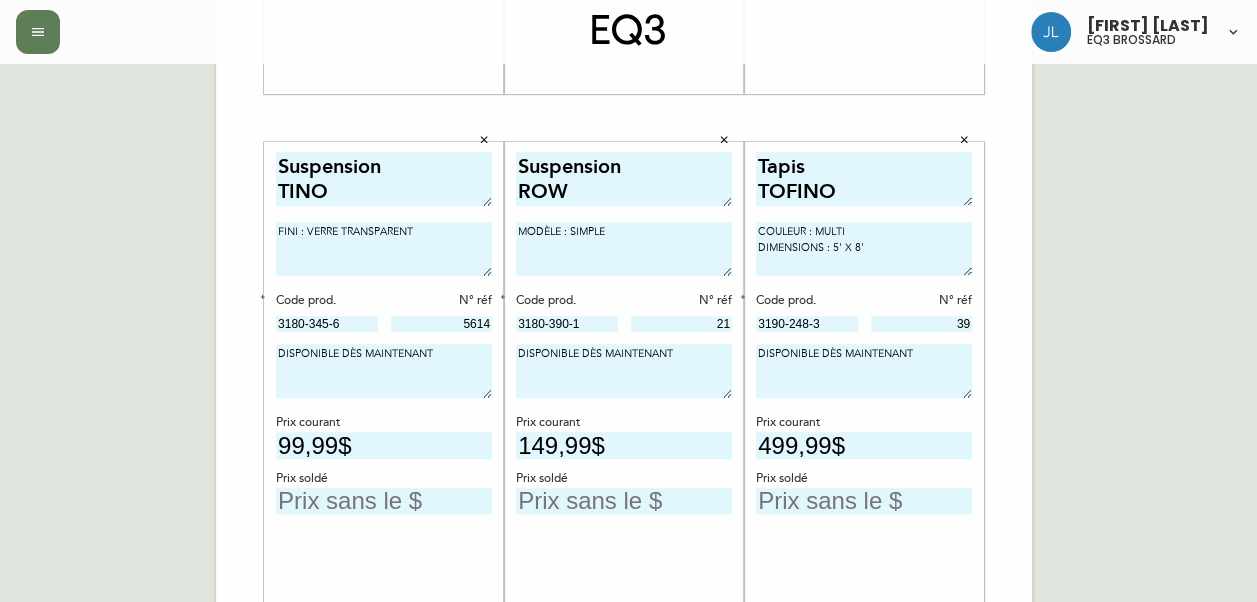 scroll, scrollTop: 638, scrollLeft: 0, axis: vertical 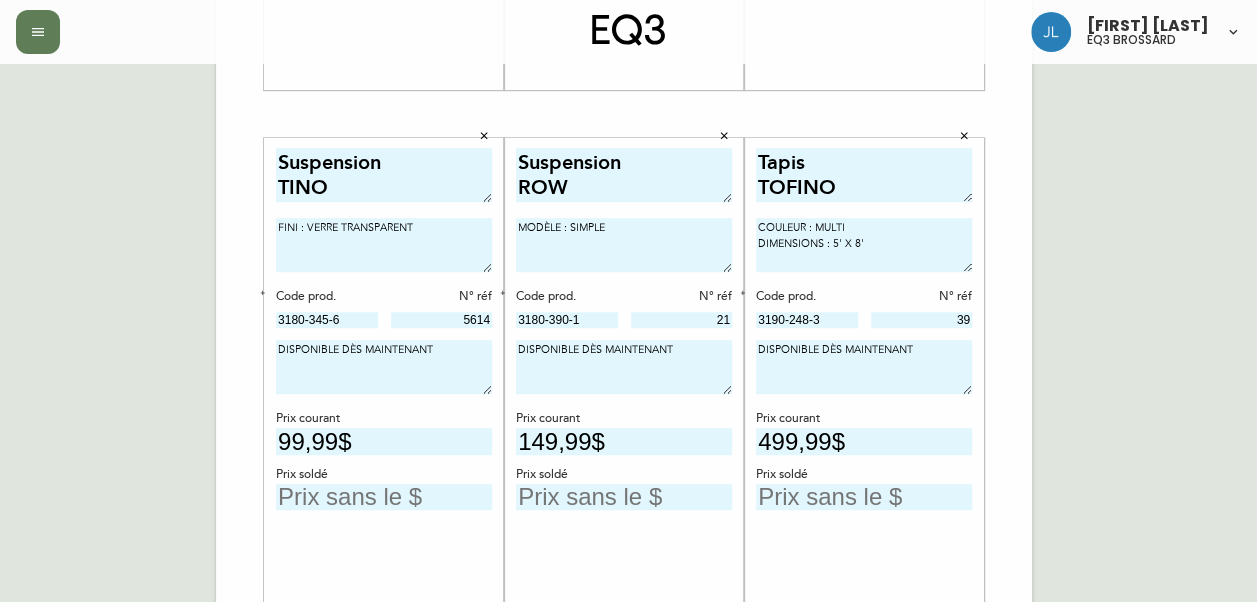 click at bounding box center [864, 497] 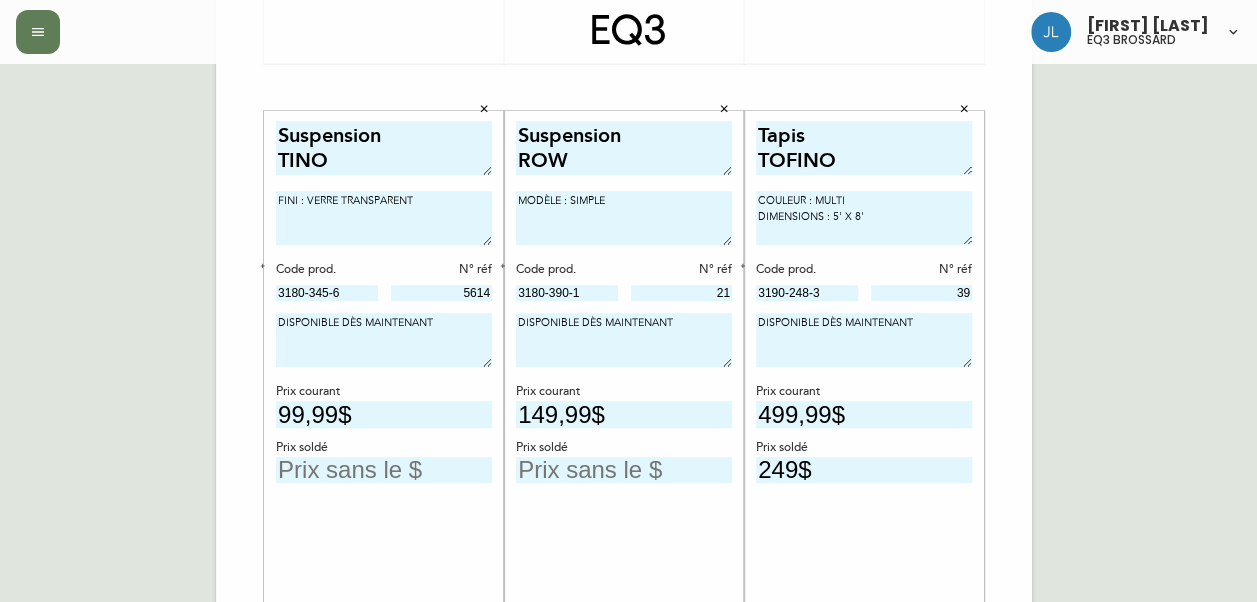 scroll, scrollTop: 670, scrollLeft: 0, axis: vertical 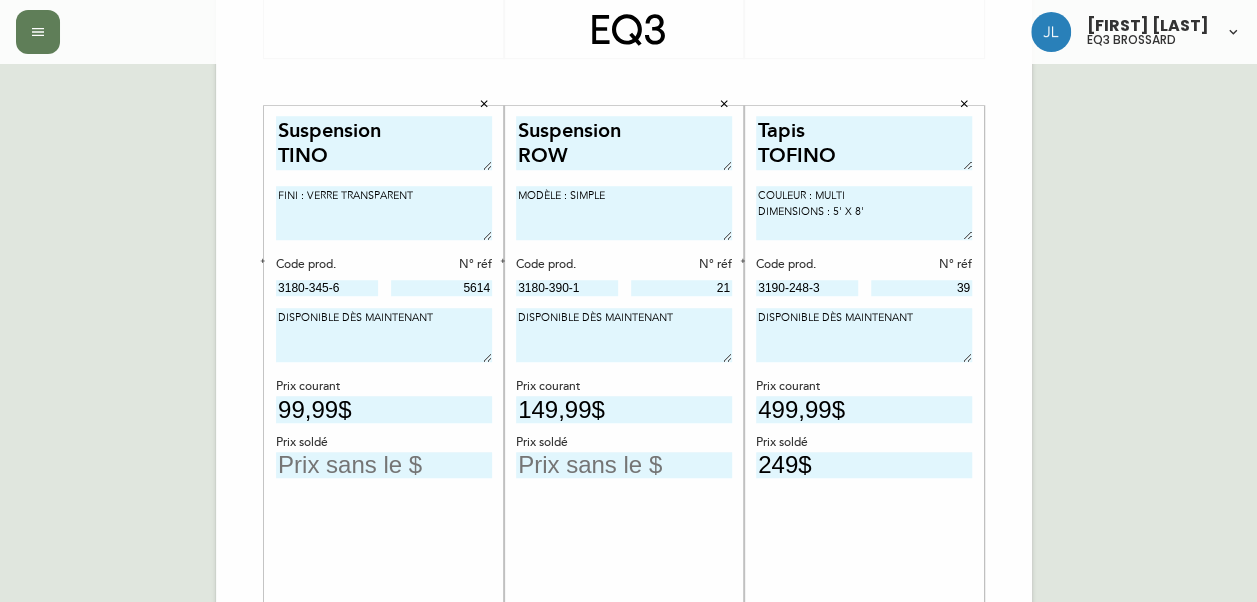 type on "249$" 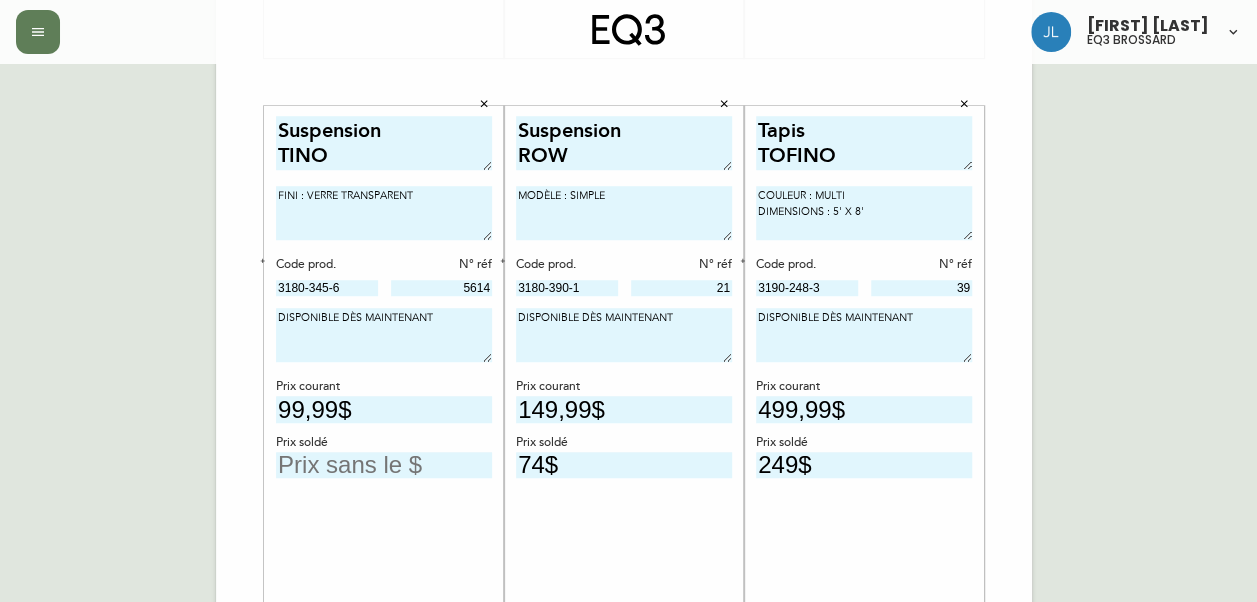 type on "74$" 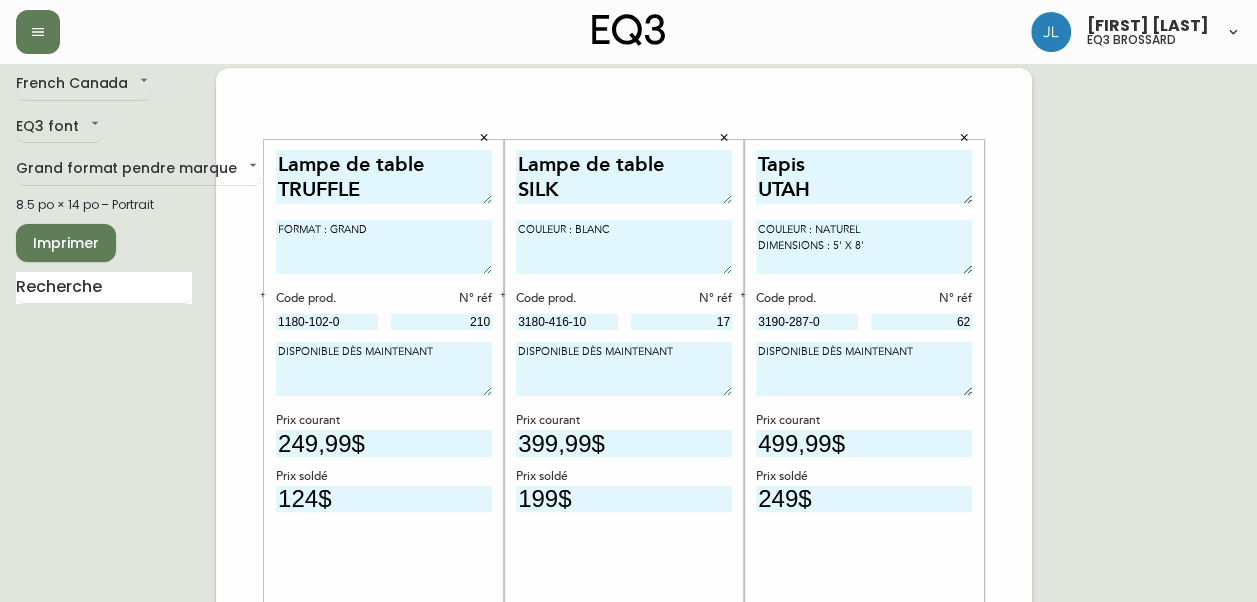 scroll, scrollTop: 0, scrollLeft: 0, axis: both 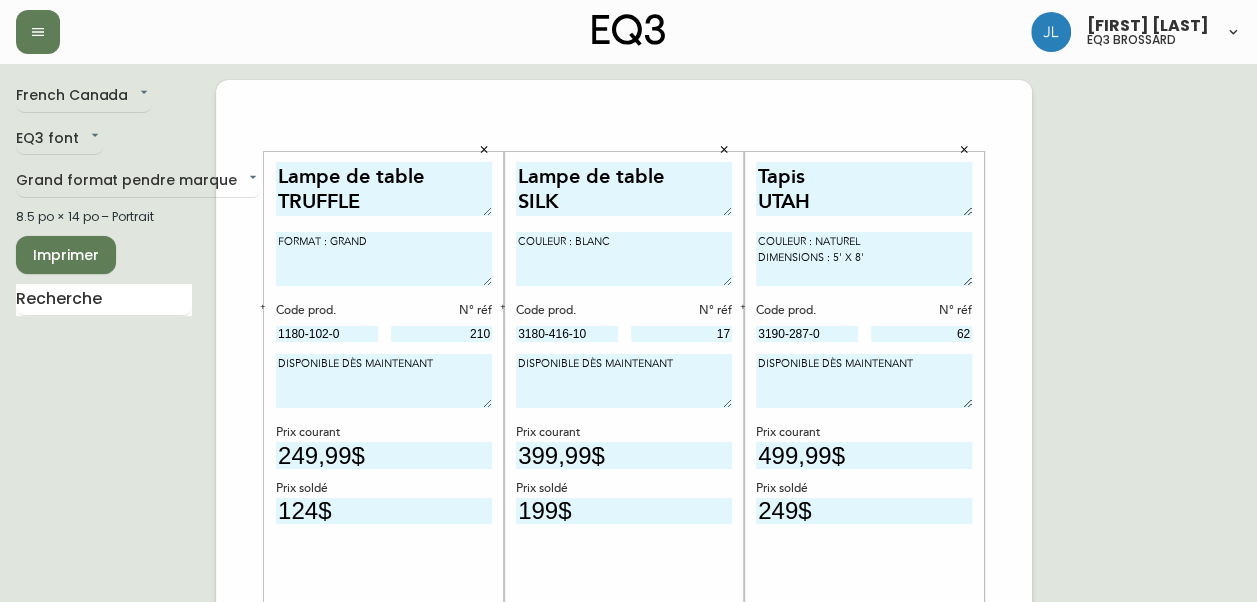 type on "49$" 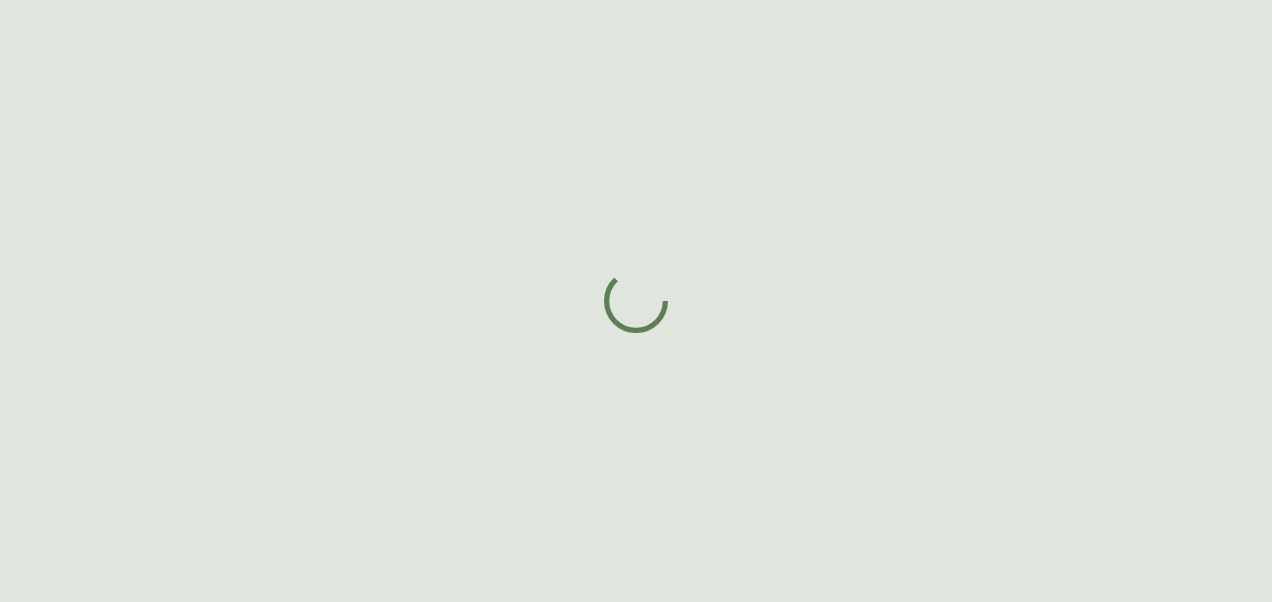scroll, scrollTop: 0, scrollLeft: 0, axis: both 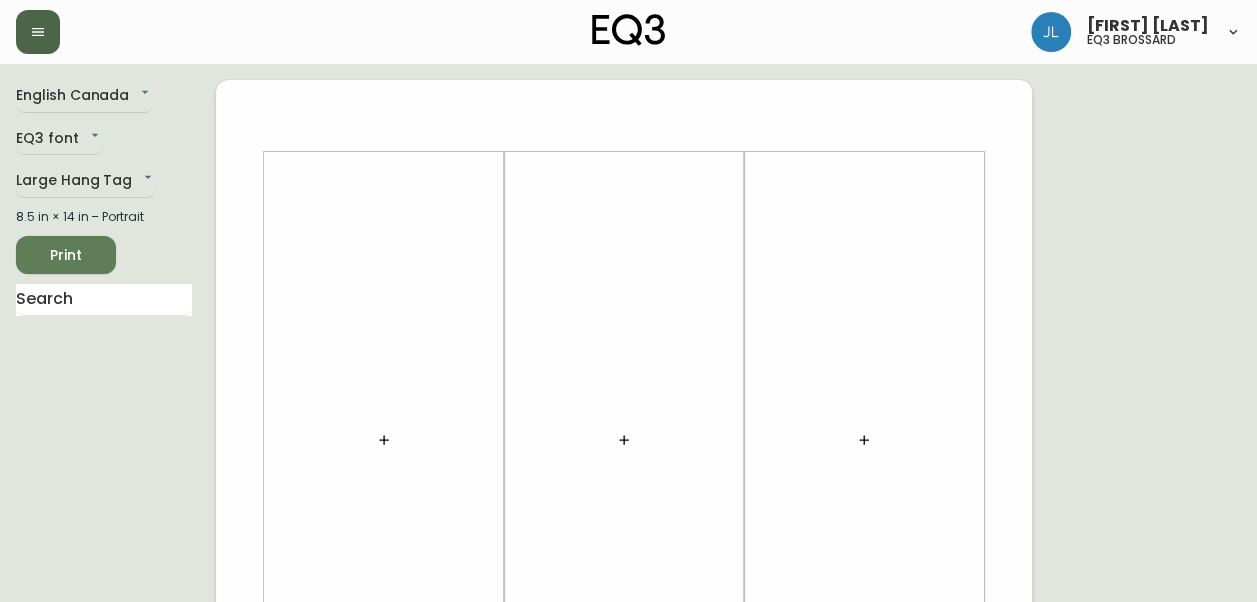 click at bounding box center (38, 32) 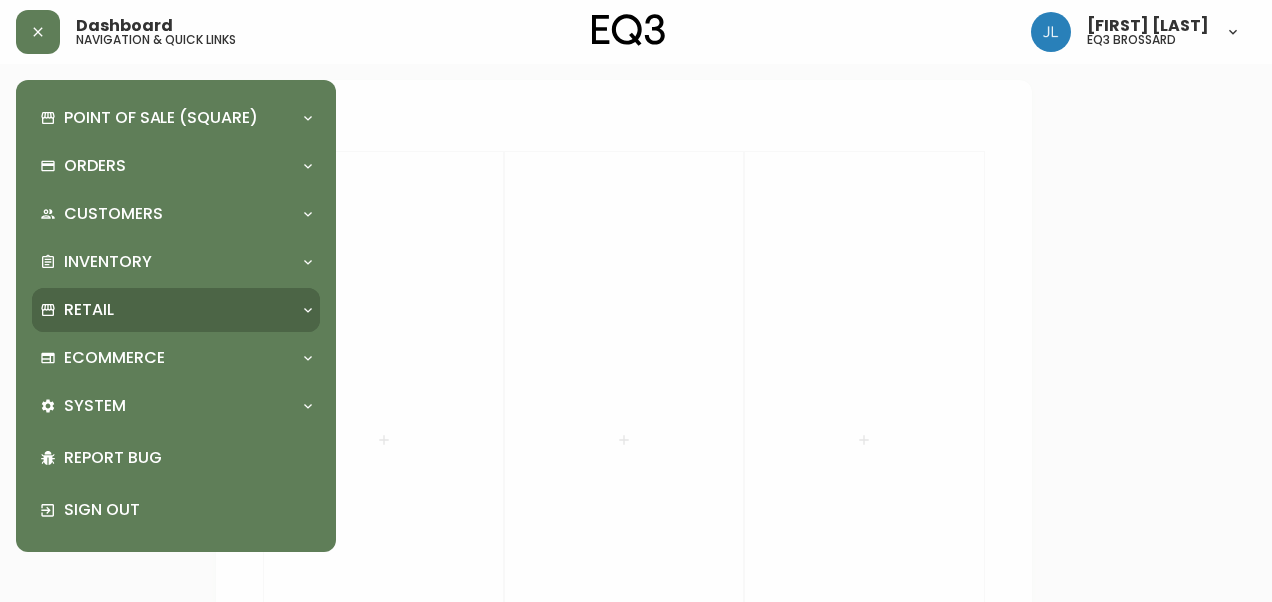 click on "Retail" at bounding box center [166, 310] 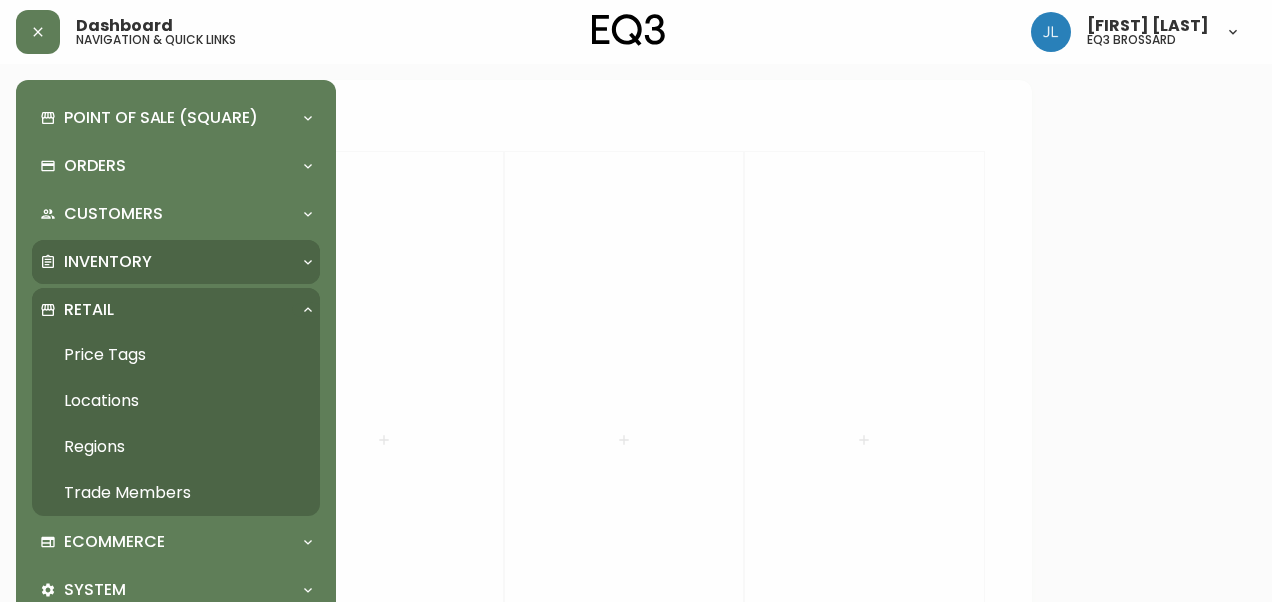 click on "Inventory" at bounding box center [176, 262] 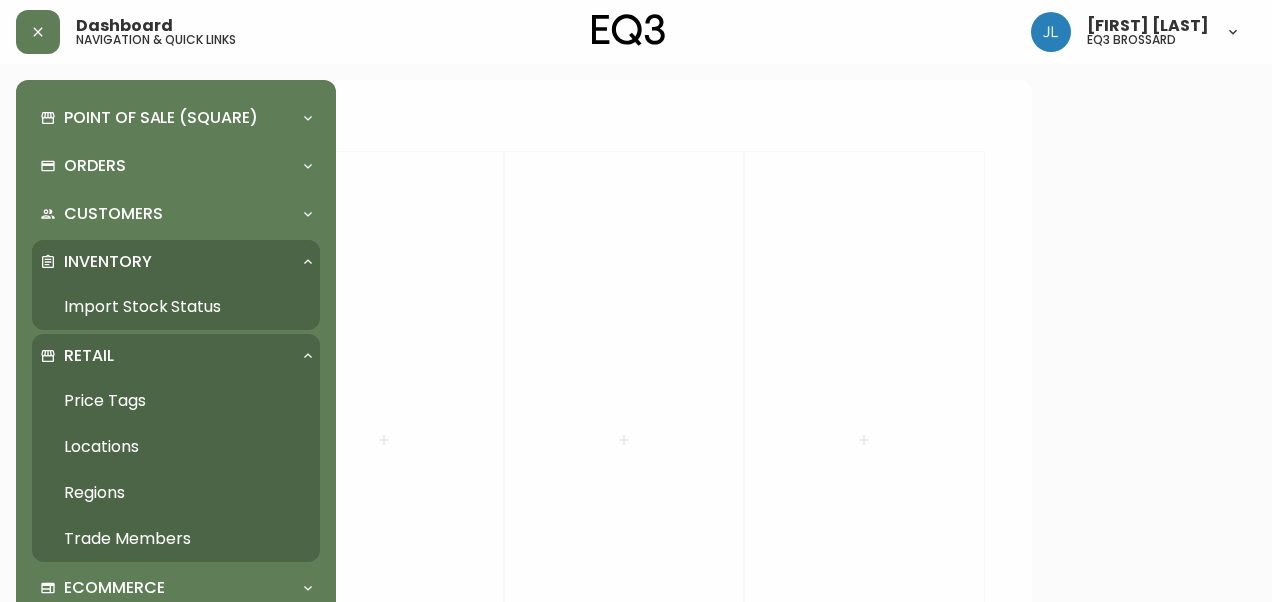click on "Import Stock Status" at bounding box center (176, 307) 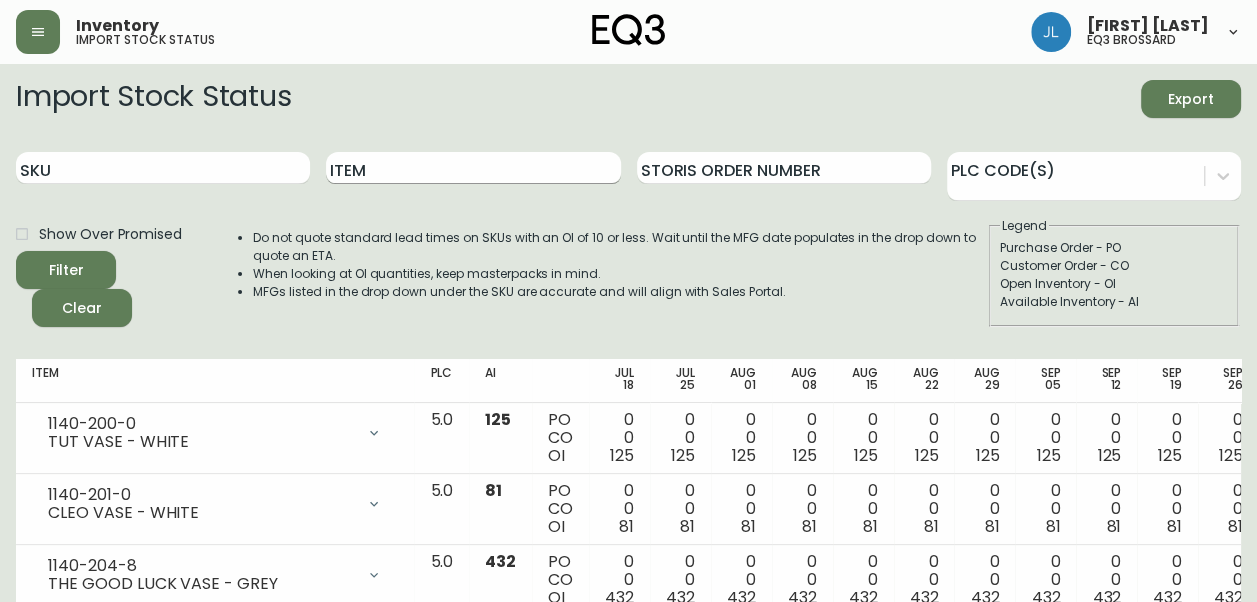 click on "Item" at bounding box center [473, 168] 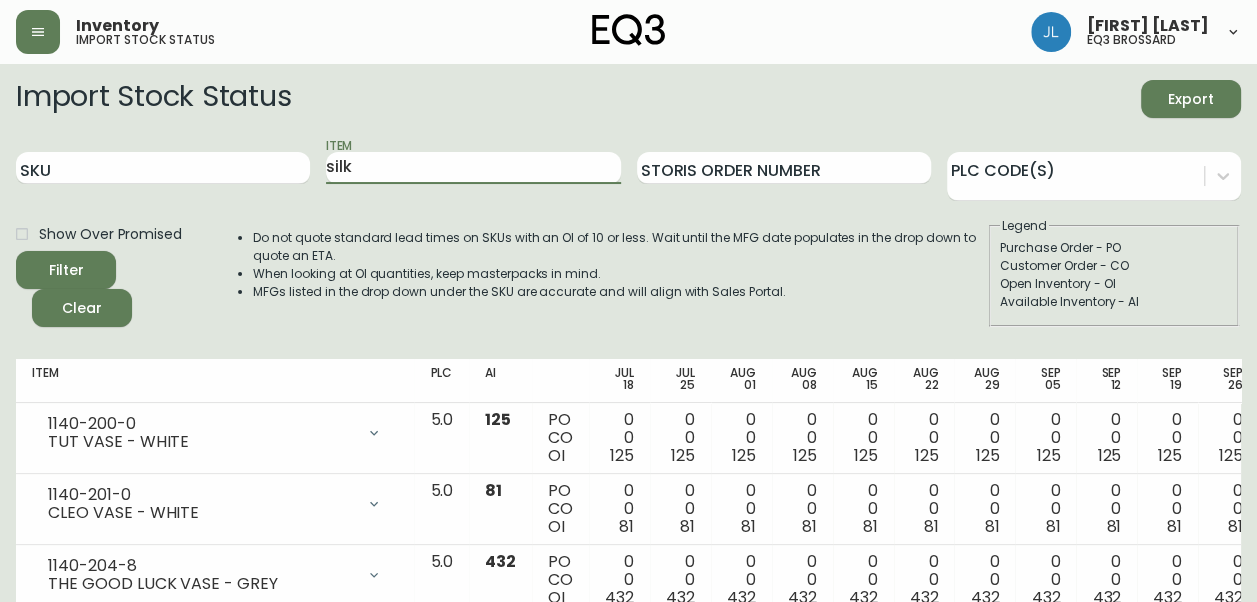 click on "Filter" at bounding box center [66, 270] 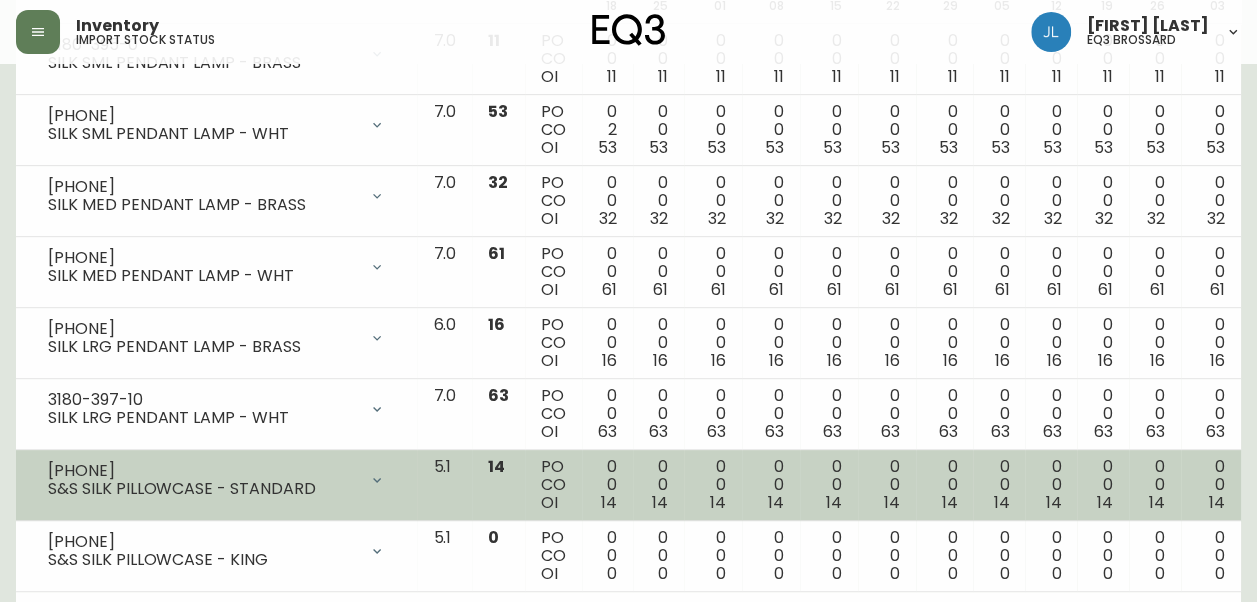 scroll, scrollTop: 426, scrollLeft: 0, axis: vertical 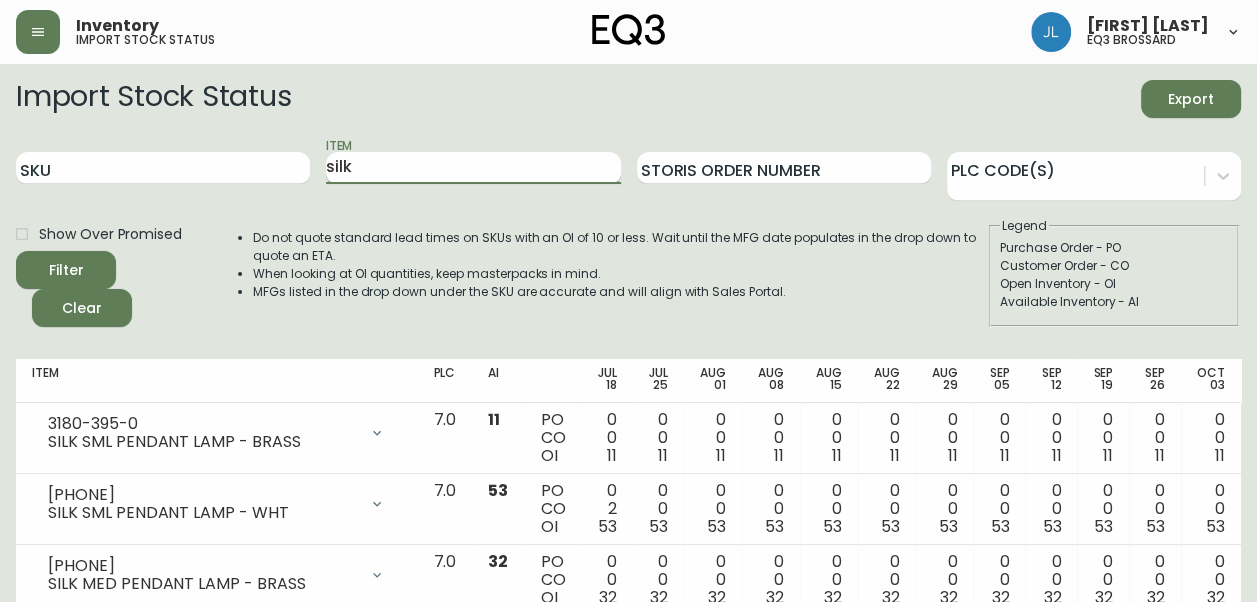 click on "silk" at bounding box center (473, 168) 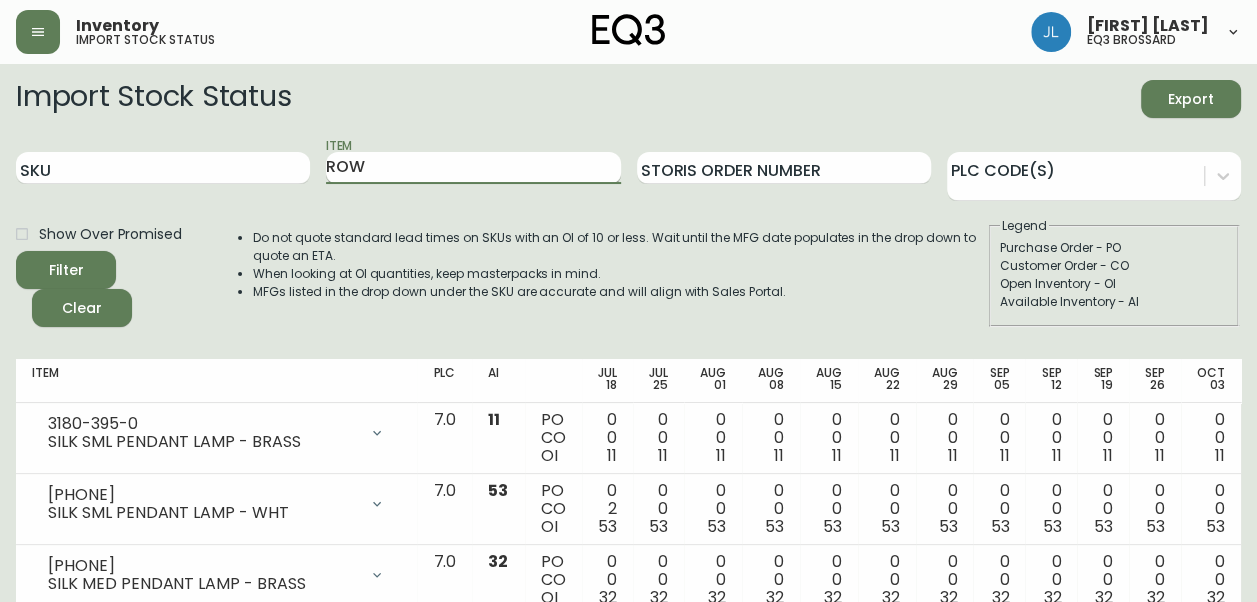 click on "Filter" at bounding box center (66, 270) 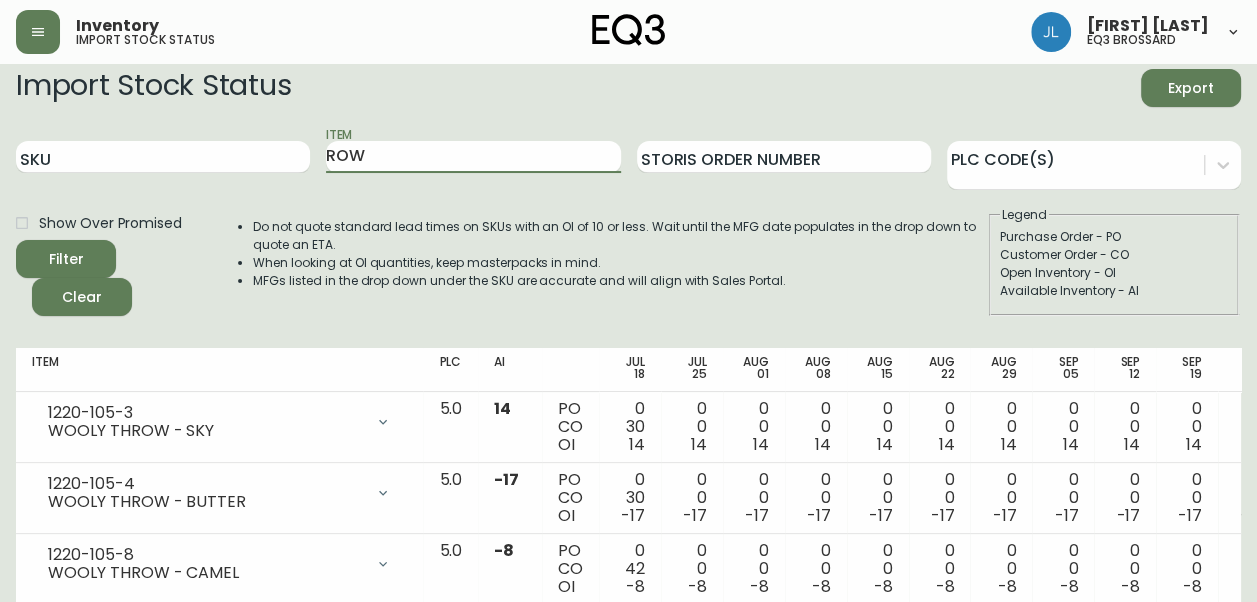 scroll, scrollTop: 0, scrollLeft: 0, axis: both 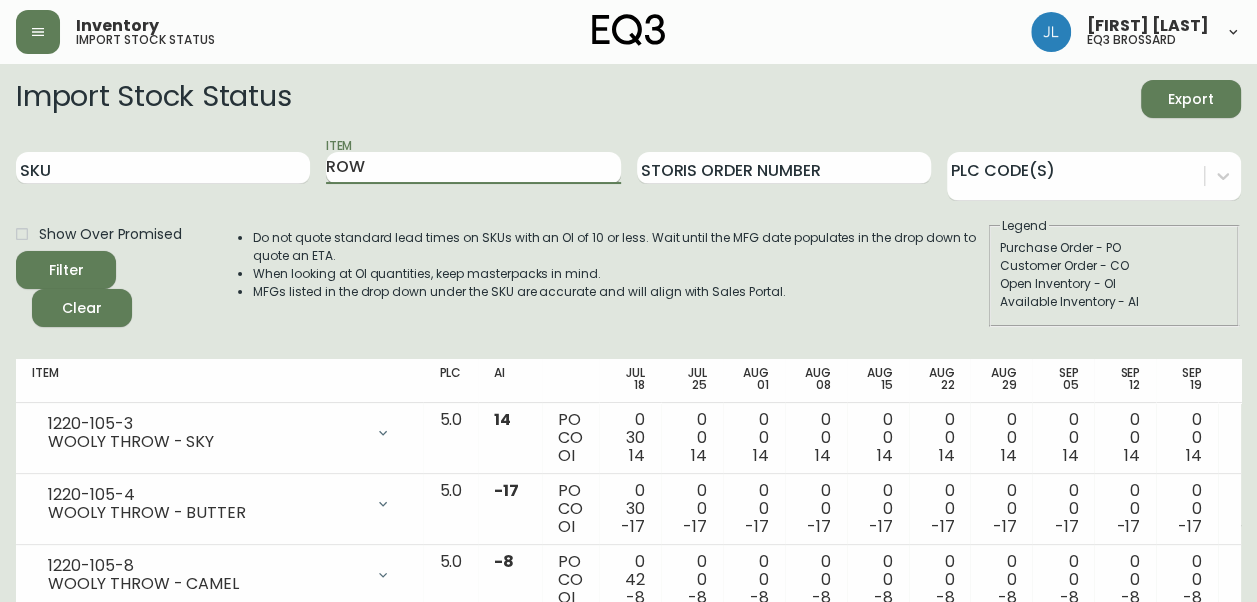 click on "ROW" at bounding box center [473, 168] 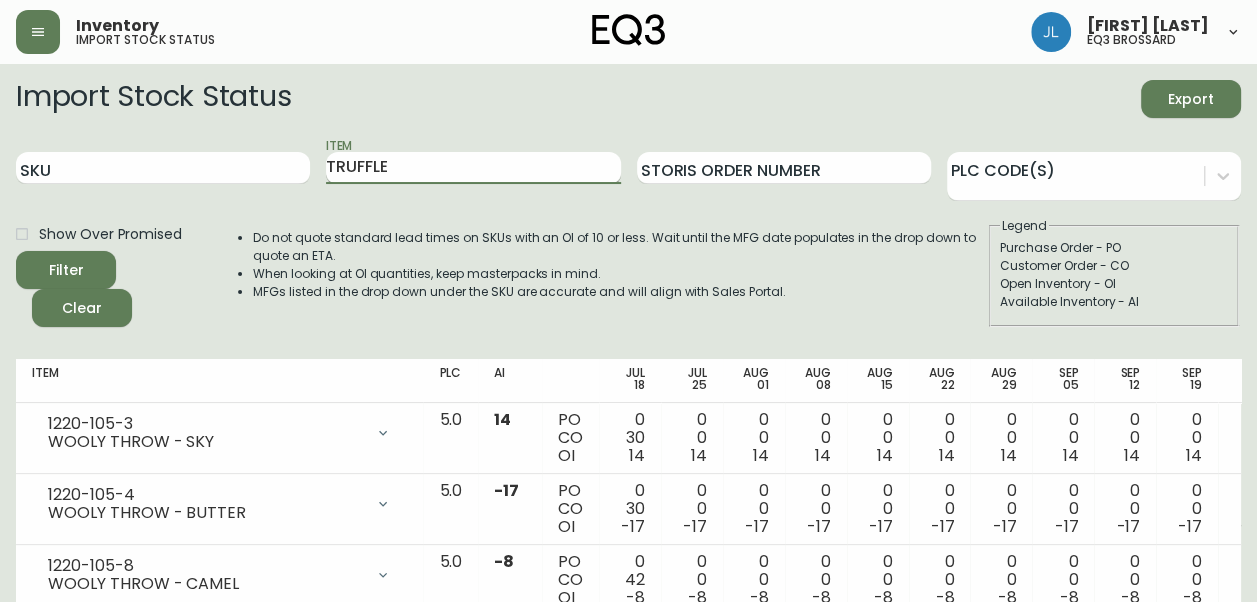 click on "Filter" at bounding box center (66, 270) 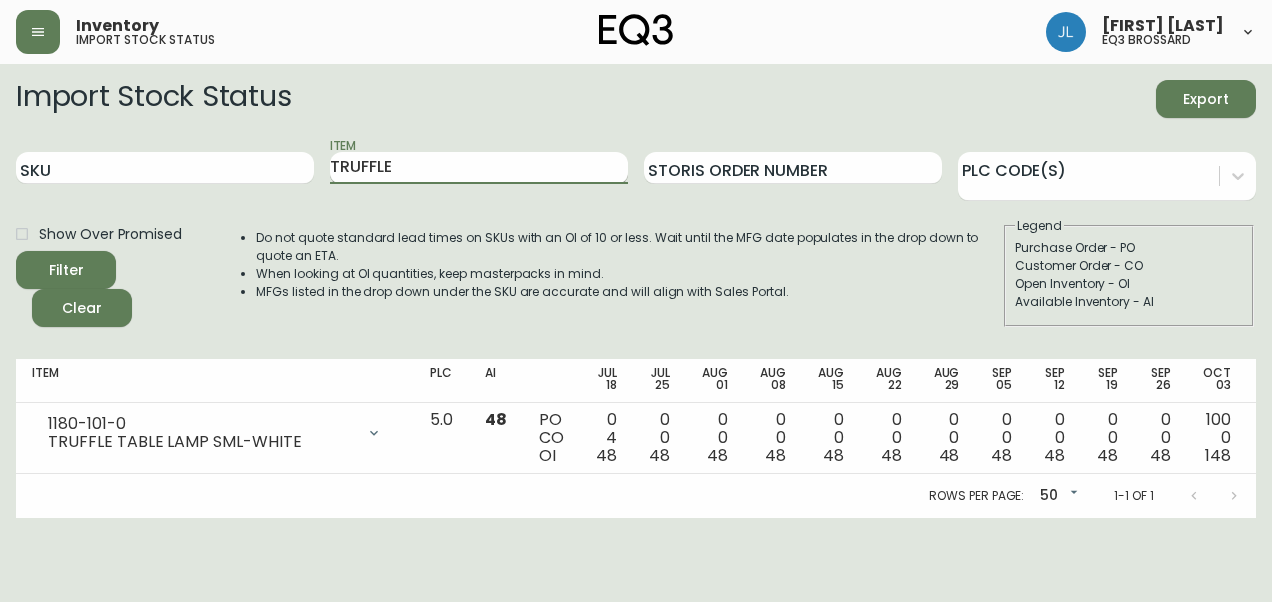 click on "TRUFFLE" at bounding box center (479, 168) 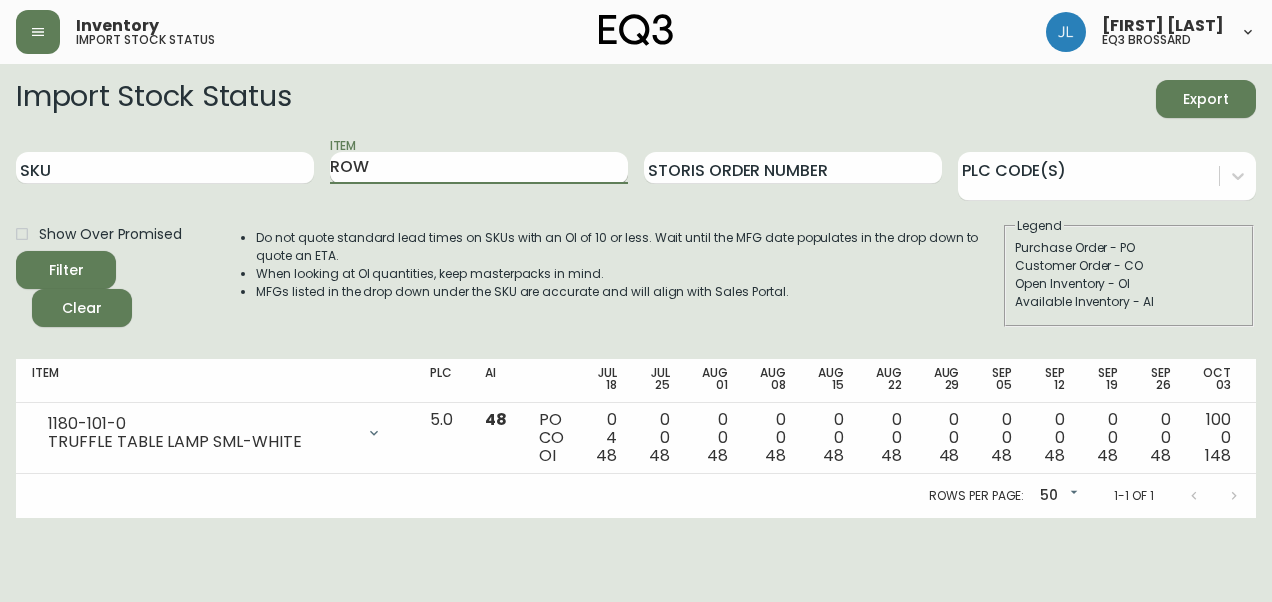 click on "Filter" at bounding box center [66, 270] 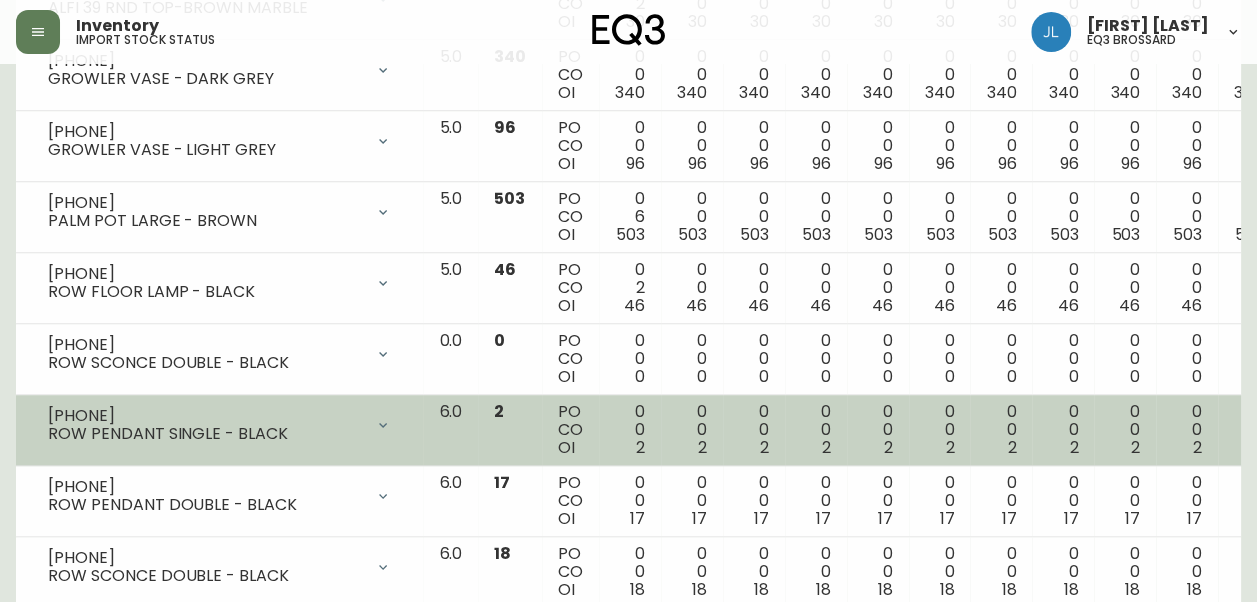 scroll, scrollTop: 865, scrollLeft: 0, axis: vertical 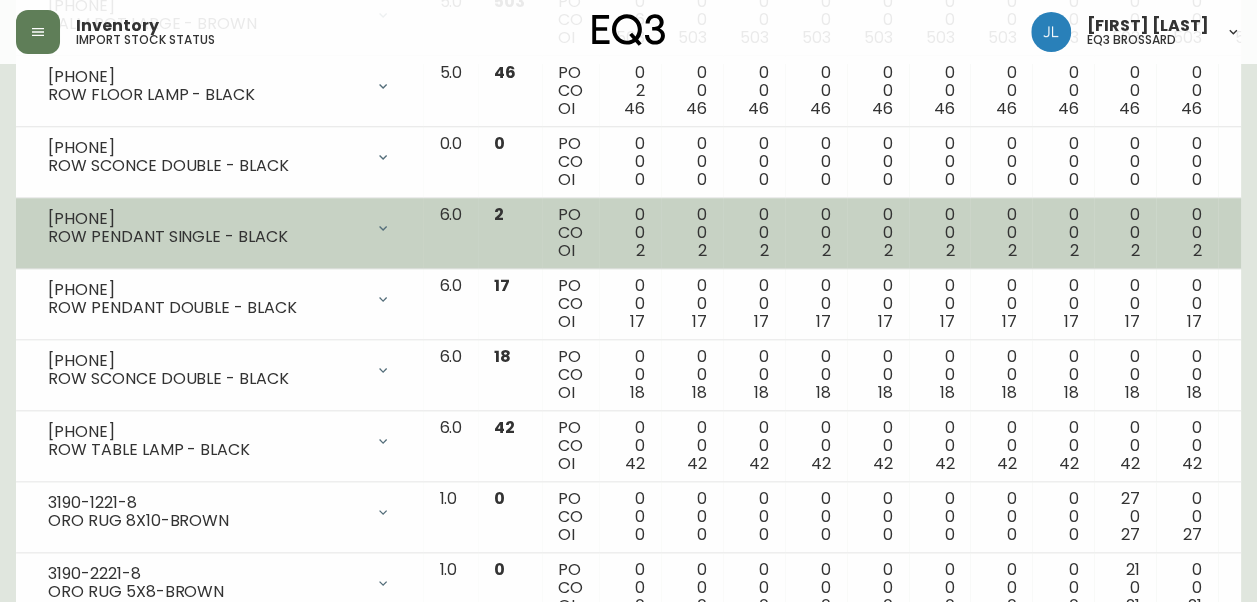 drag, startPoint x: 294, startPoint y: 222, endPoint x: 38, endPoint y: 193, distance: 257.63733 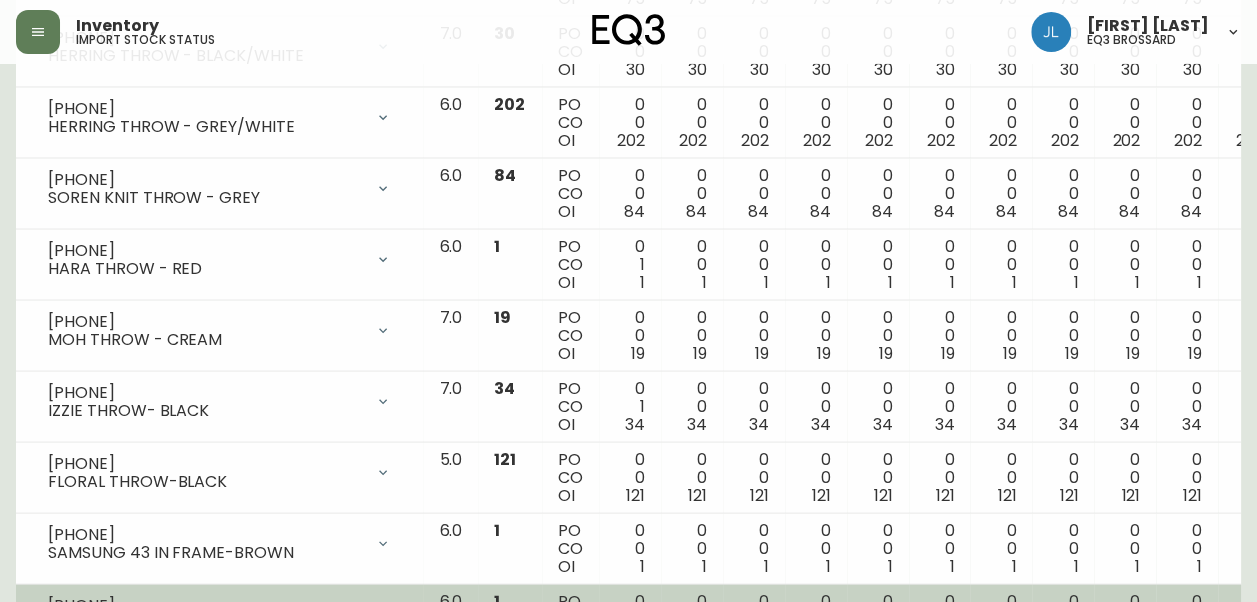 scroll, scrollTop: 1949, scrollLeft: 0, axis: vertical 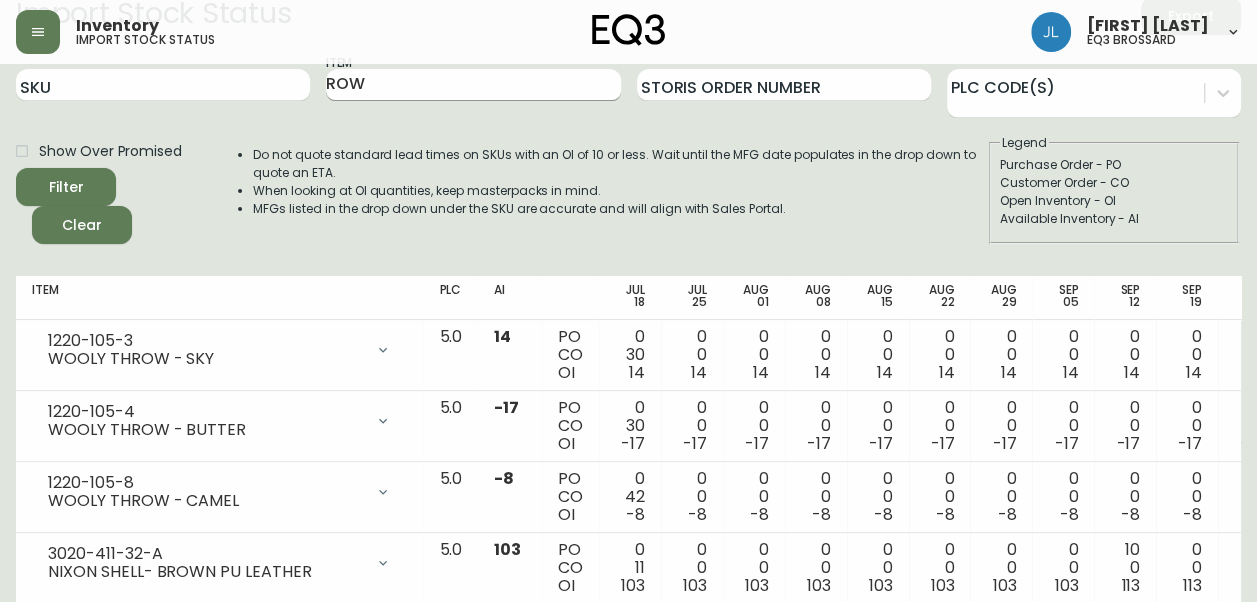 click on "ROW" at bounding box center [473, 85] 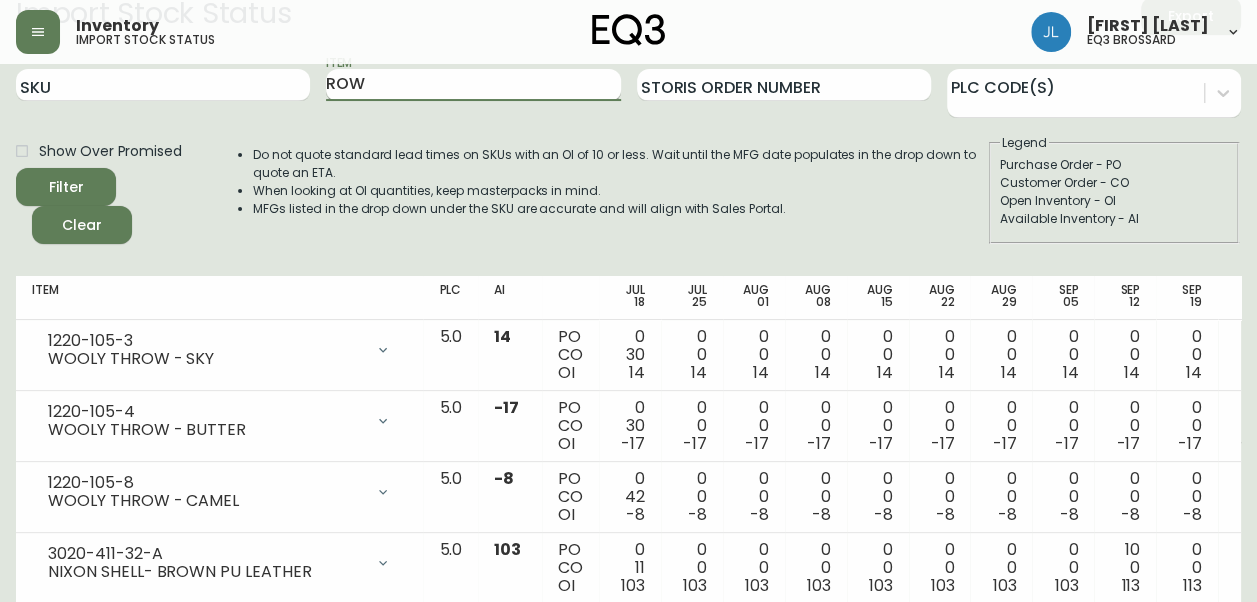 click on "ROW" at bounding box center [473, 85] 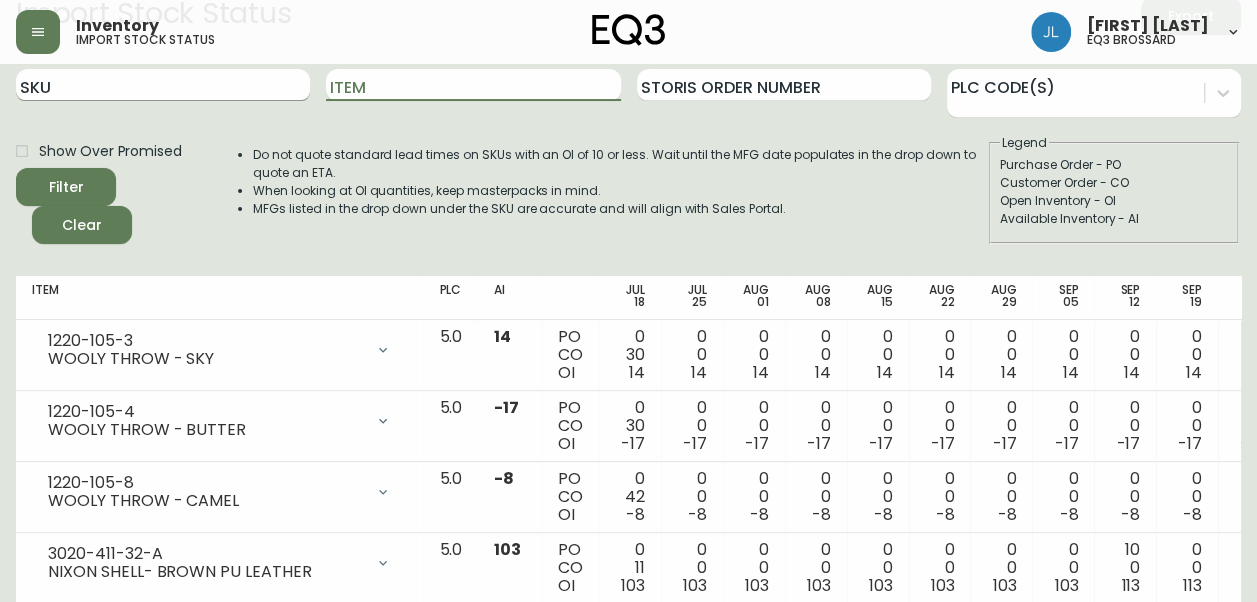 type 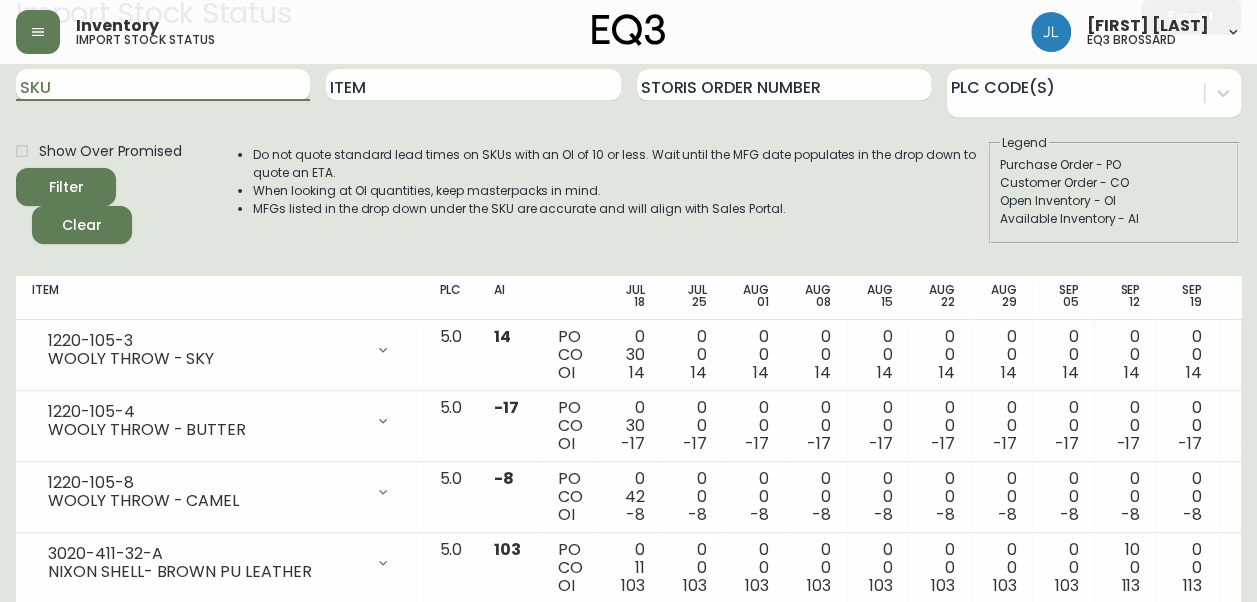 paste on "3190-287-0" 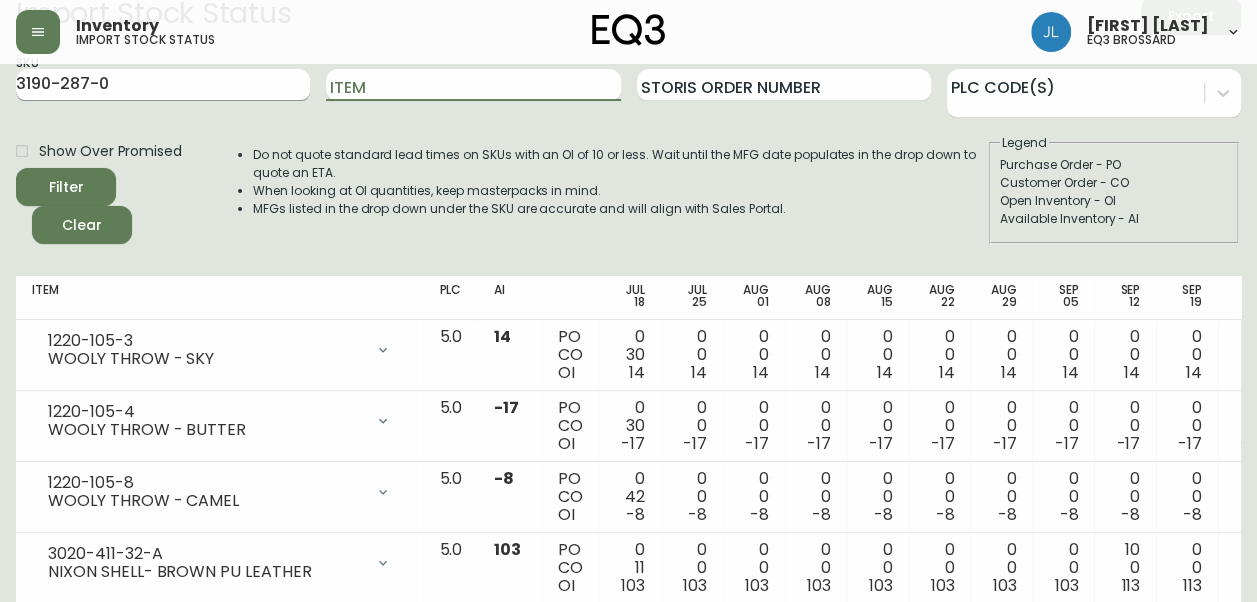 click on "Filter" at bounding box center [66, 187] 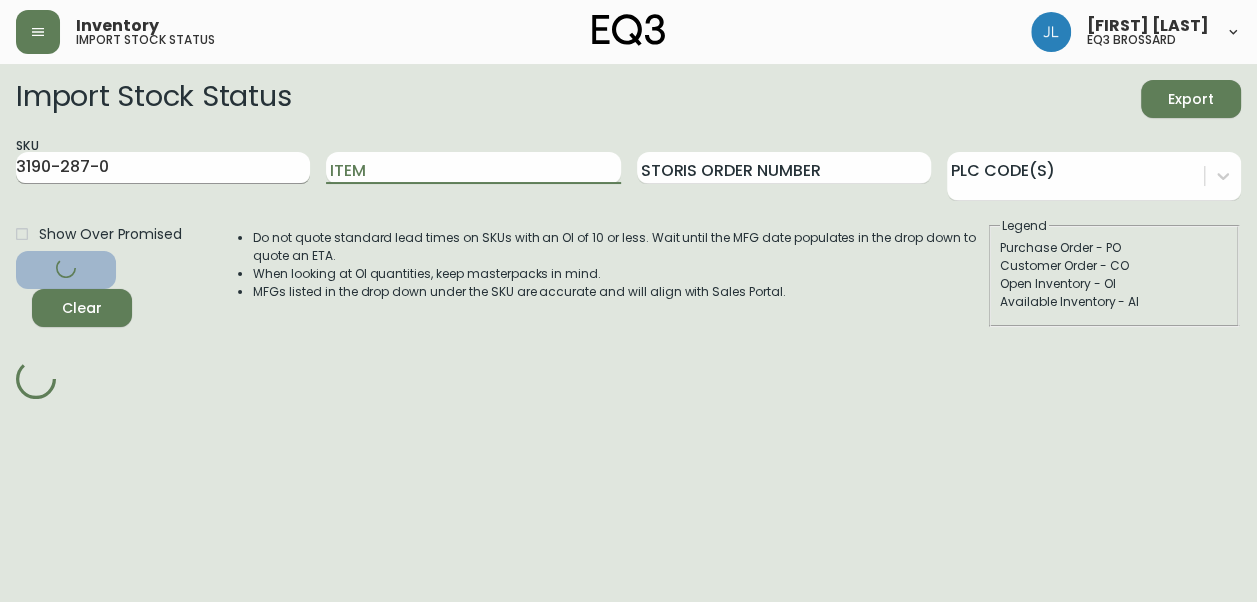 scroll, scrollTop: 0, scrollLeft: 0, axis: both 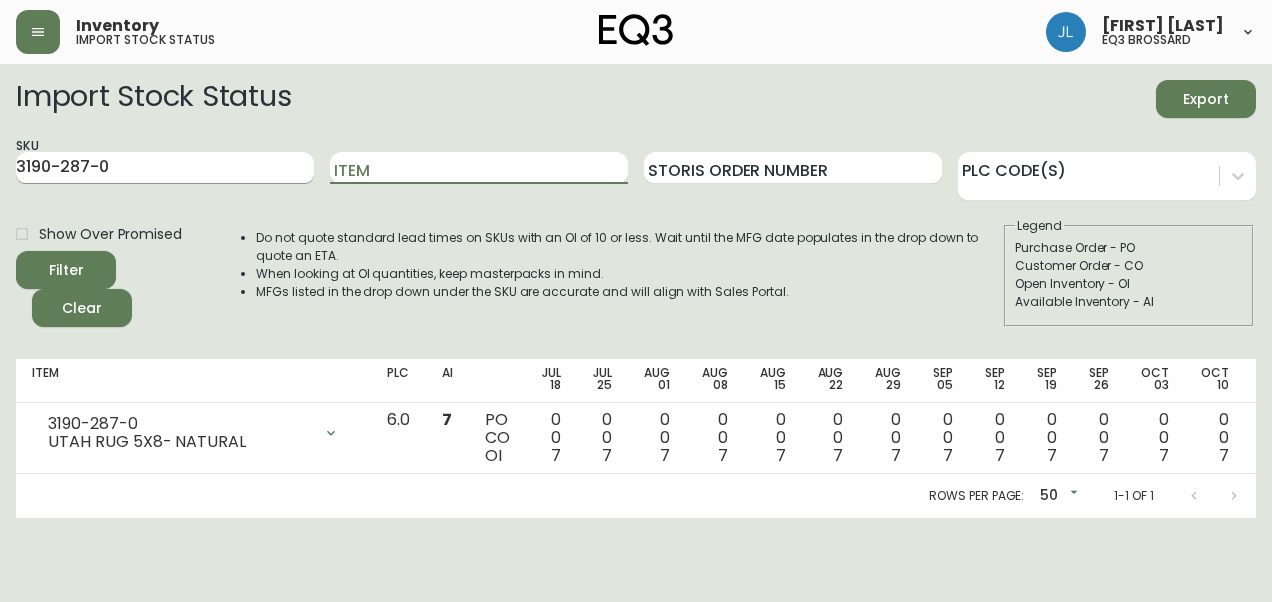 click on "3190-287-0" at bounding box center [165, 168] 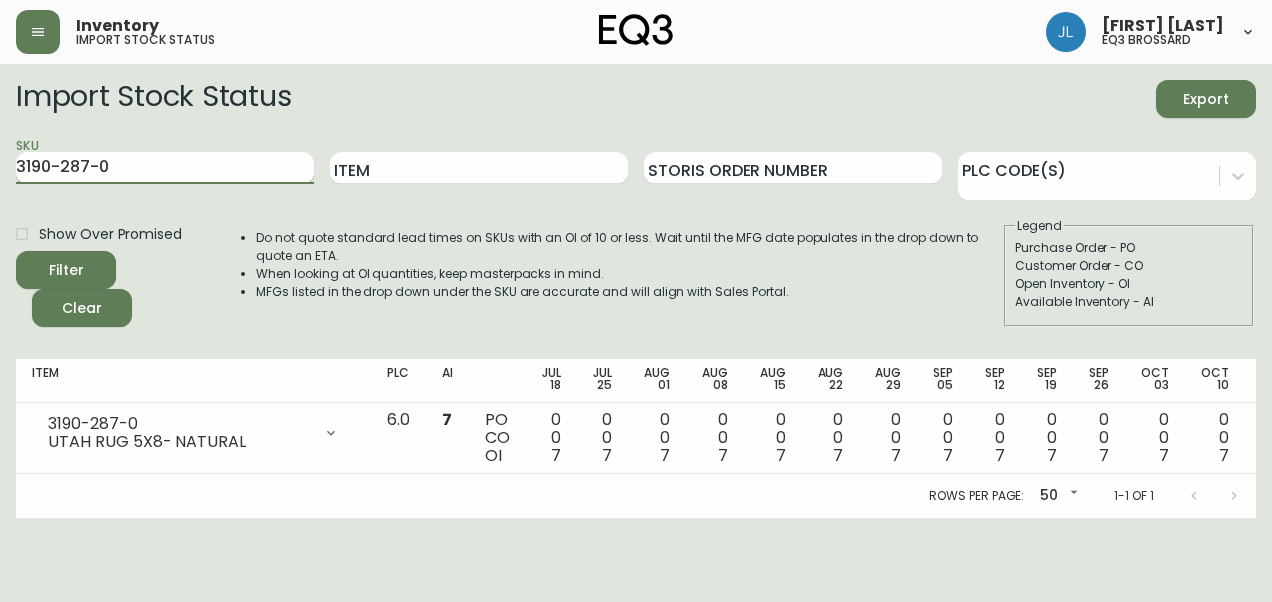 click on "3190-287-0" at bounding box center (165, 168) 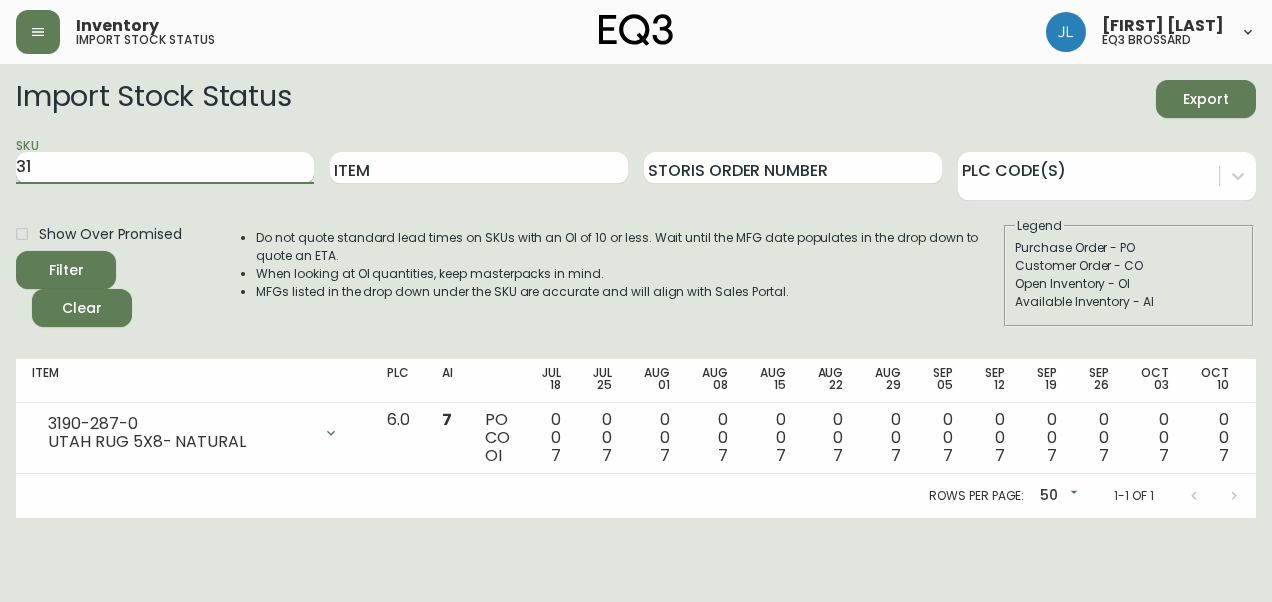 type on "3" 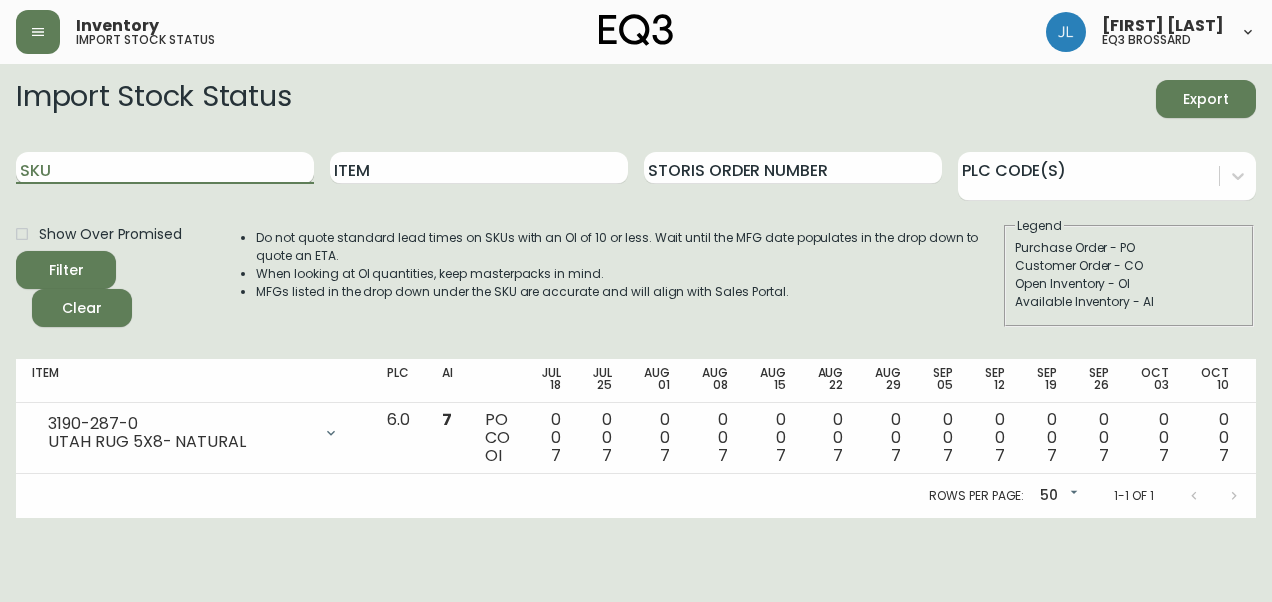 type 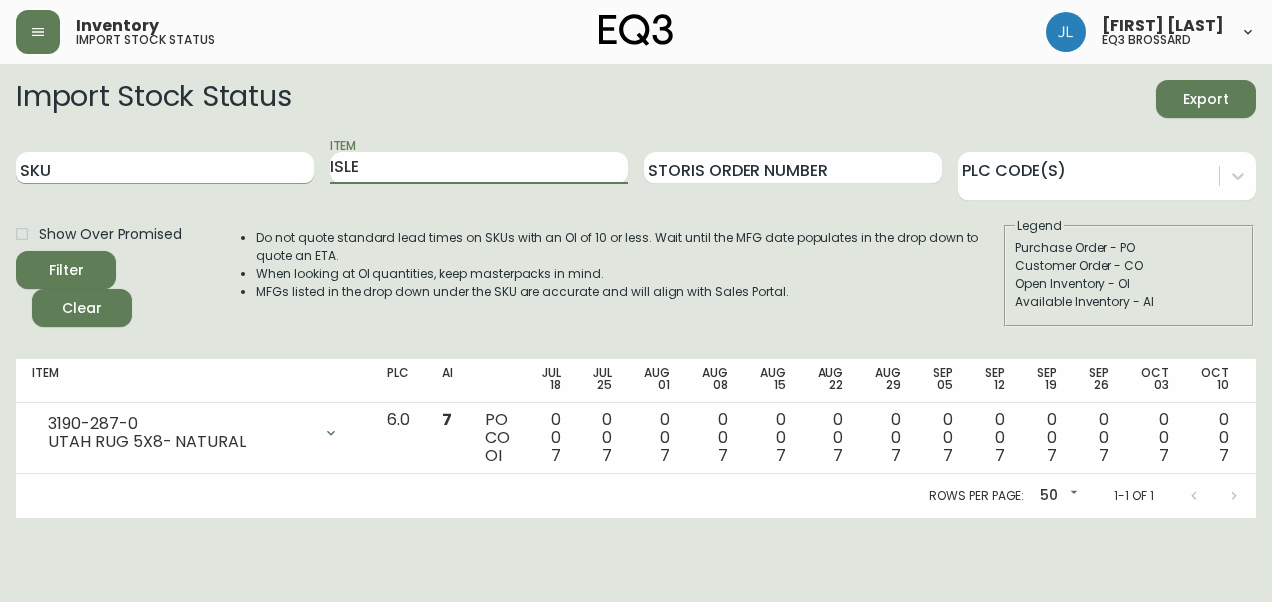 type on "ISLE" 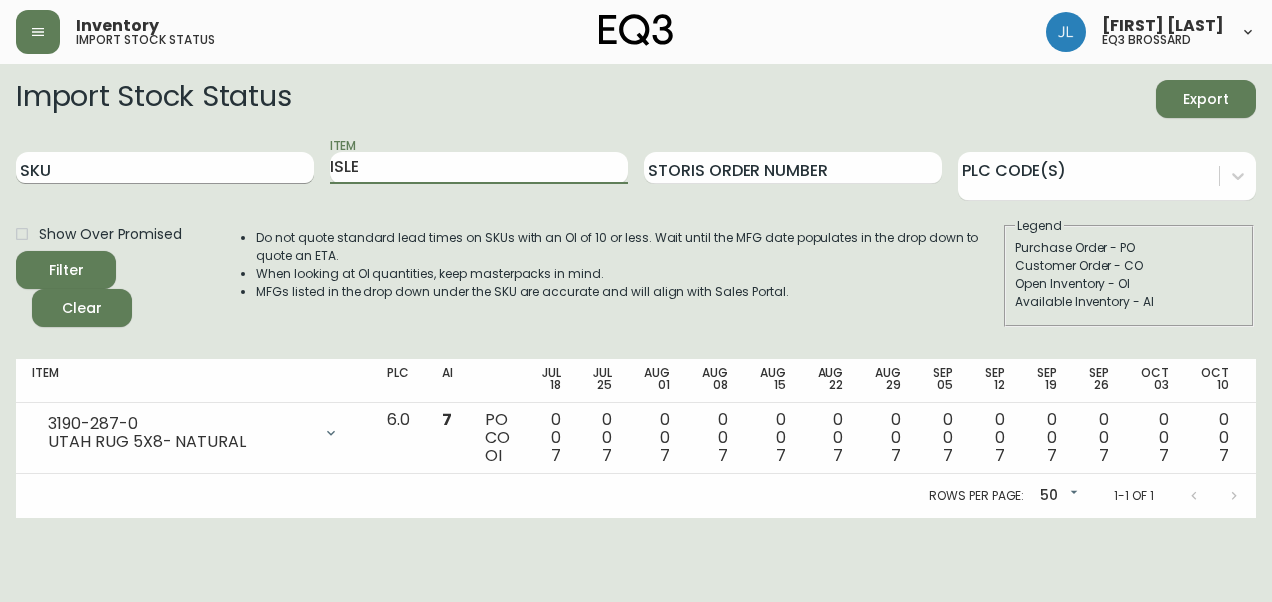 click on "Filter" at bounding box center (66, 270) 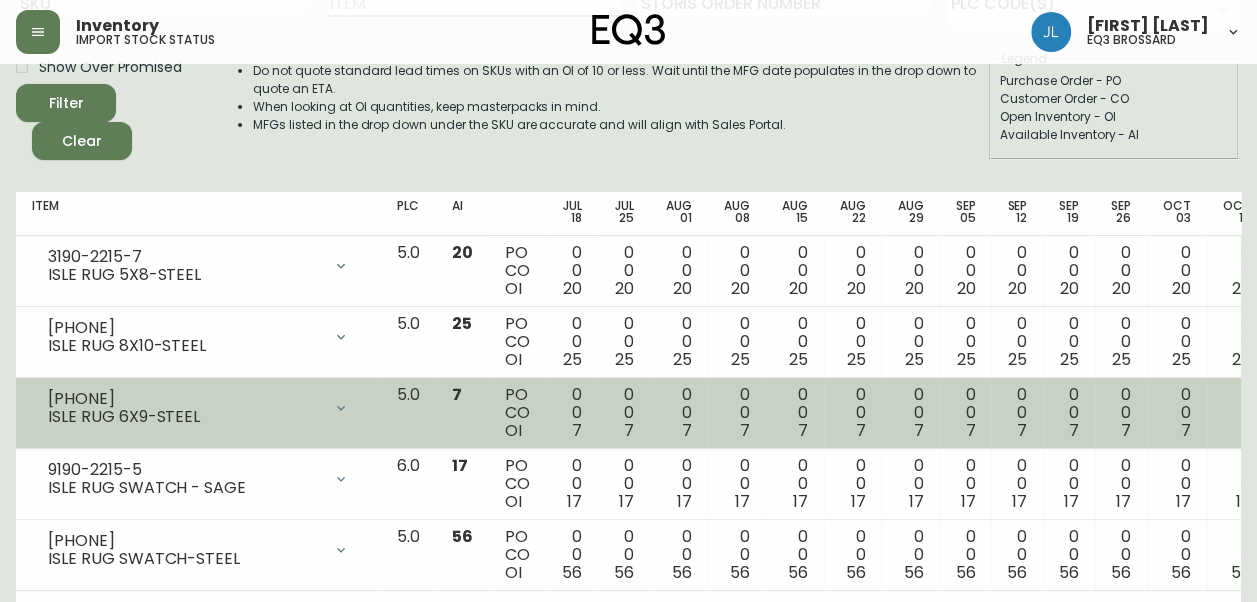 scroll, scrollTop: 0, scrollLeft: 0, axis: both 